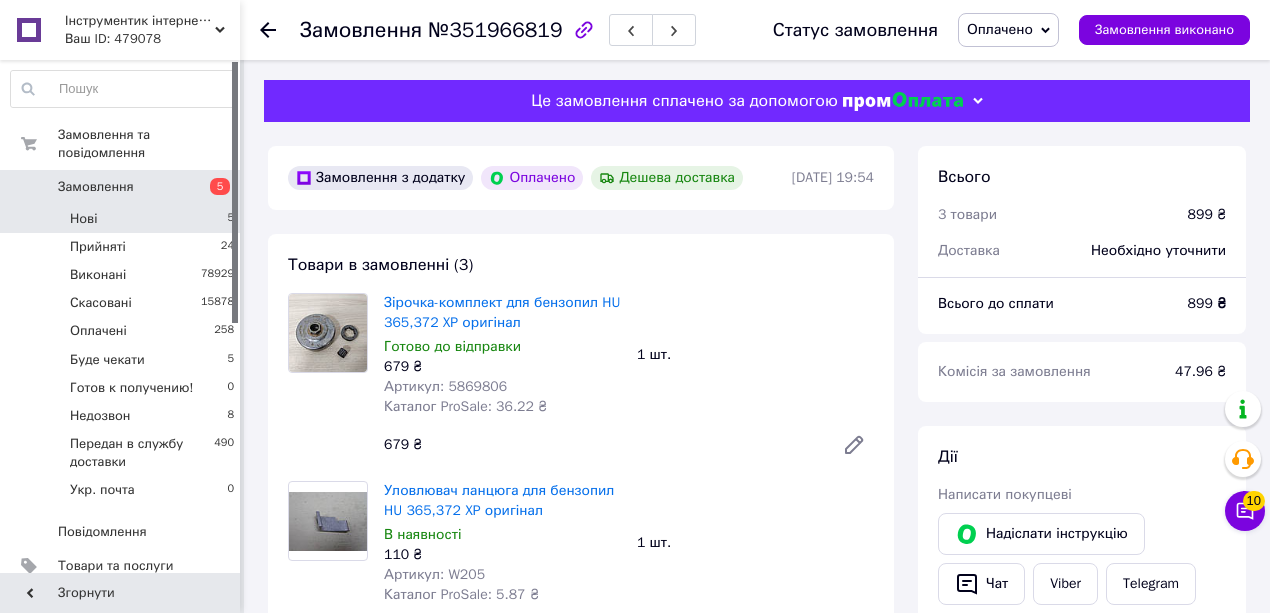 scroll, scrollTop: 0, scrollLeft: 0, axis: both 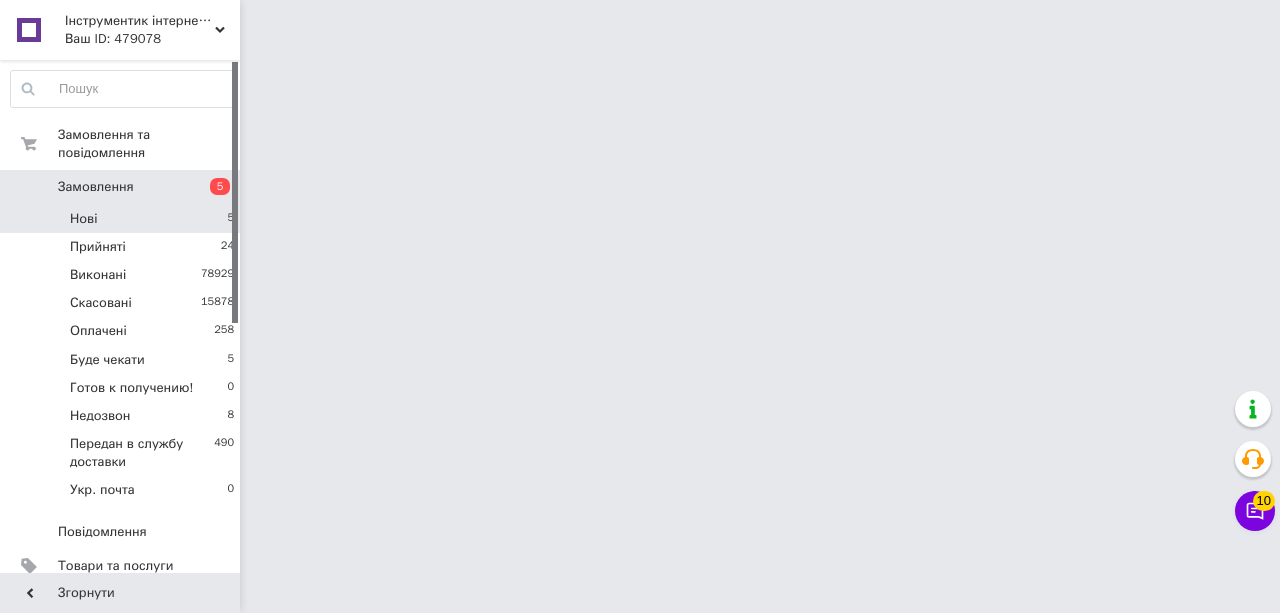 click on "Нові 5" at bounding box center [123, 219] 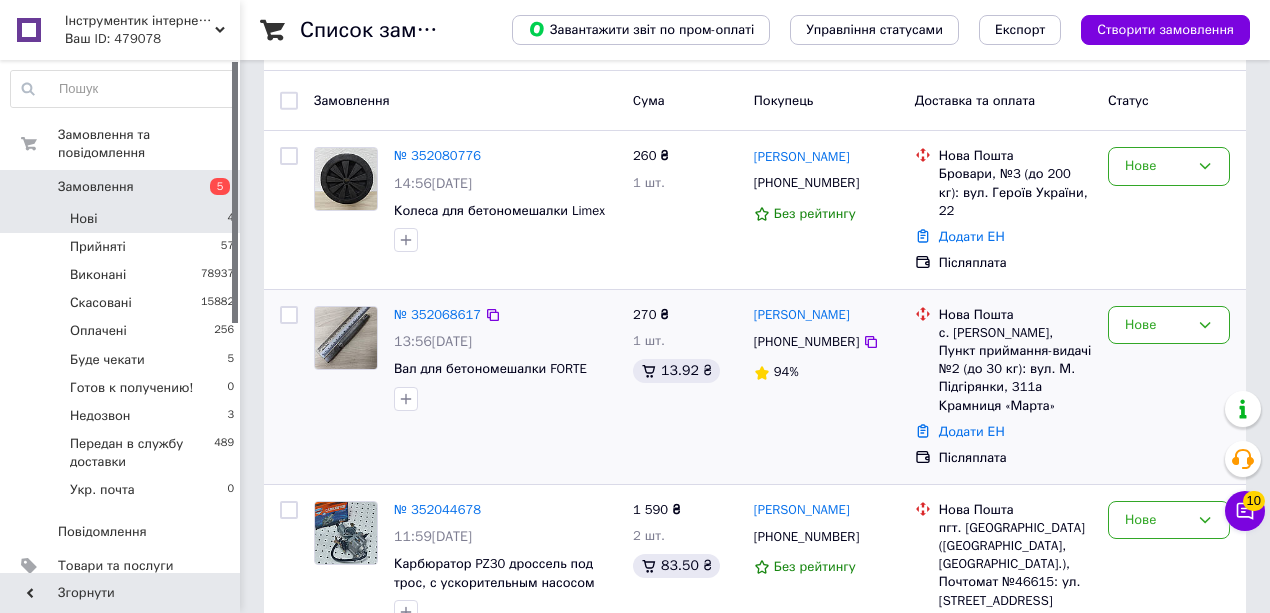 scroll, scrollTop: 200, scrollLeft: 0, axis: vertical 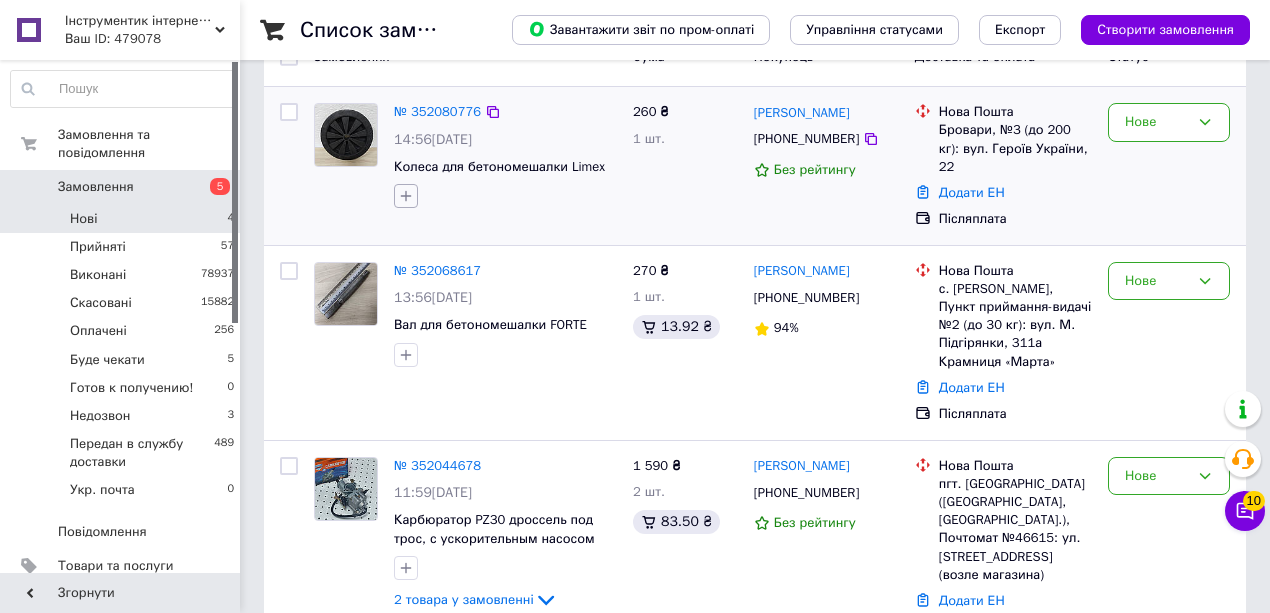 click 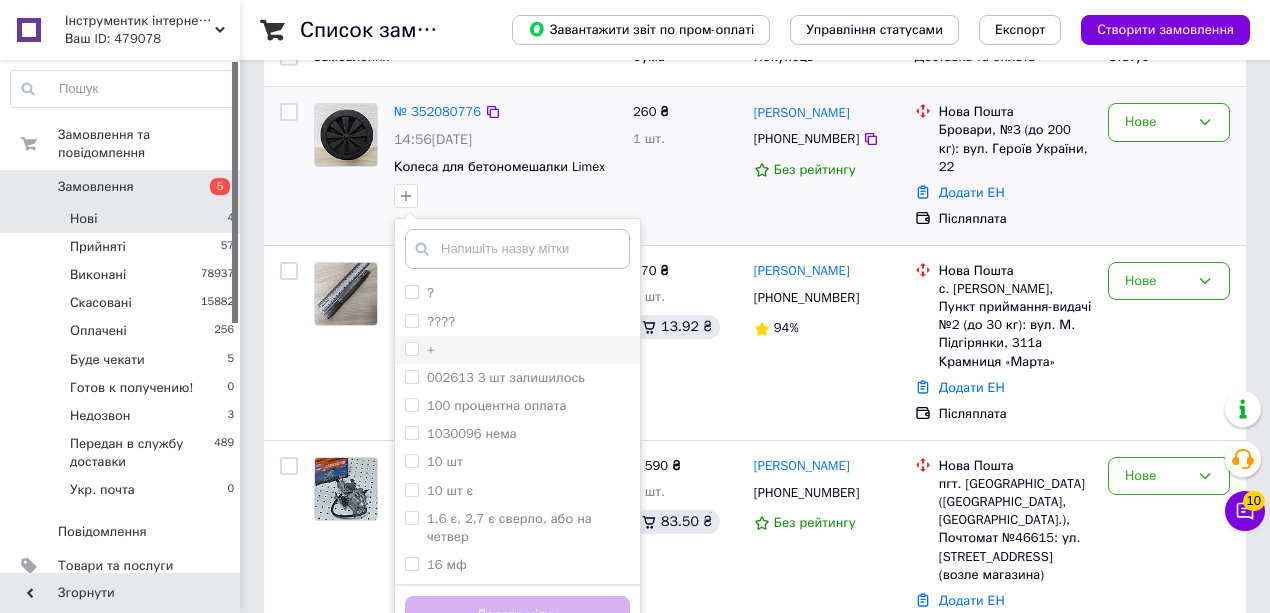 click on "+" at bounding box center [517, 350] 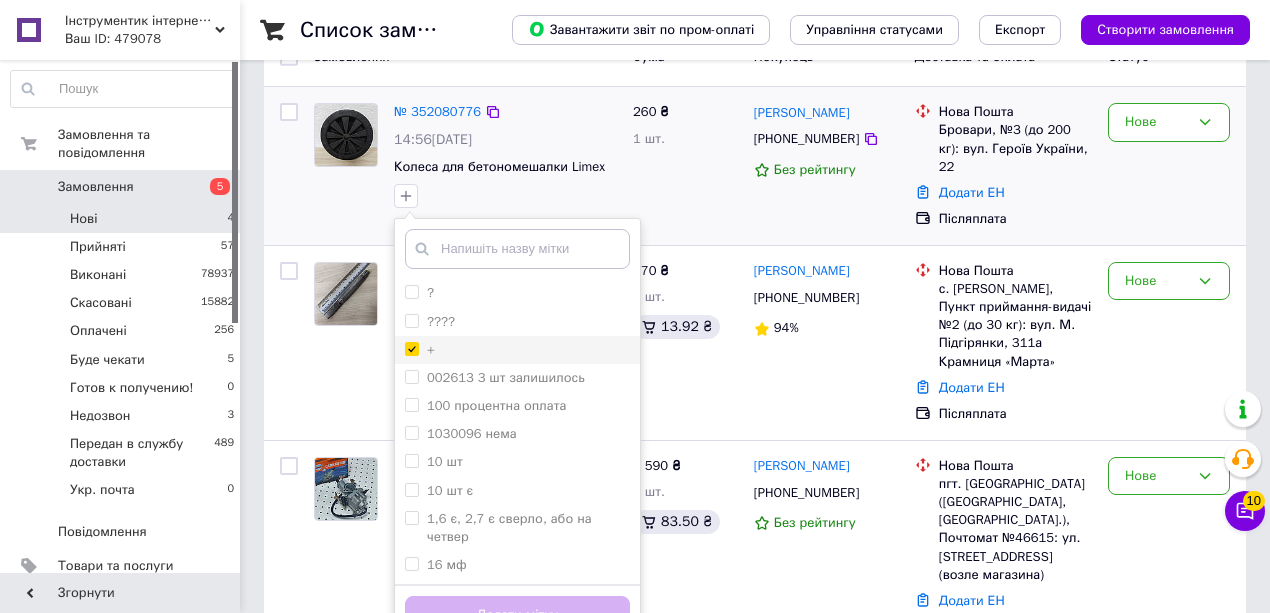 checkbox on "true" 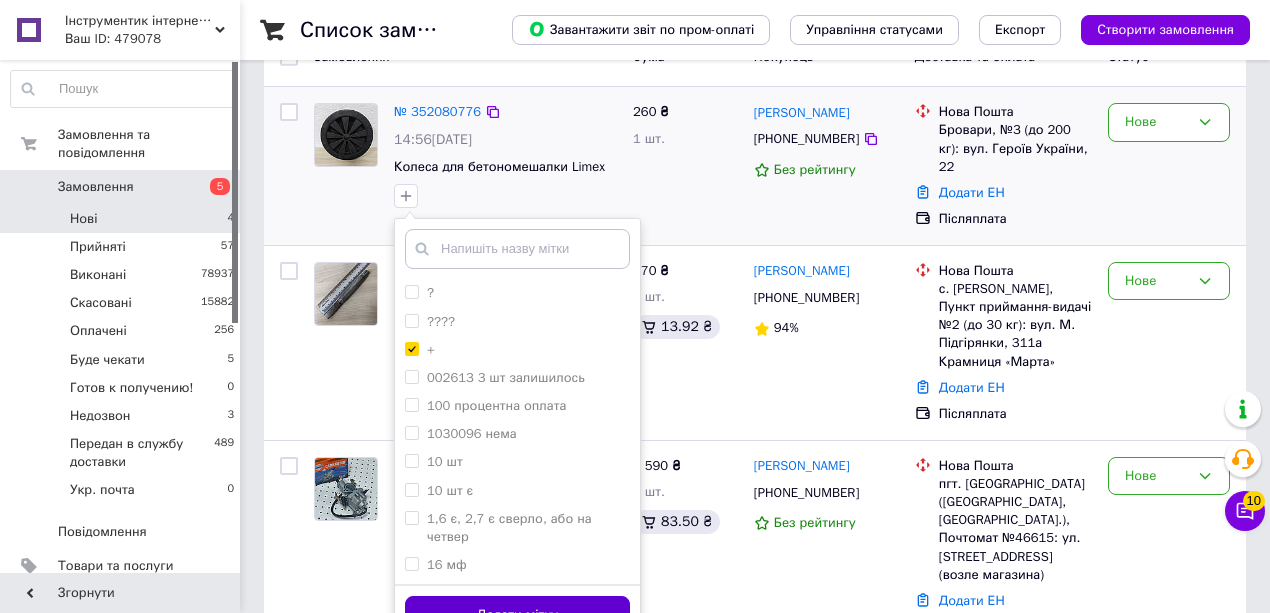 click on "Додати мітку" at bounding box center [517, 615] 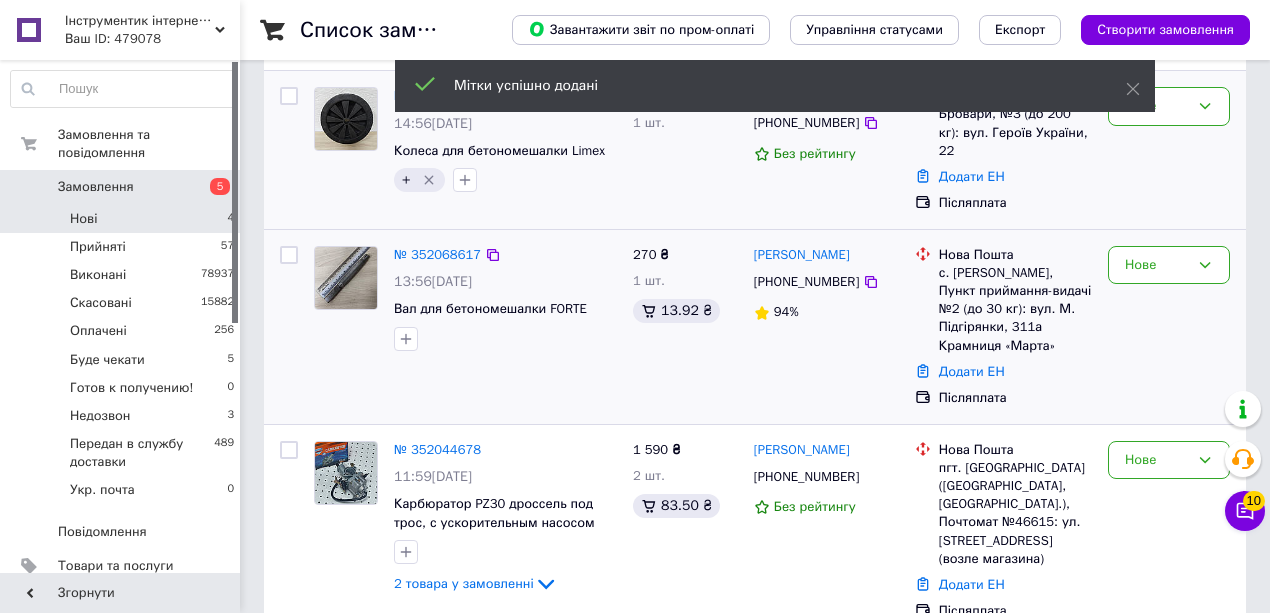 scroll, scrollTop: 225, scrollLeft: 0, axis: vertical 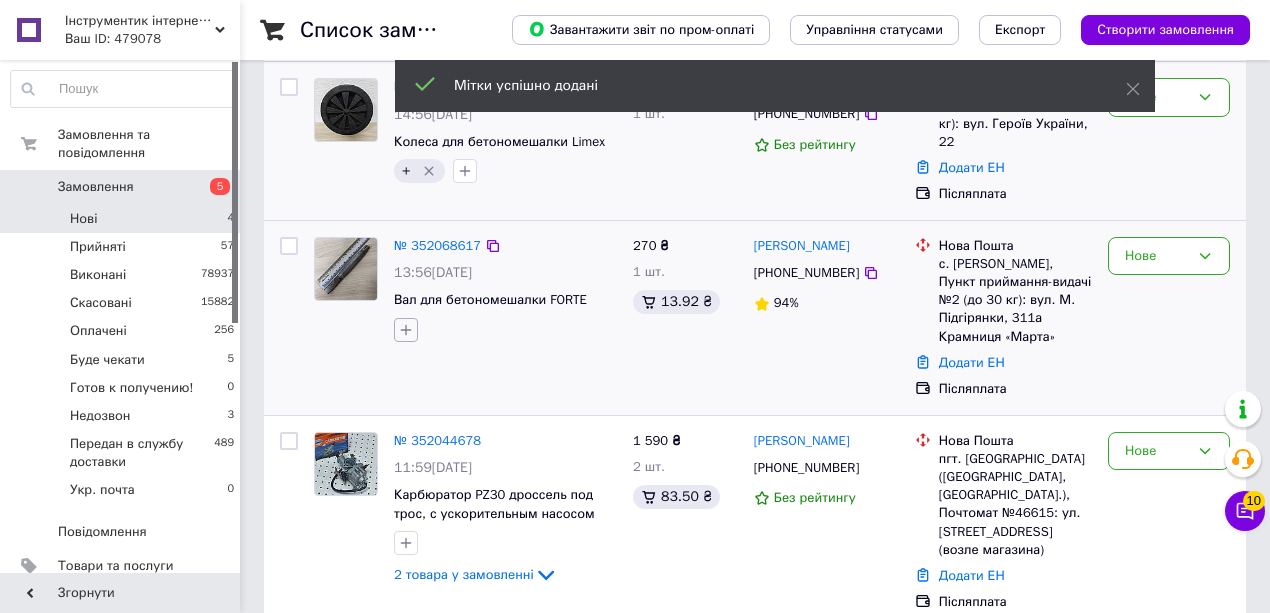 click 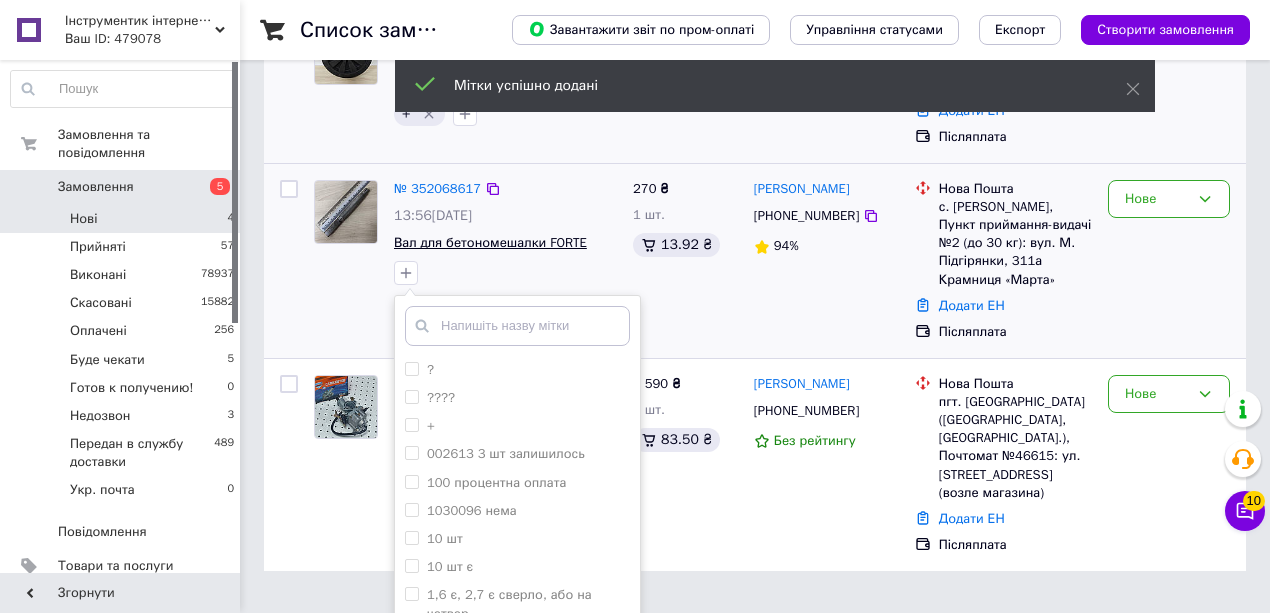 scroll, scrollTop: 358, scrollLeft: 0, axis: vertical 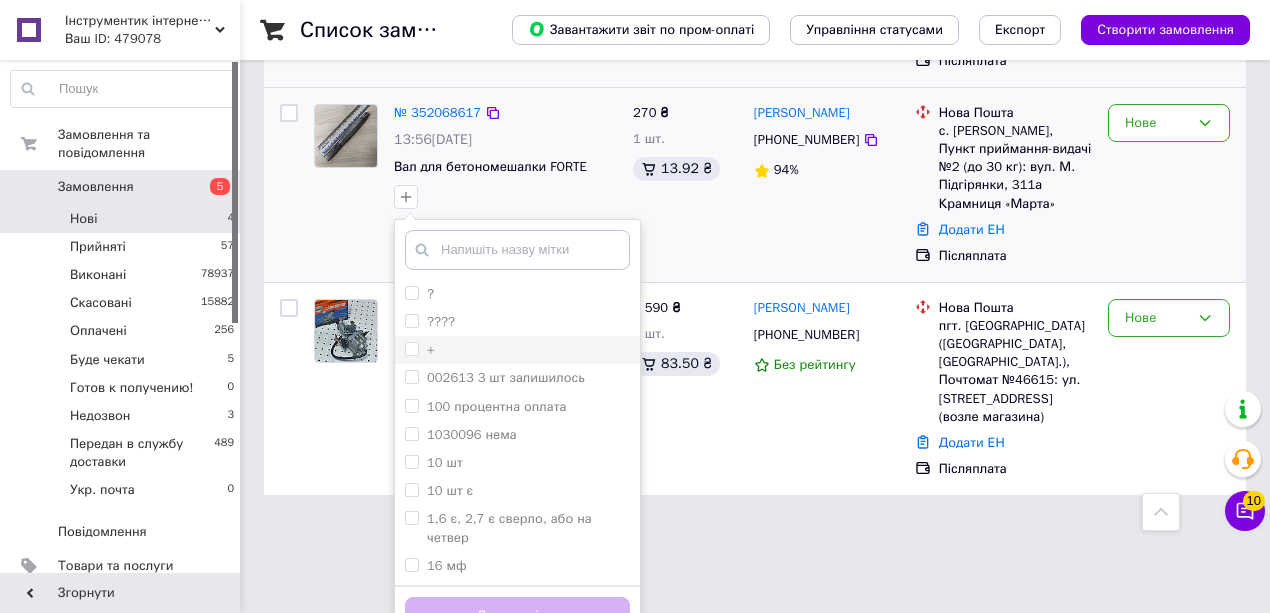 click on "+" at bounding box center [411, 348] 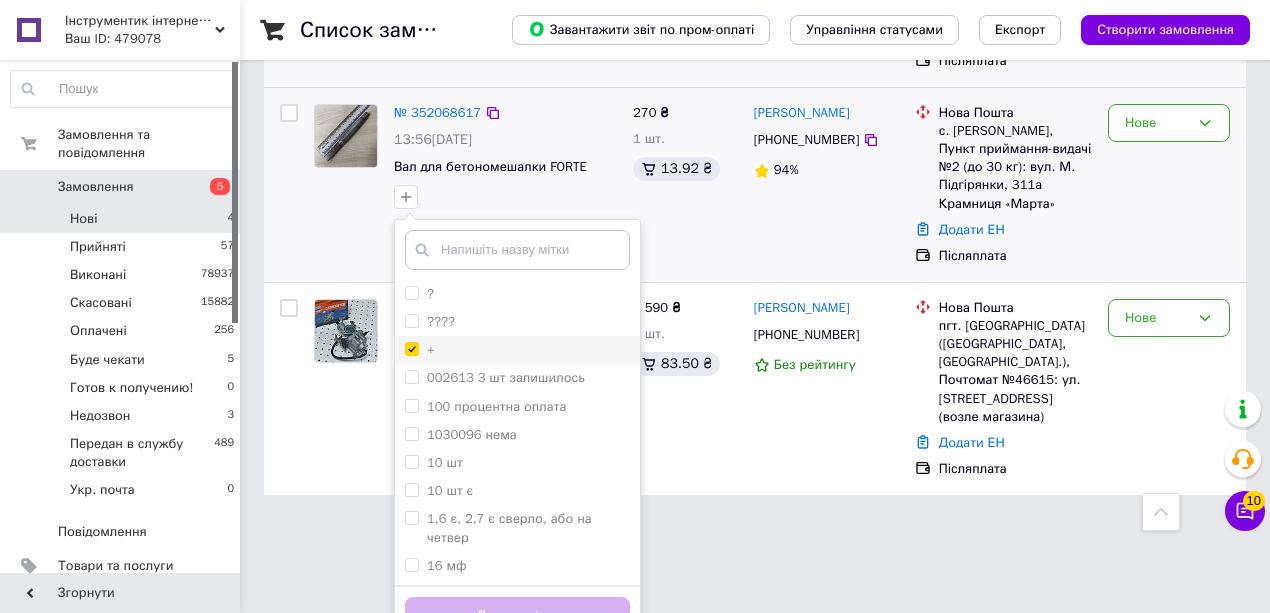 checkbox on "true" 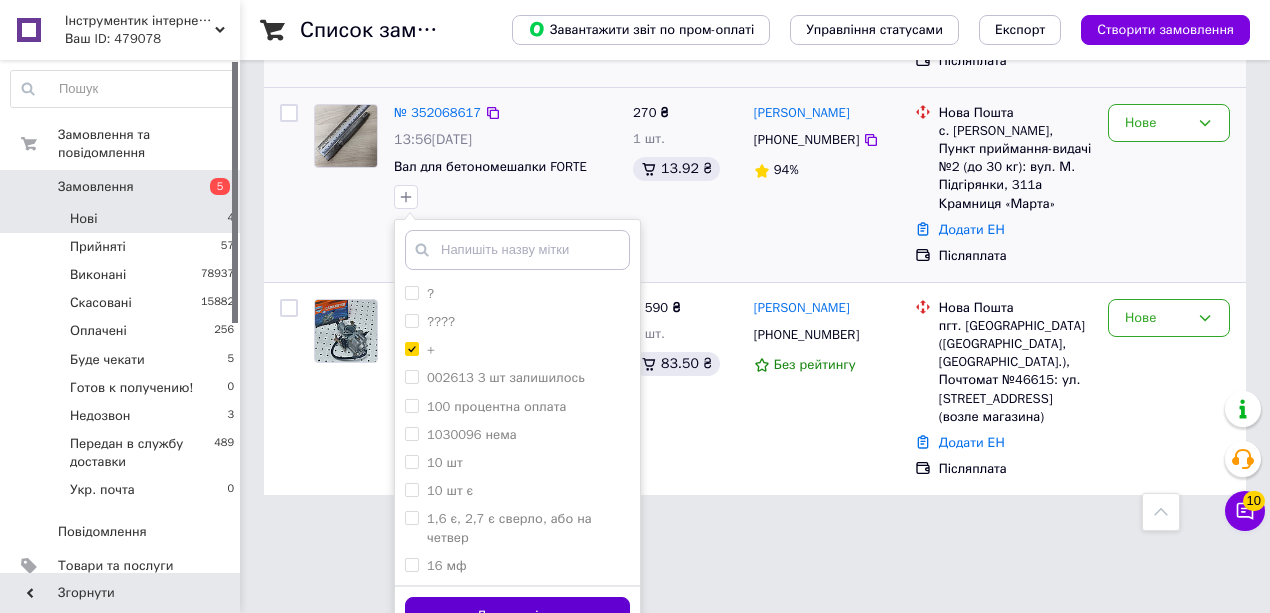 click on "Додати мітку" at bounding box center (517, 616) 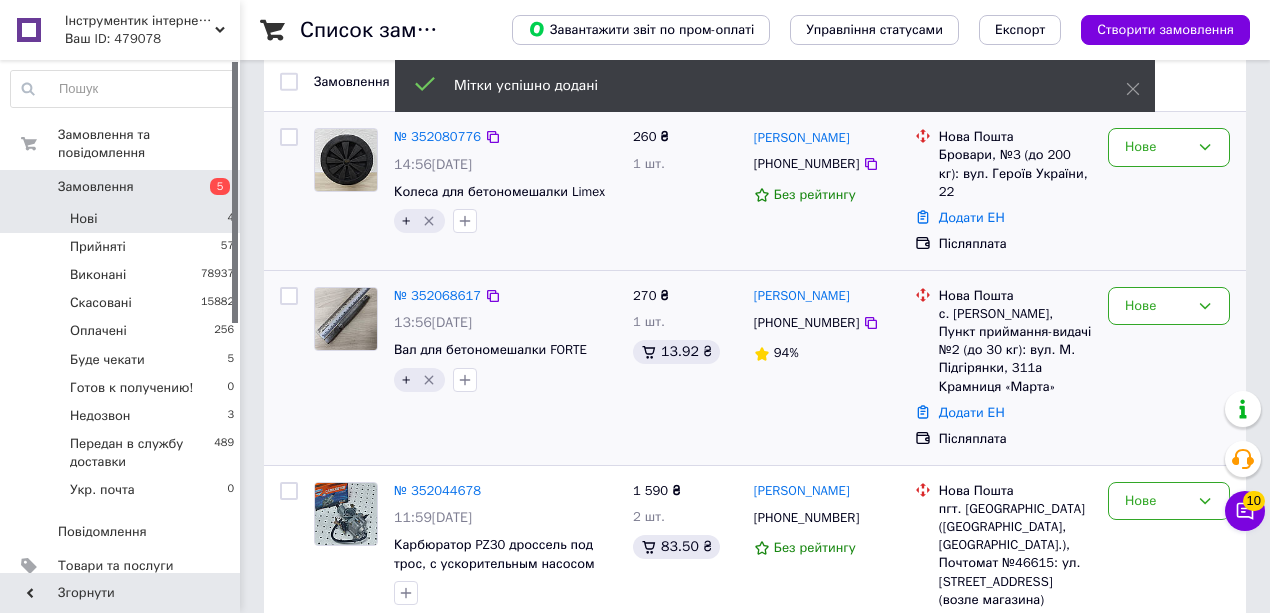 scroll, scrollTop: 92, scrollLeft: 0, axis: vertical 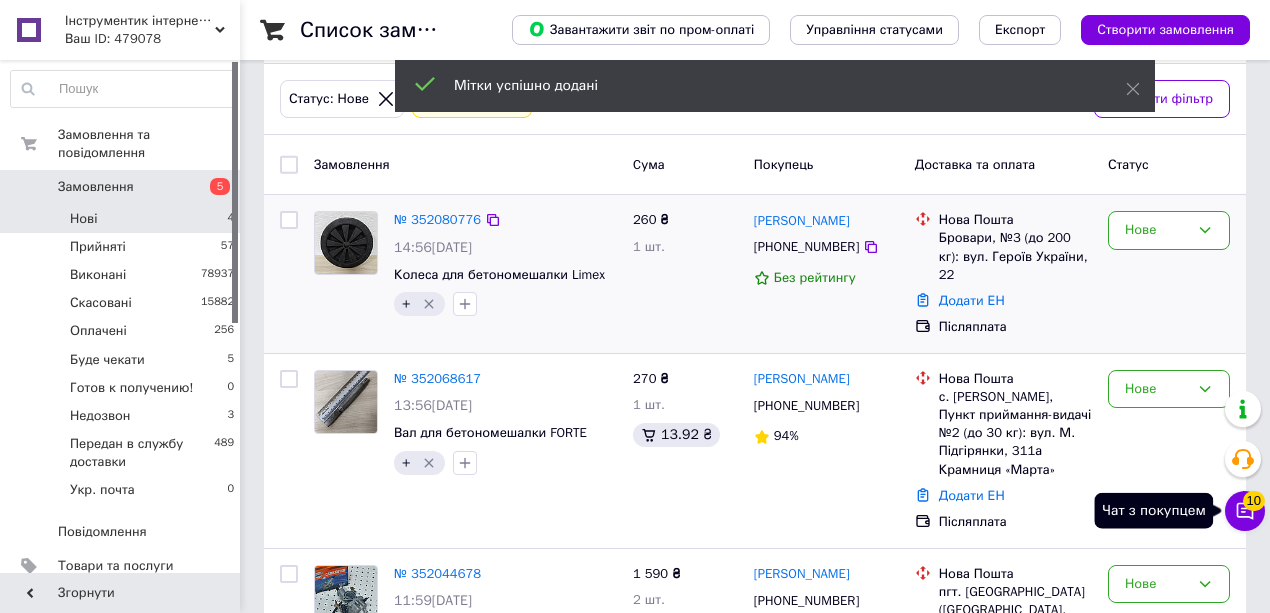 click on "Чат з покупцем 10" at bounding box center (1245, 511) 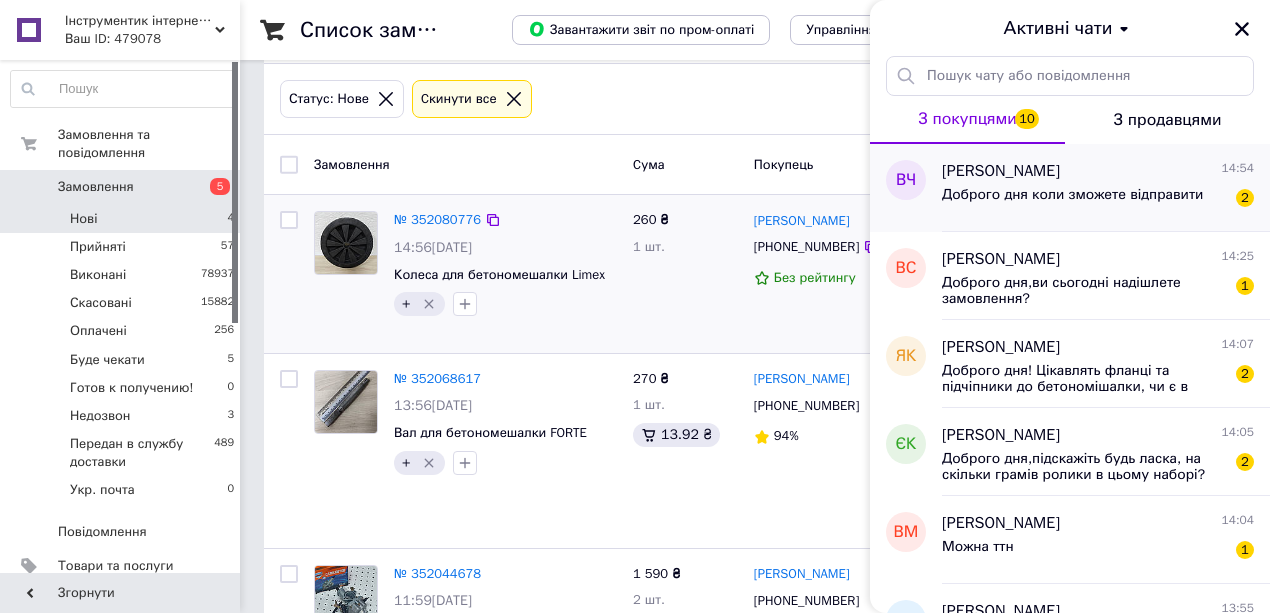 click on "Доброго дня коли зможете відправити" at bounding box center [1072, 201] 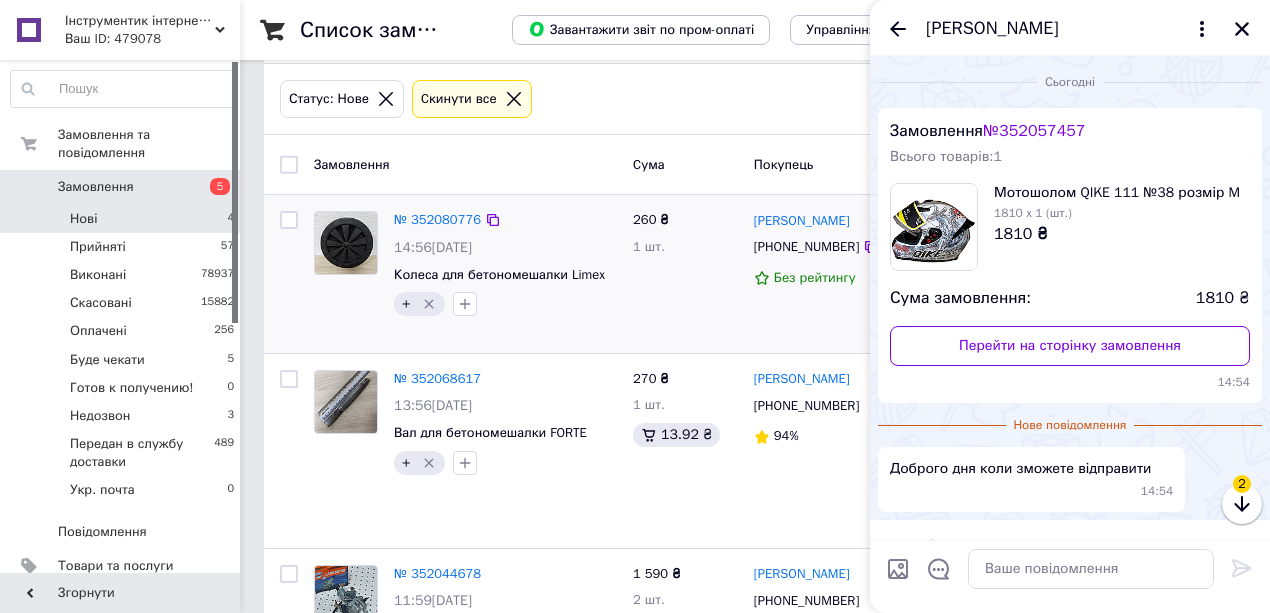 scroll, scrollTop: 54, scrollLeft: 0, axis: vertical 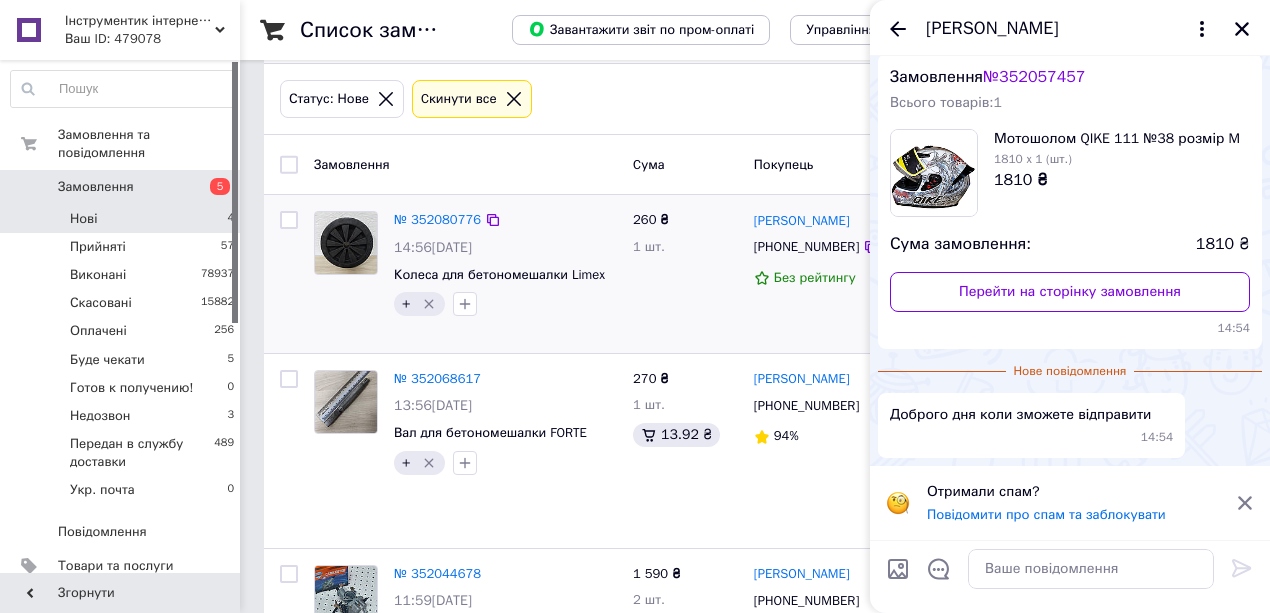 click at bounding box center (1091, 569) 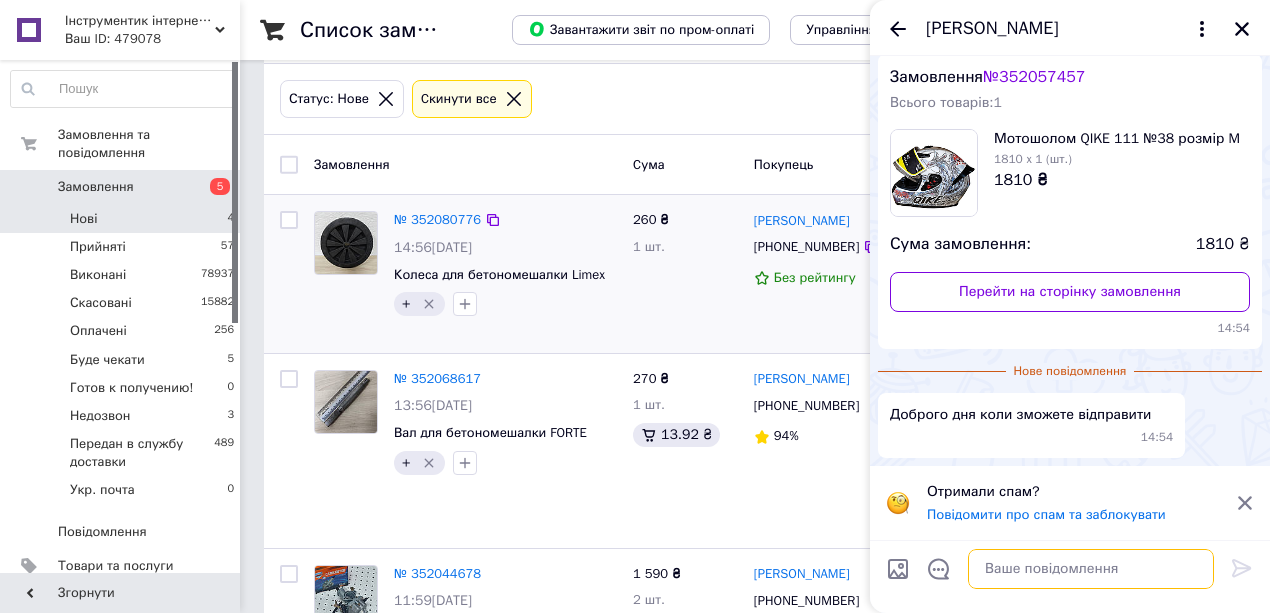 click at bounding box center (1091, 569) 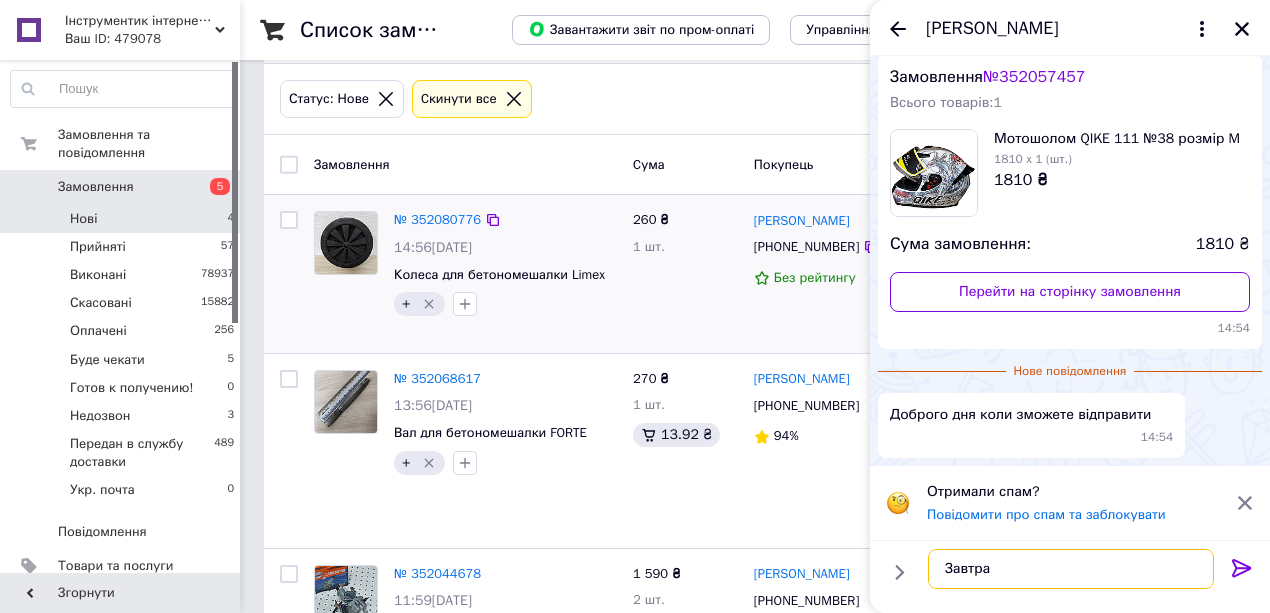 type on "Завтра" 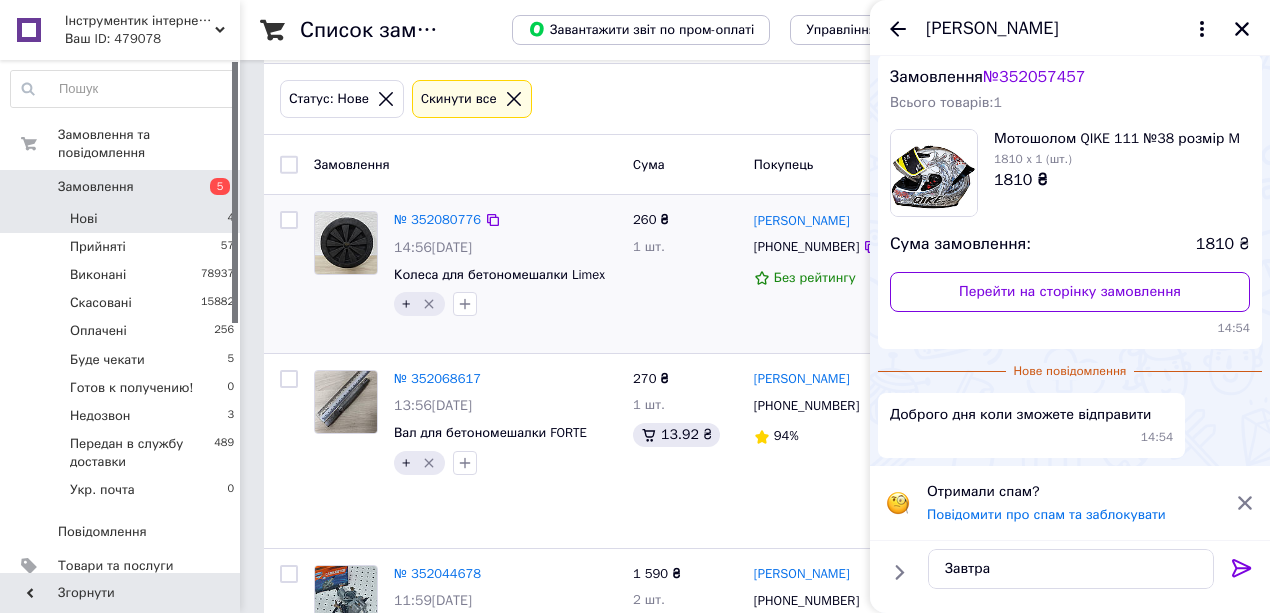 click 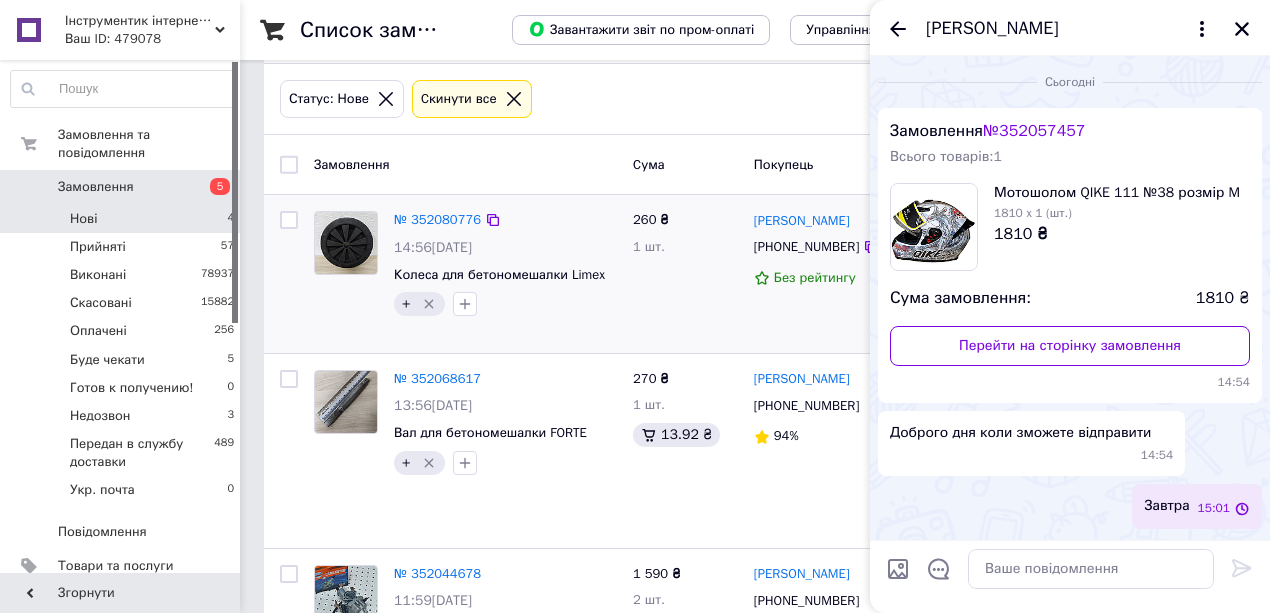 scroll, scrollTop: 0, scrollLeft: 0, axis: both 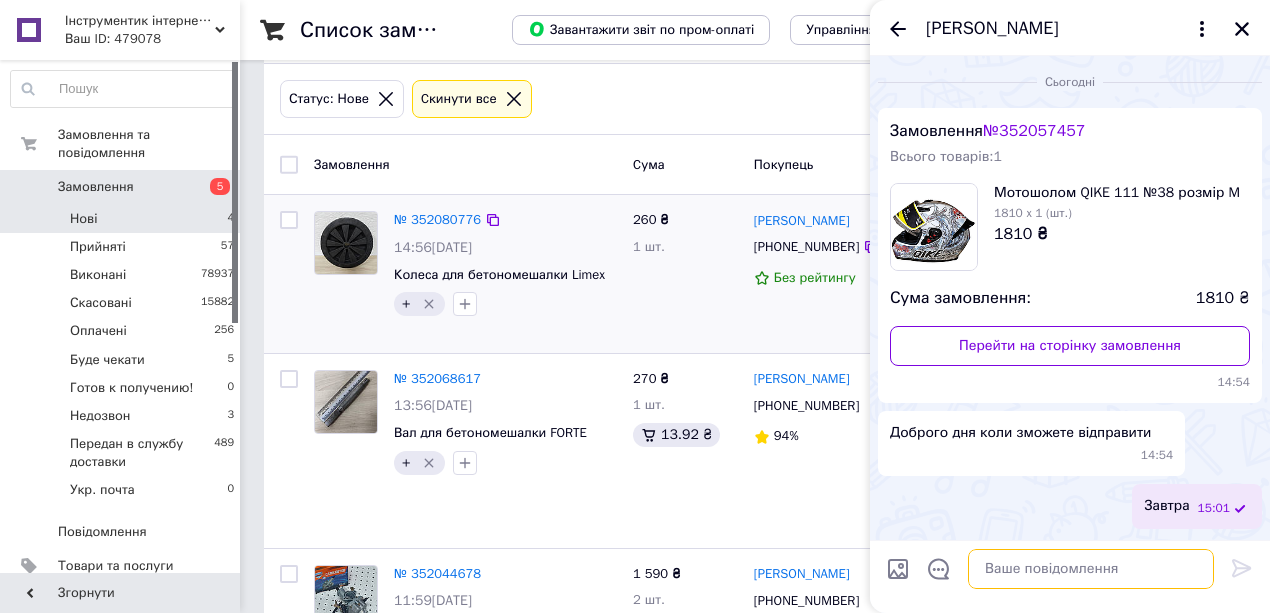 click at bounding box center [1091, 569] 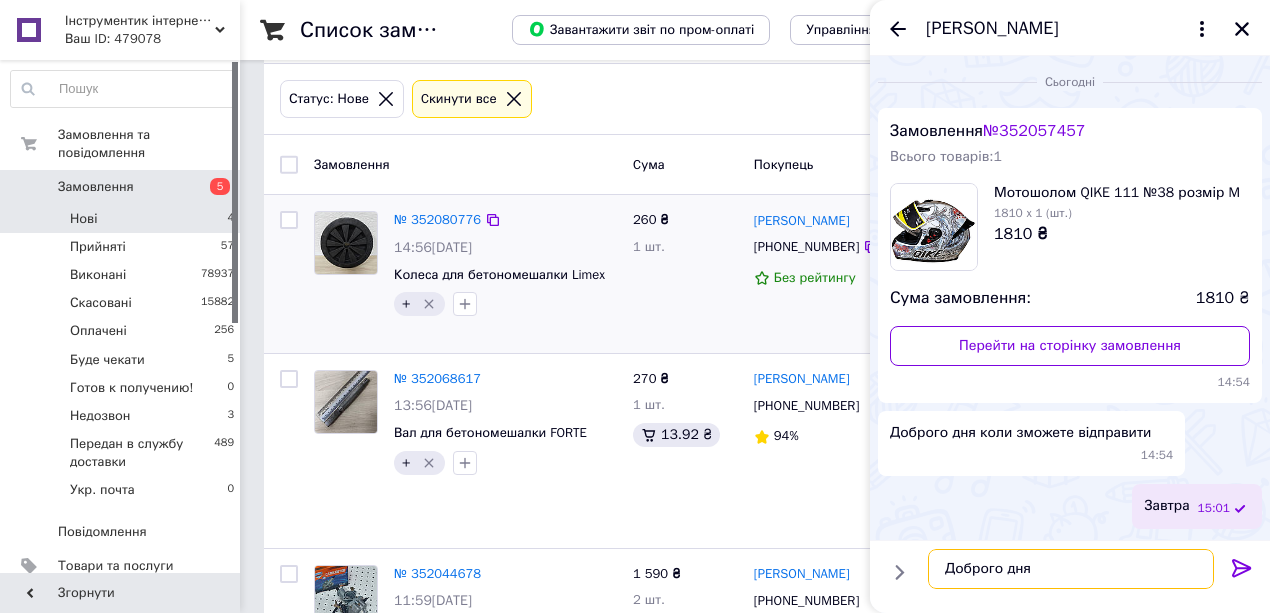 type on "Доброго дня" 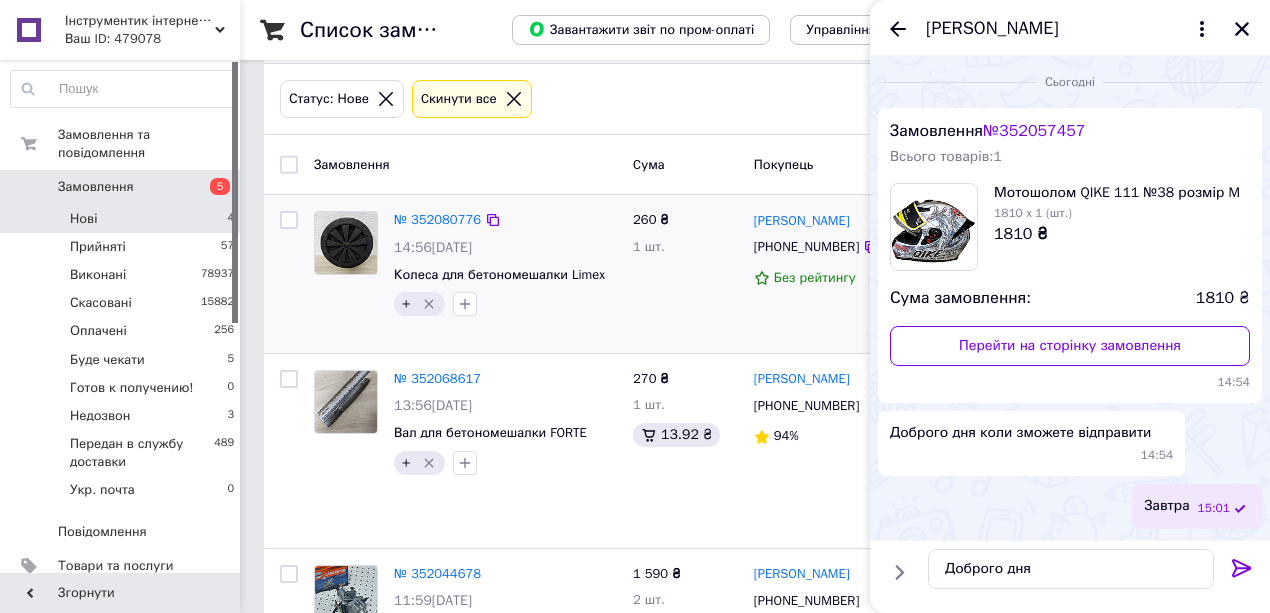 click 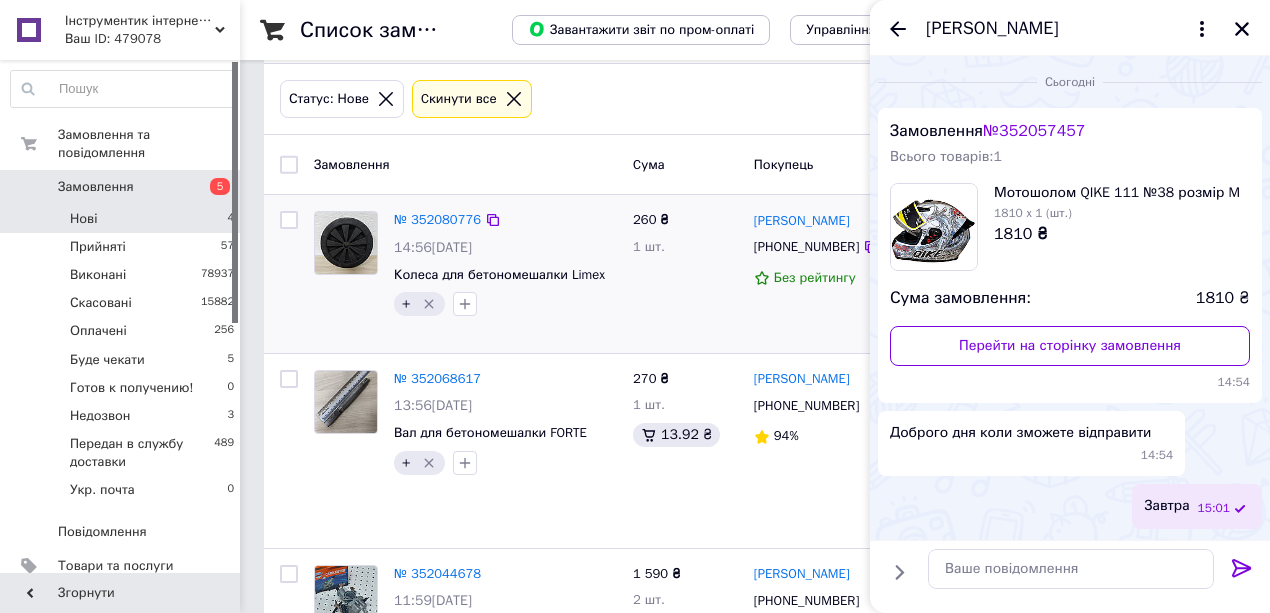 scroll, scrollTop: 50, scrollLeft: 0, axis: vertical 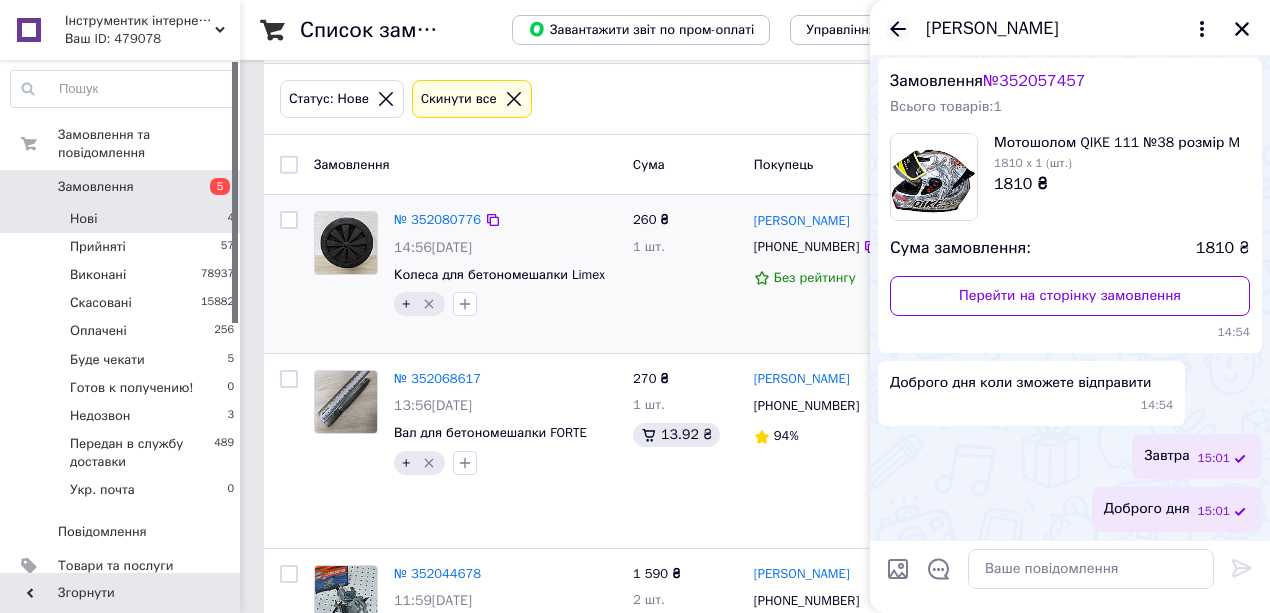 click 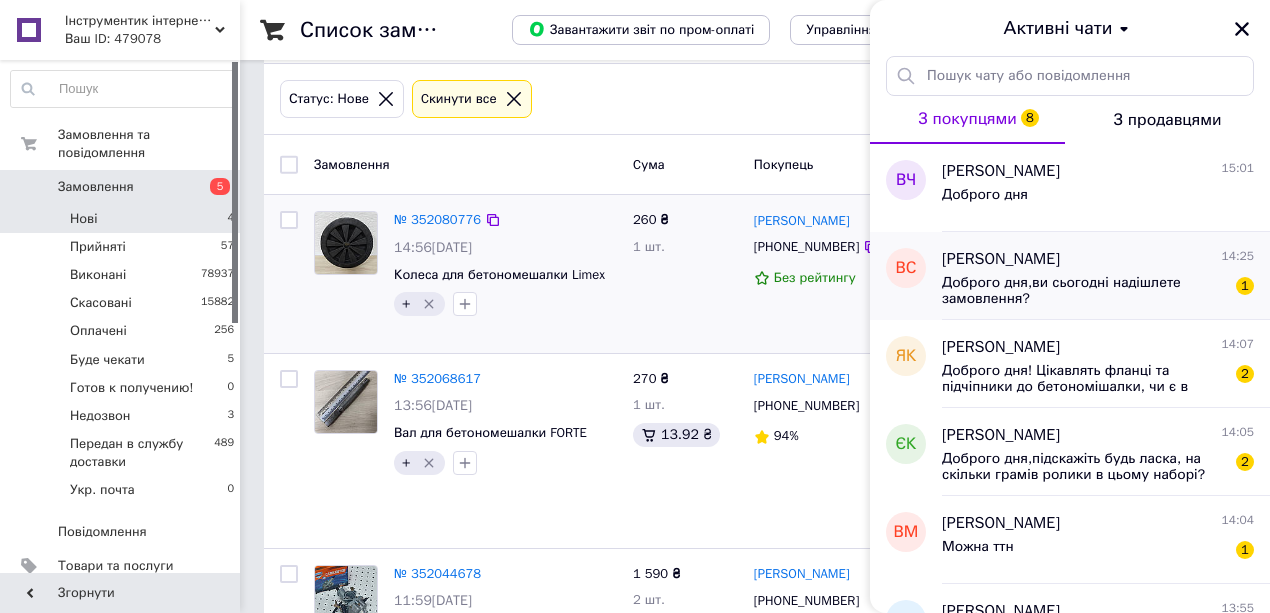 click on "[PERSON_NAME]" at bounding box center (1001, 259) 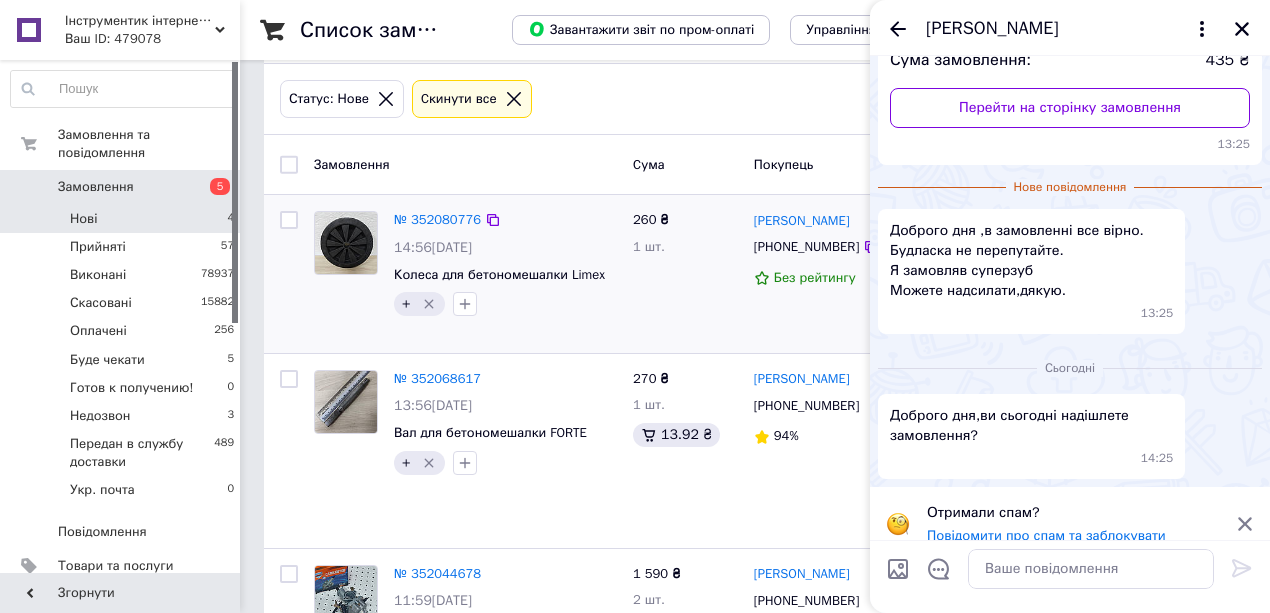 scroll, scrollTop: 238, scrollLeft: 0, axis: vertical 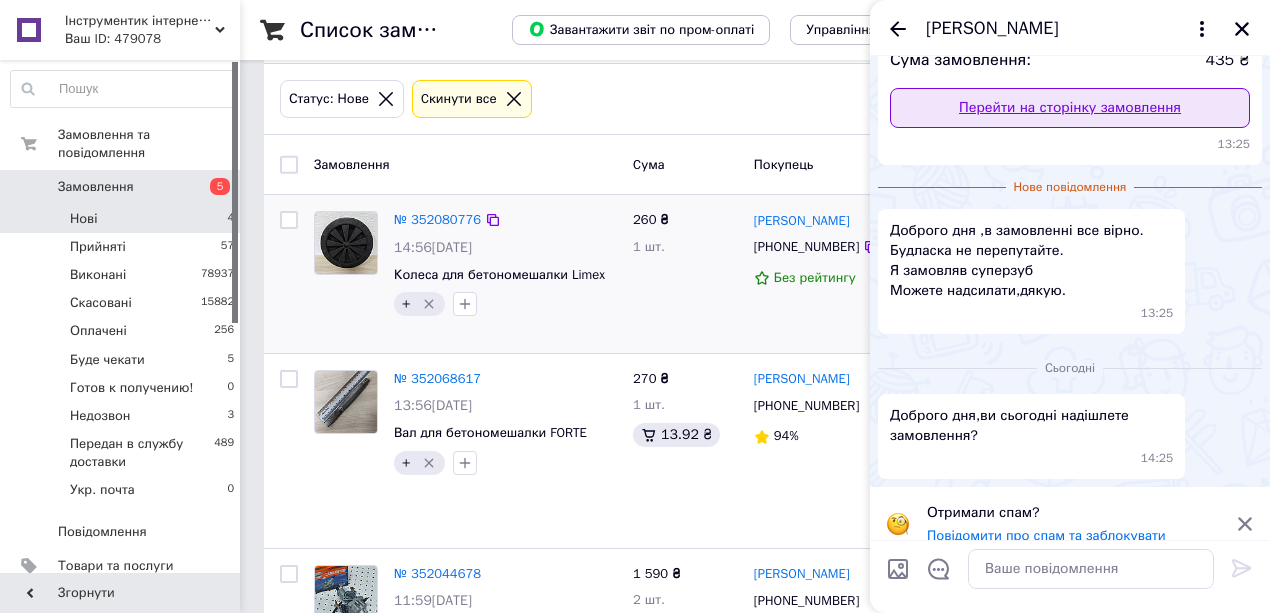 click on "Перейти на сторінку замовлення" at bounding box center [1070, 108] 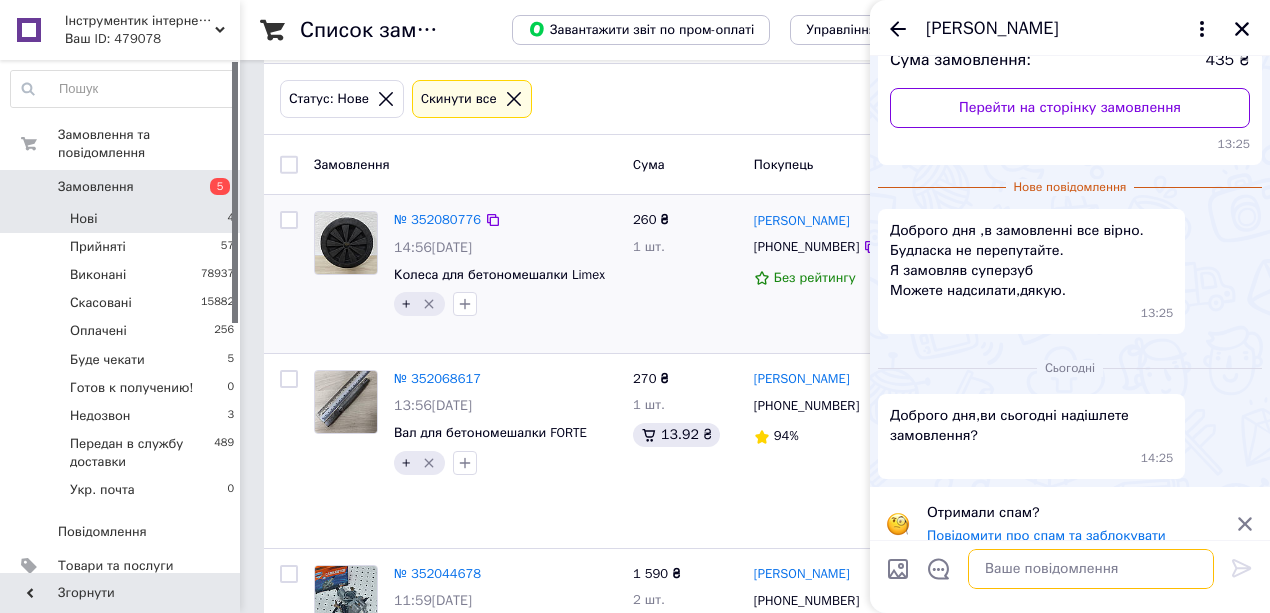click at bounding box center (1091, 569) 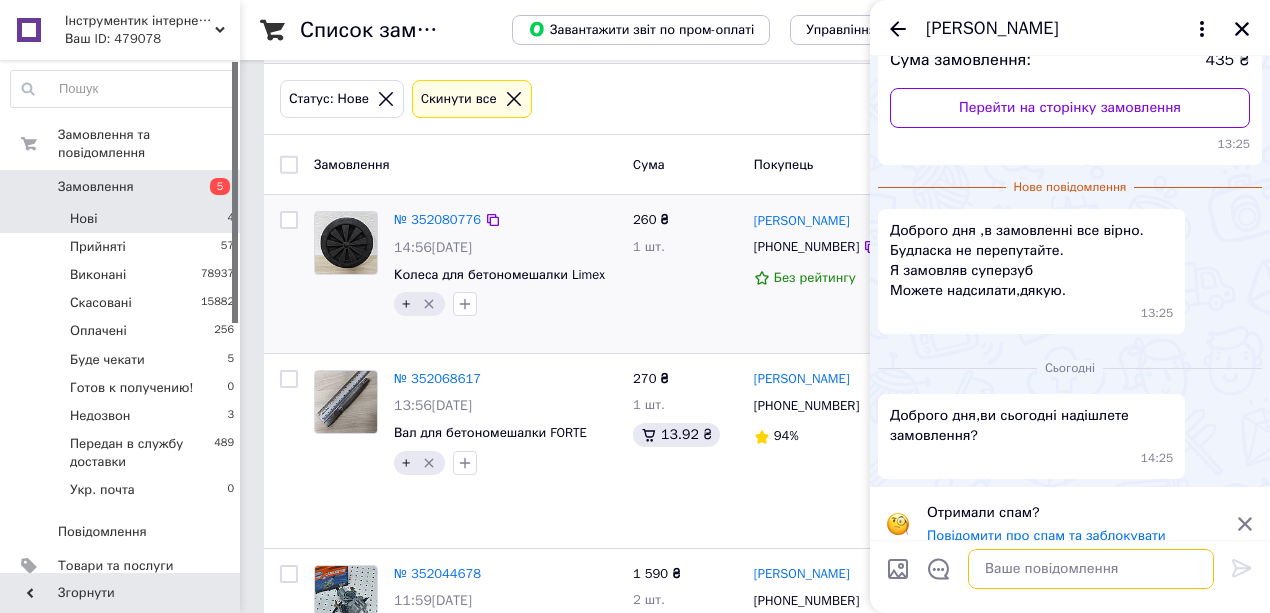 paste on "20451202788491" 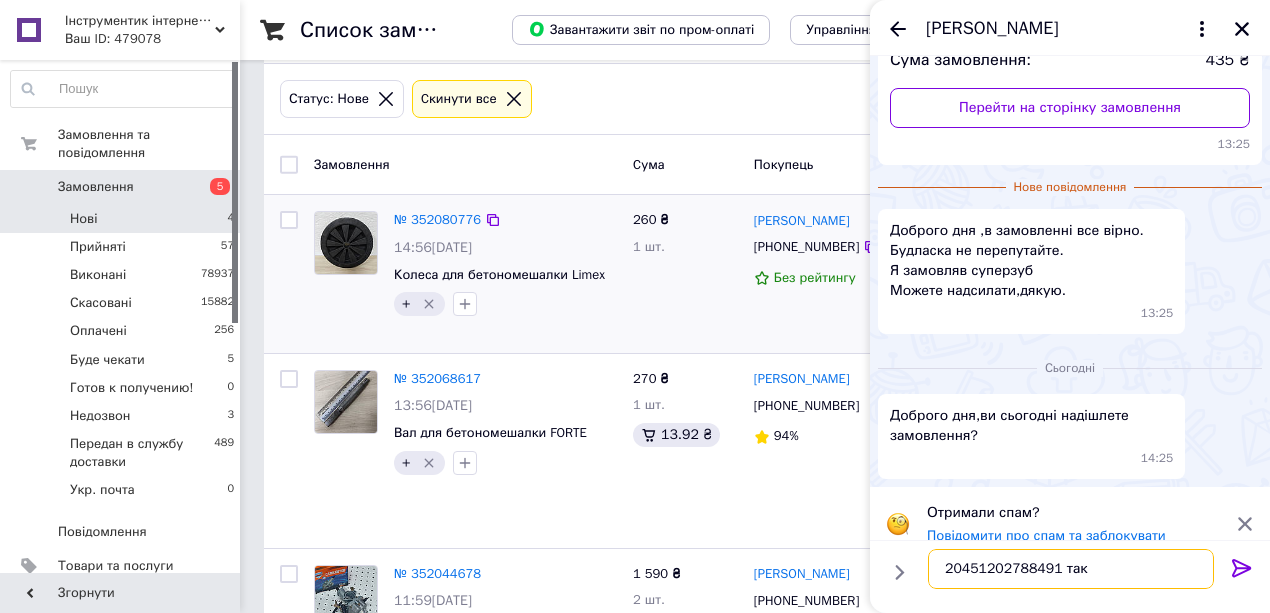 type on "20451202788491 так" 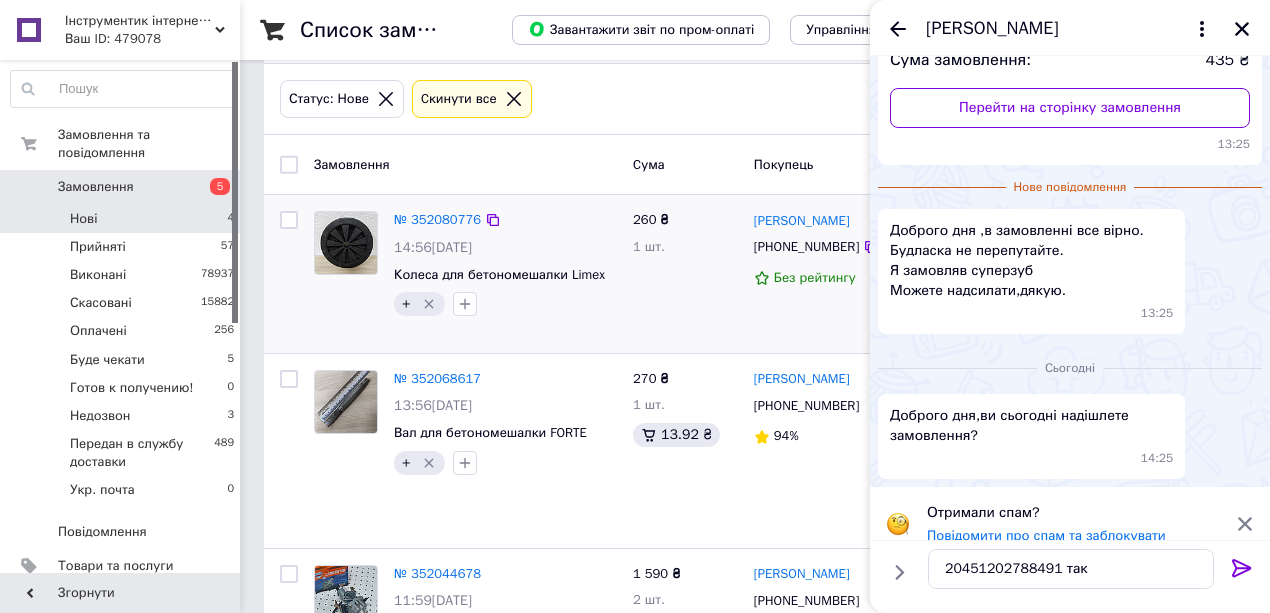 click 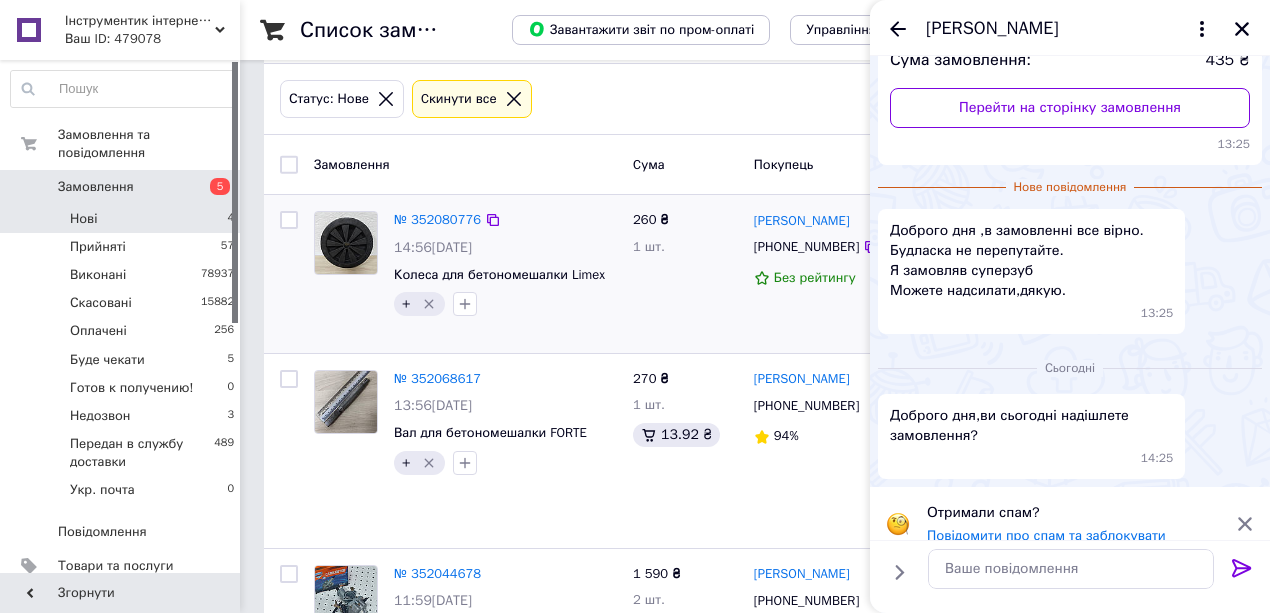 scroll, scrollTop: 181, scrollLeft: 0, axis: vertical 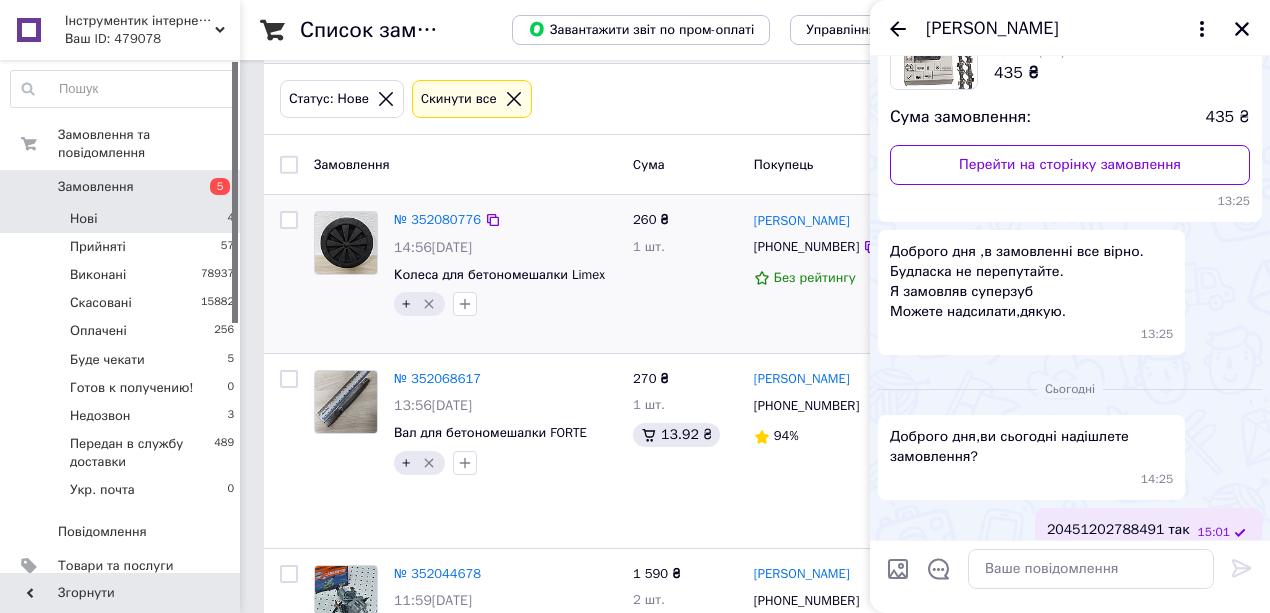 click on "[PERSON_NAME]" at bounding box center (1070, 28) 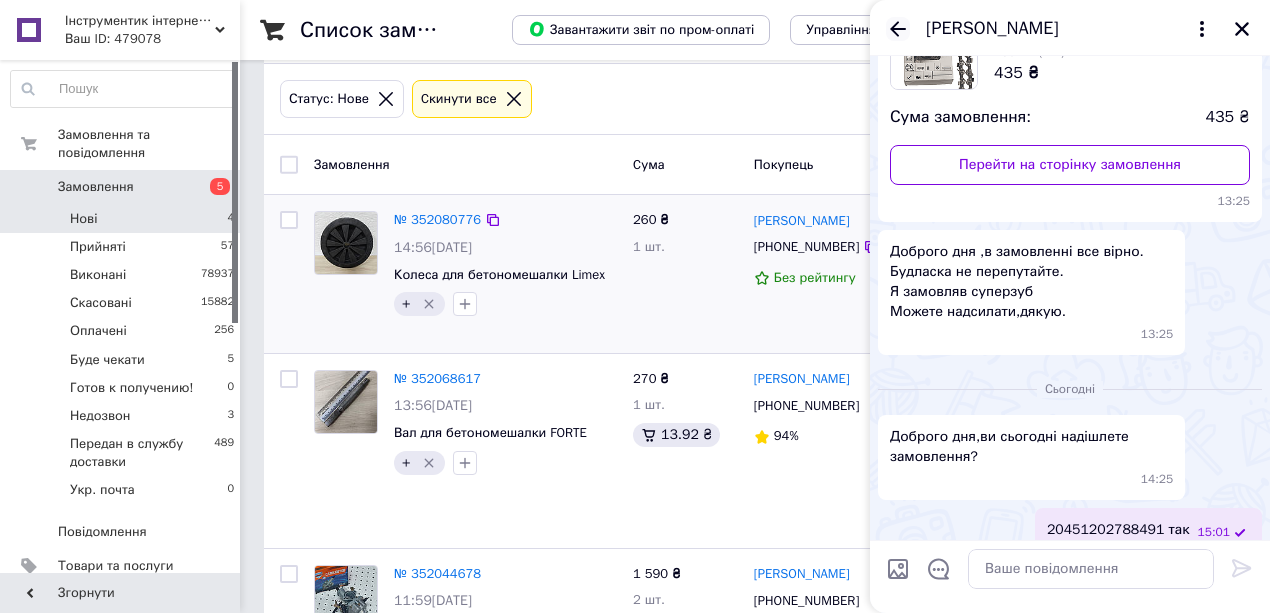 click 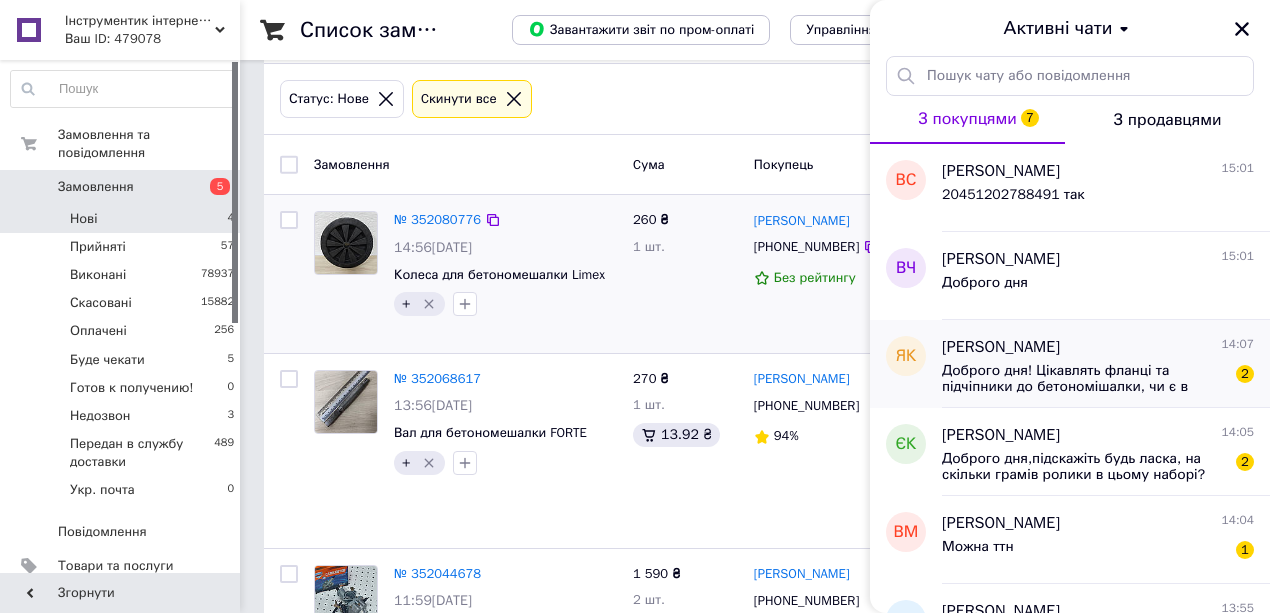 click on "[PERSON_NAME]" at bounding box center (1001, 347) 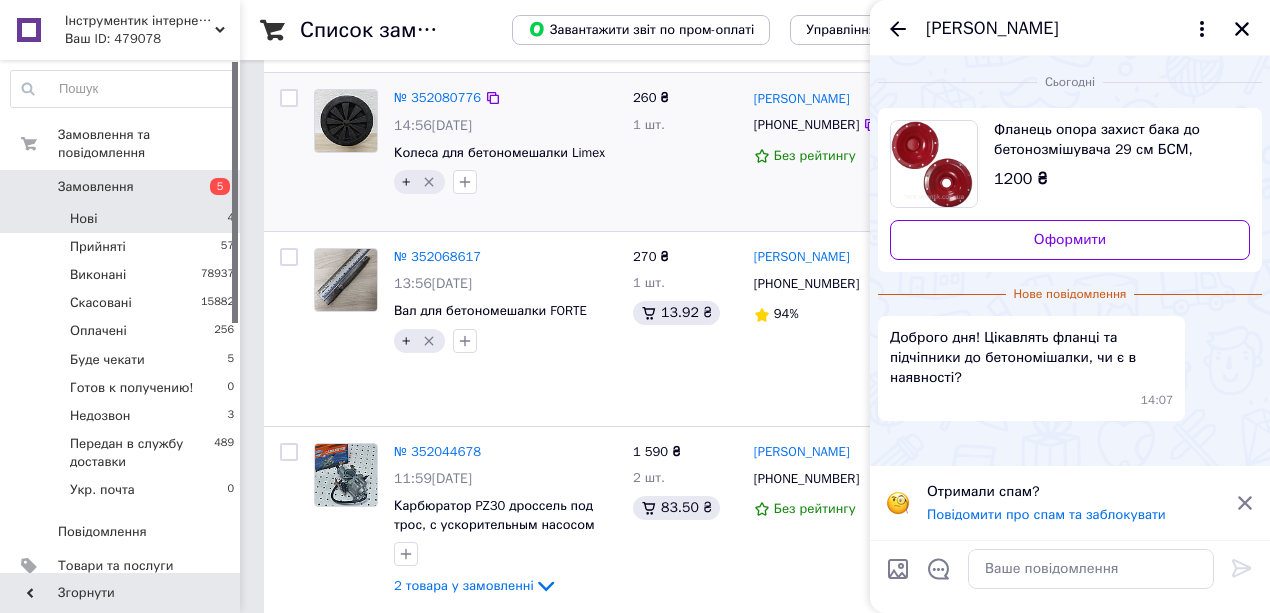 scroll, scrollTop: 225, scrollLeft: 0, axis: vertical 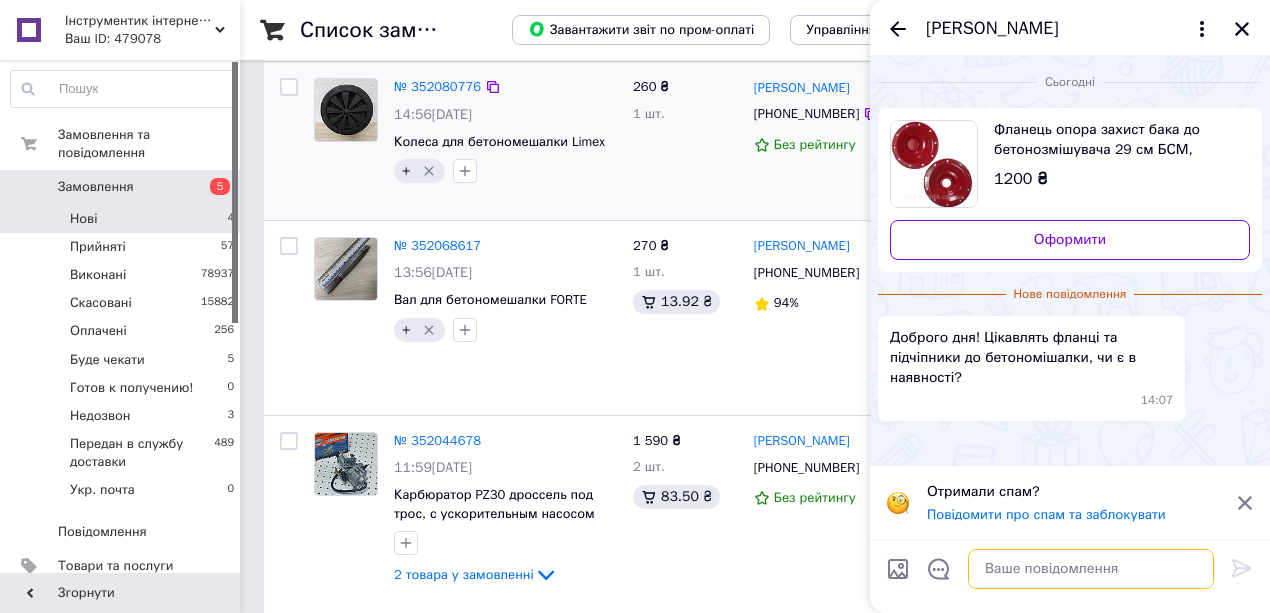 click at bounding box center (1091, 569) 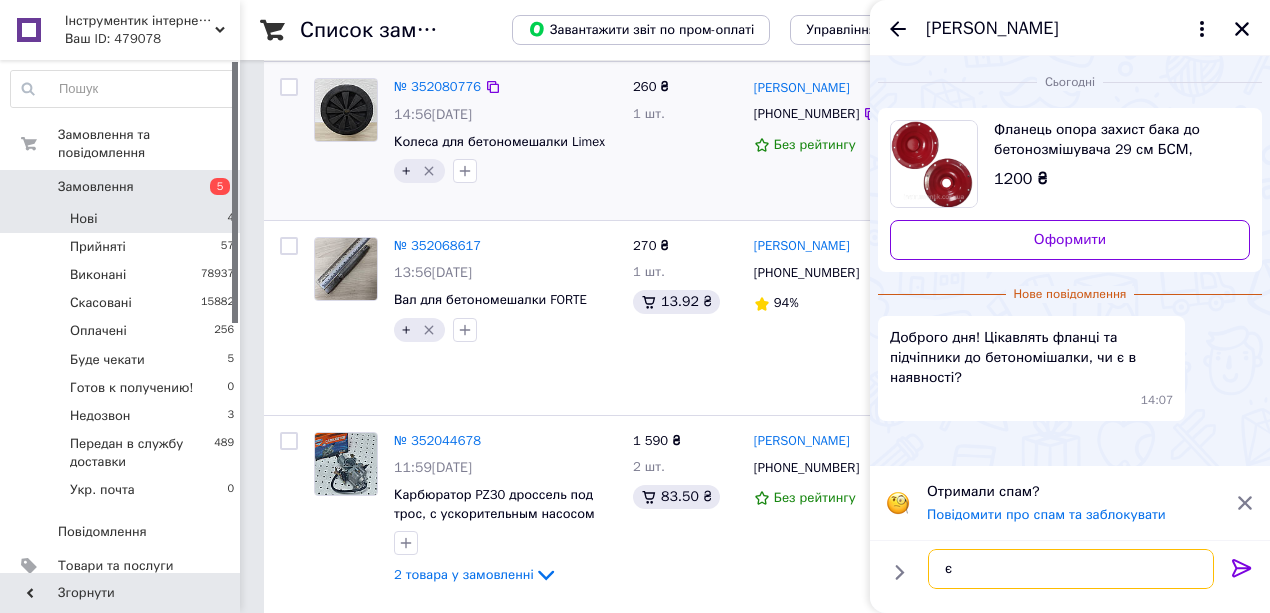 type on "є" 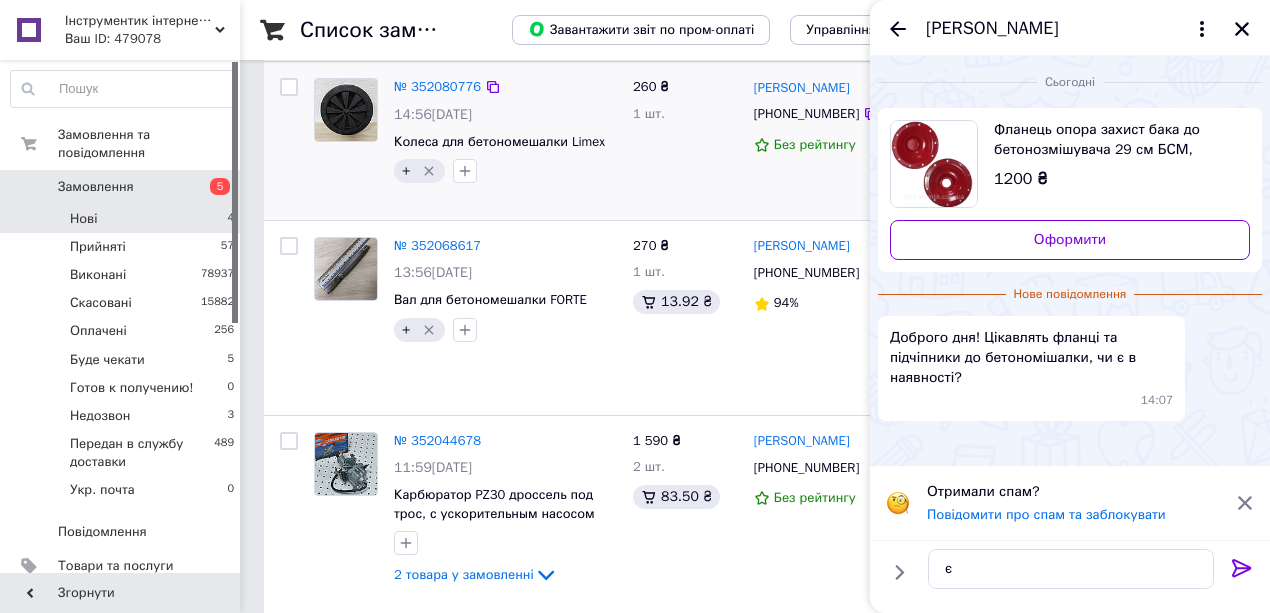click 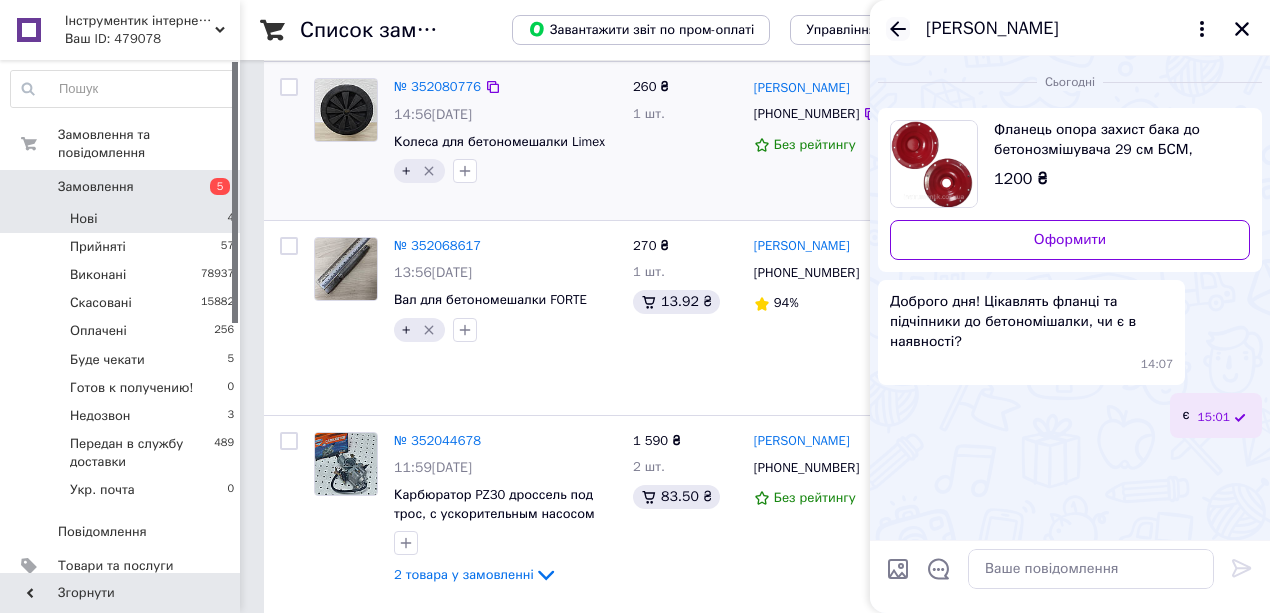 click 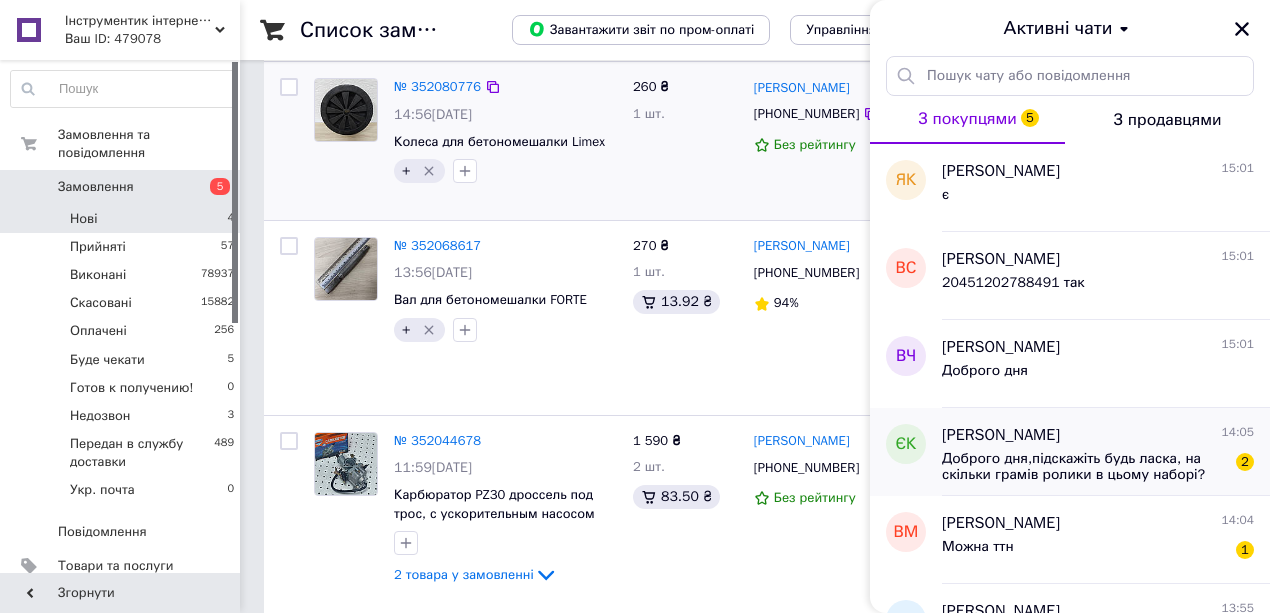 click on "Доброго дня,підскажіть будь ласка, на скільки грамів ролики в цьому наборі?" at bounding box center [1084, 467] 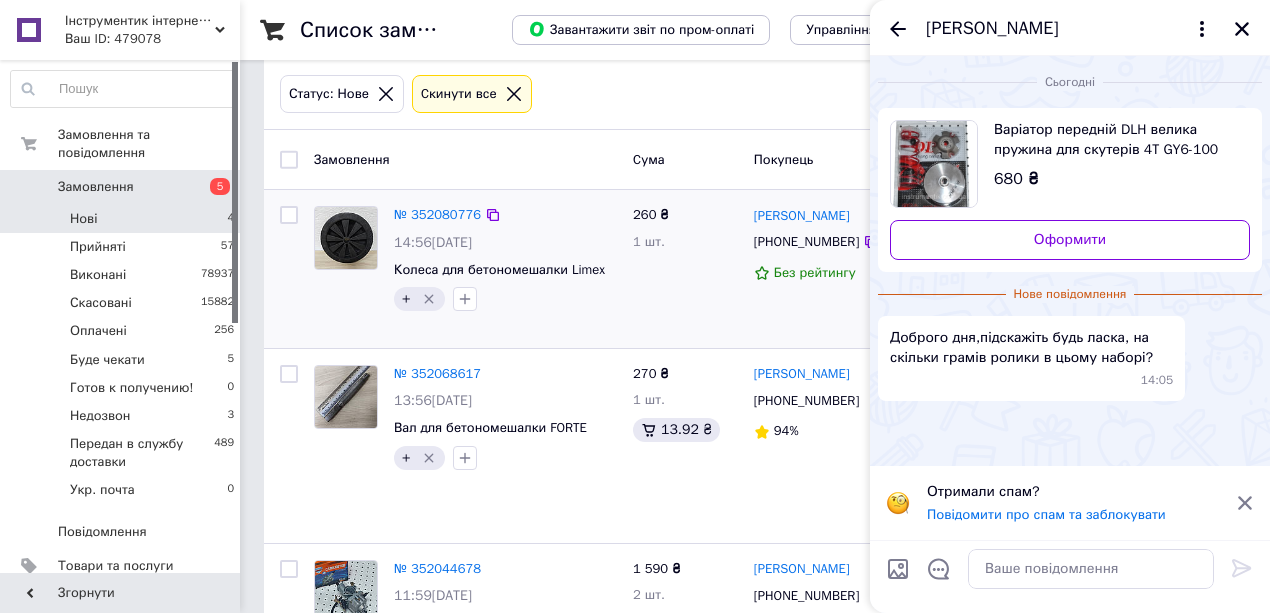 scroll, scrollTop: 0, scrollLeft: 0, axis: both 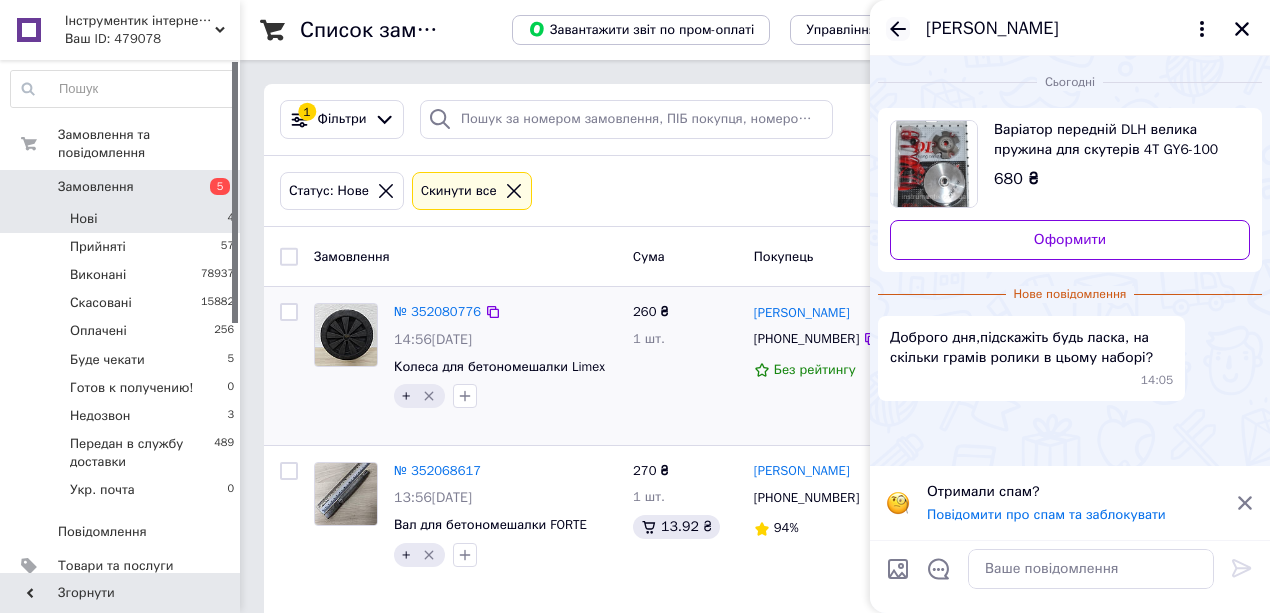 click 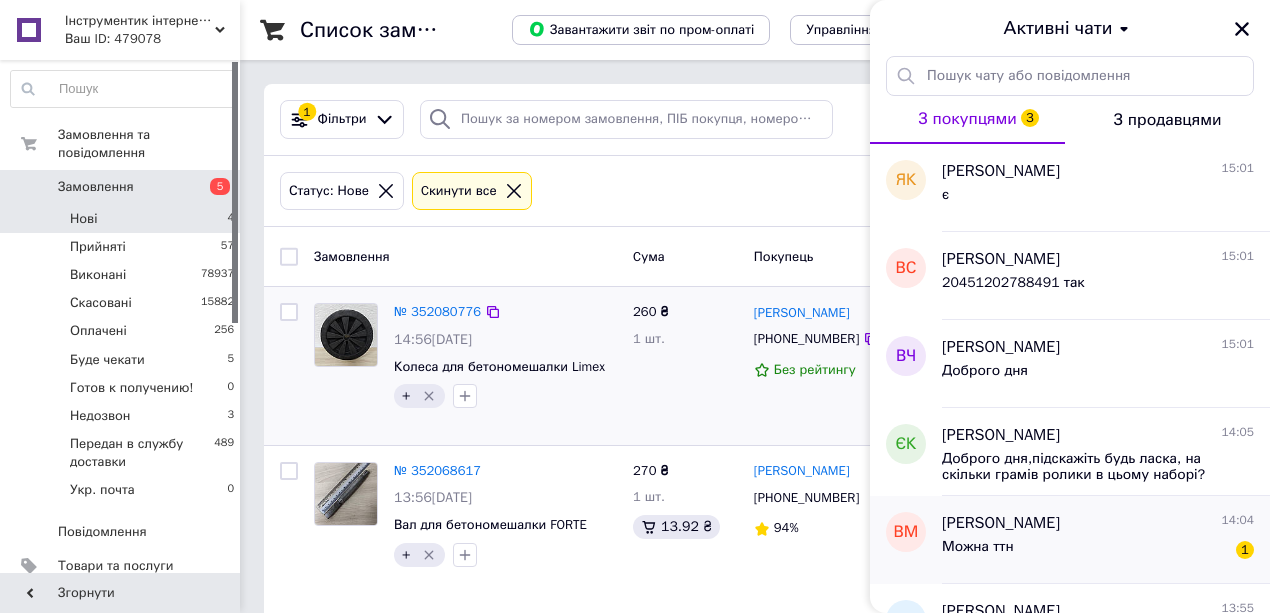 click on "[PERSON_NAME]" at bounding box center [1001, 523] 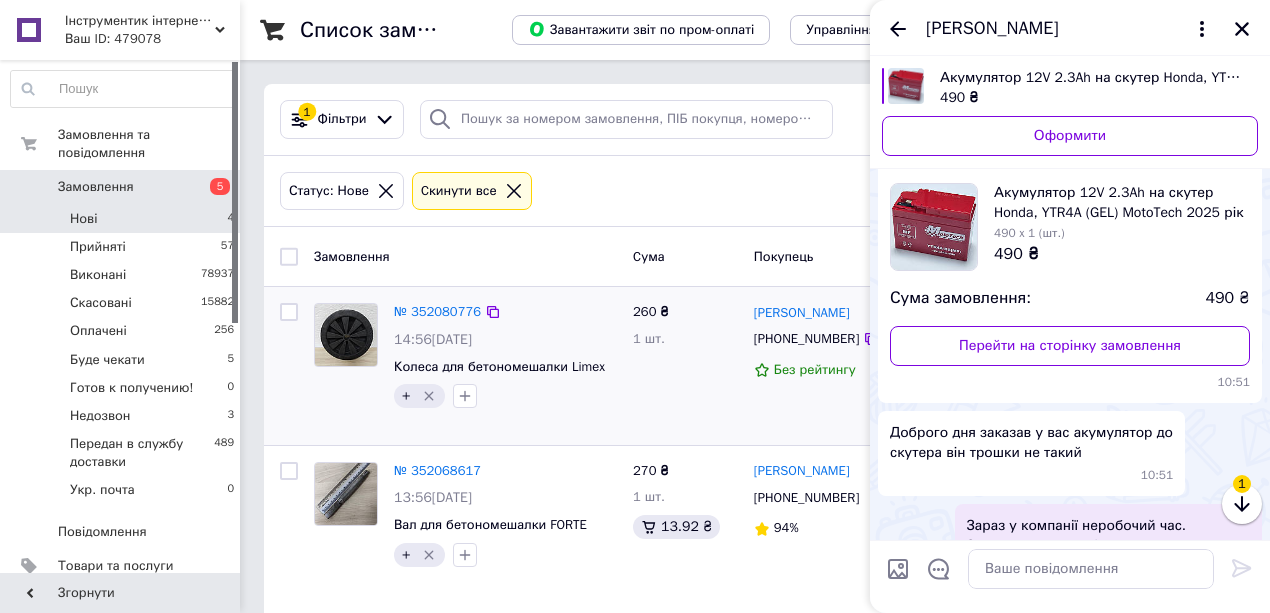 scroll, scrollTop: 2556, scrollLeft: 0, axis: vertical 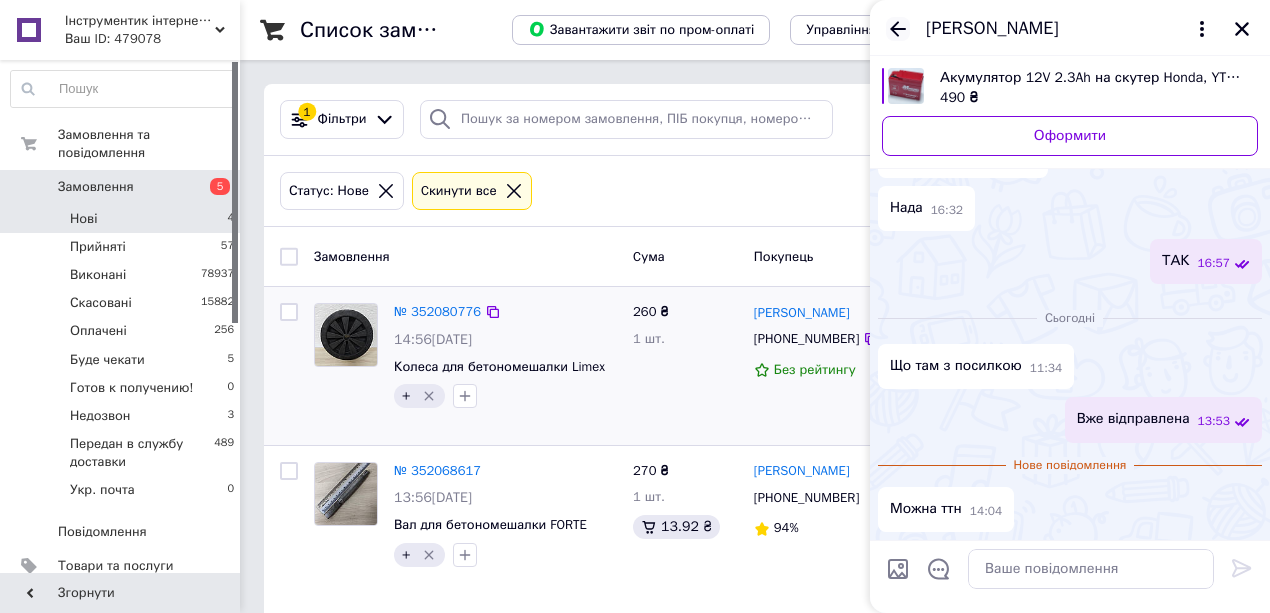 click 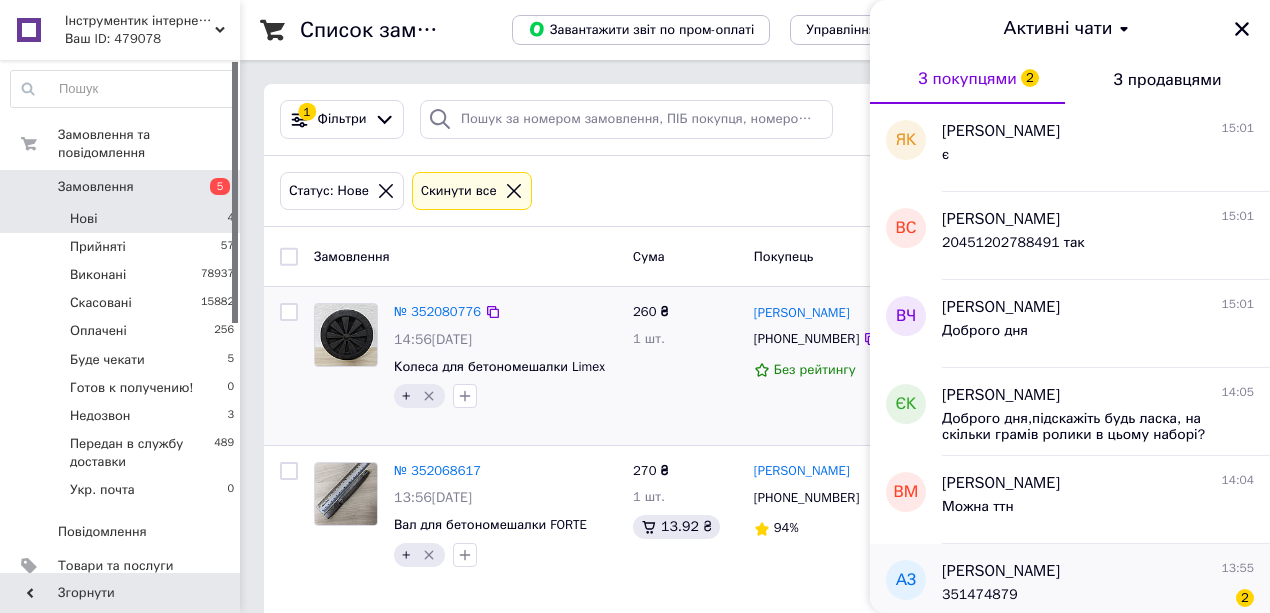 scroll, scrollTop: 266, scrollLeft: 0, axis: vertical 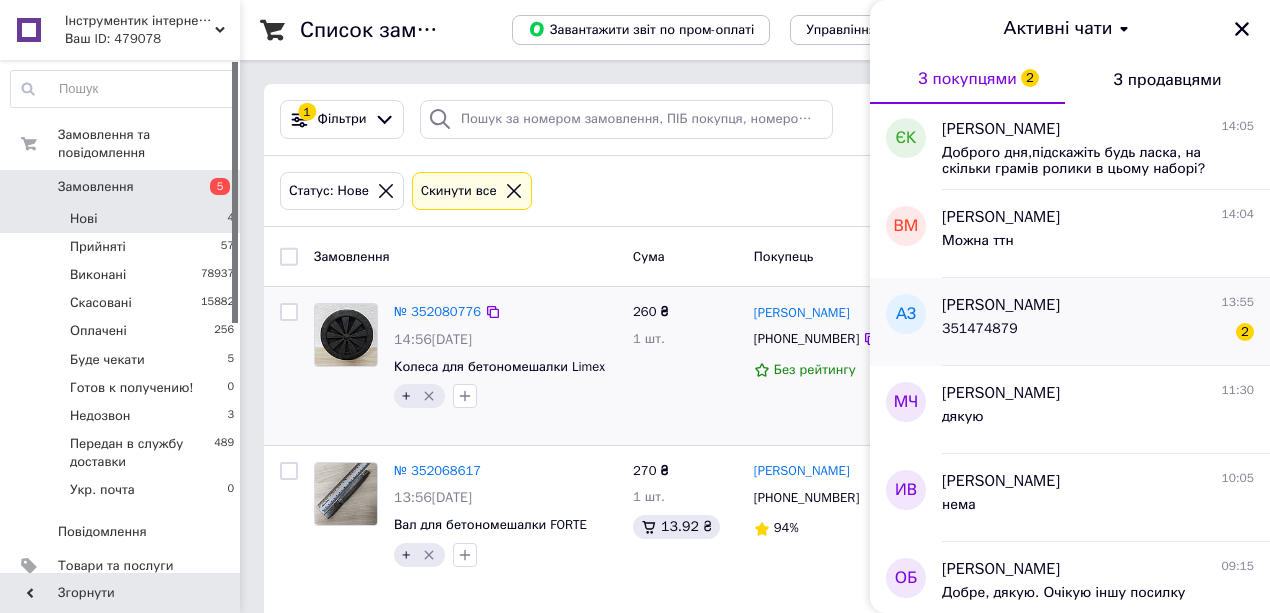 click on "[PERSON_NAME]" at bounding box center [1001, 305] 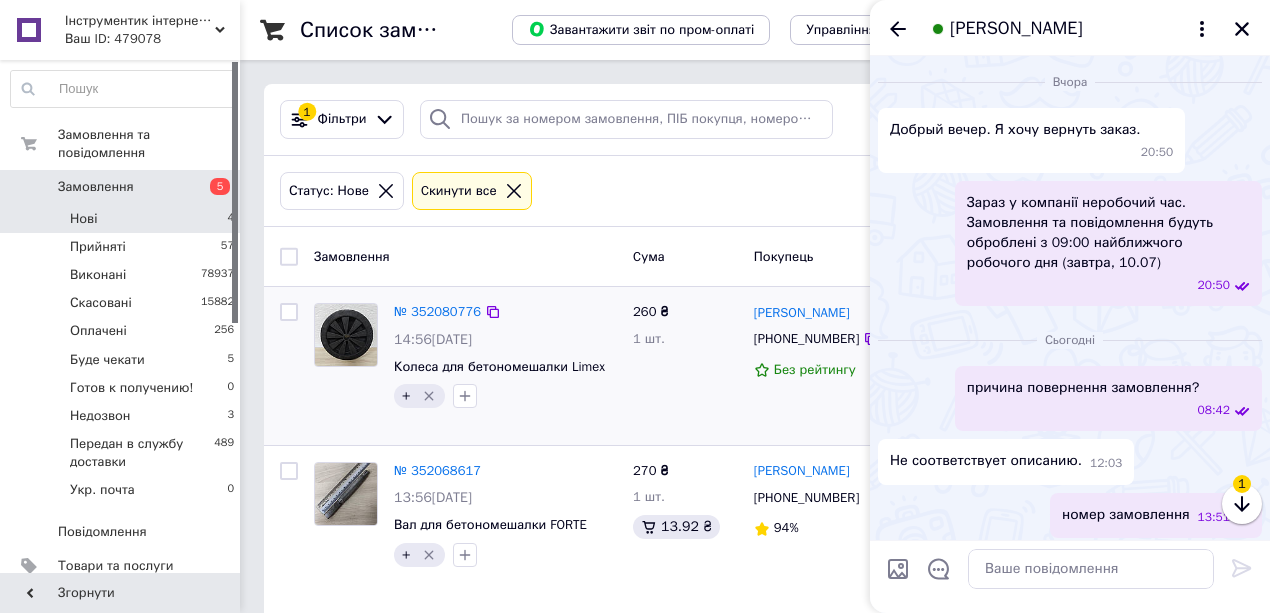 scroll, scrollTop: 202, scrollLeft: 0, axis: vertical 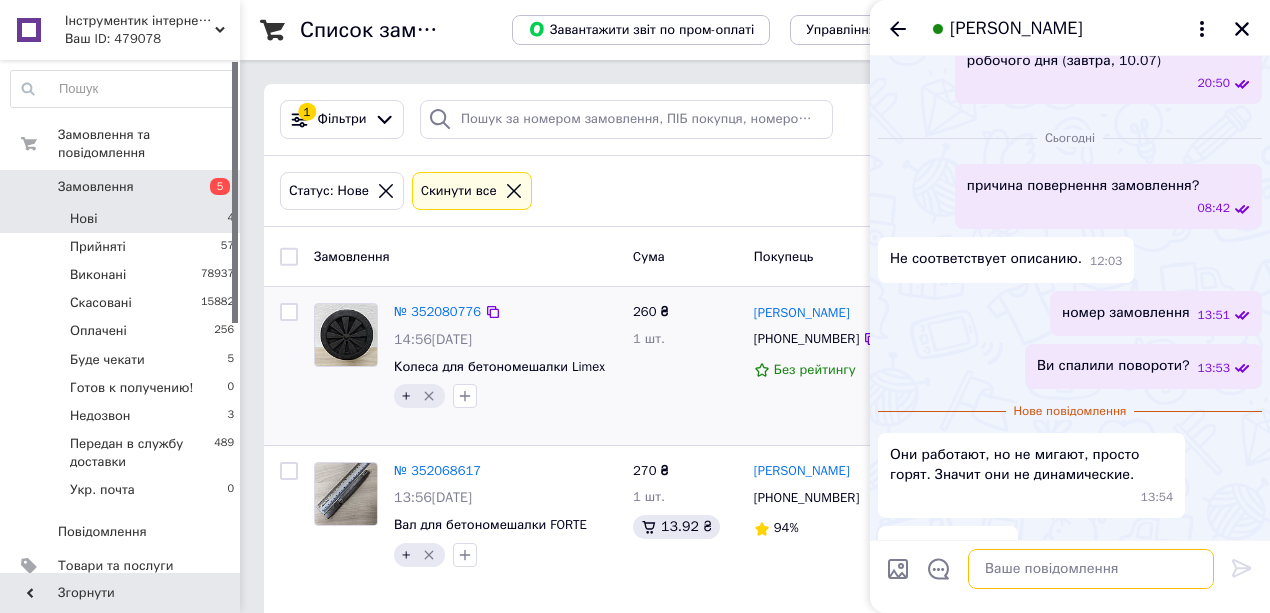click at bounding box center (1091, 569) 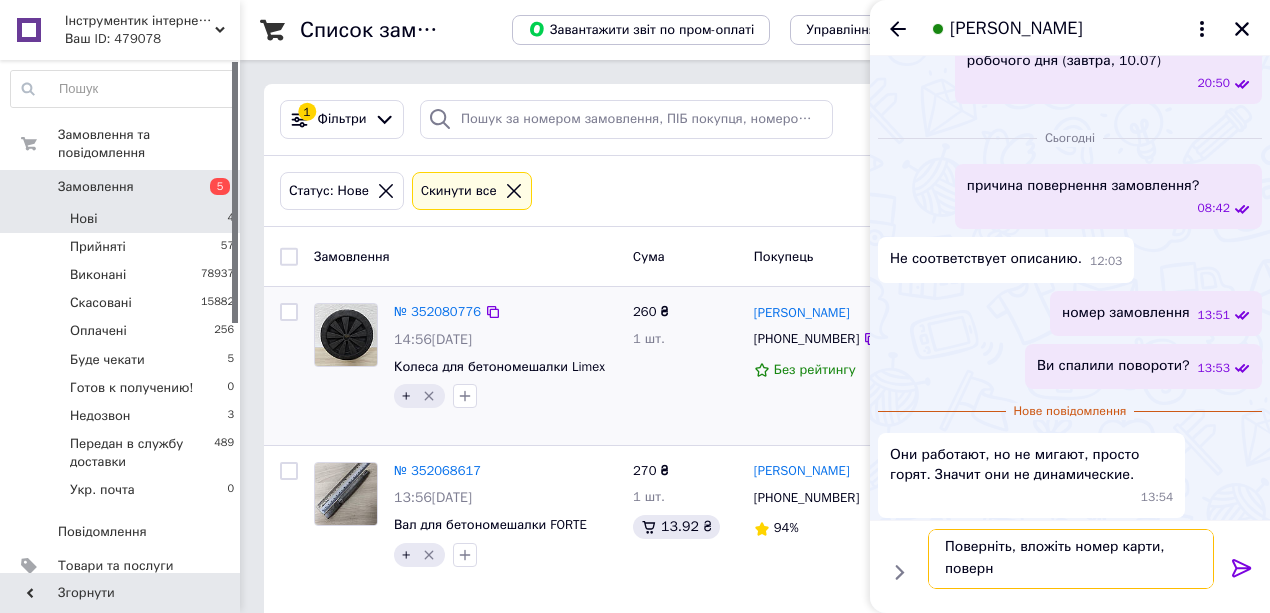 scroll, scrollTop: 1, scrollLeft: 0, axis: vertical 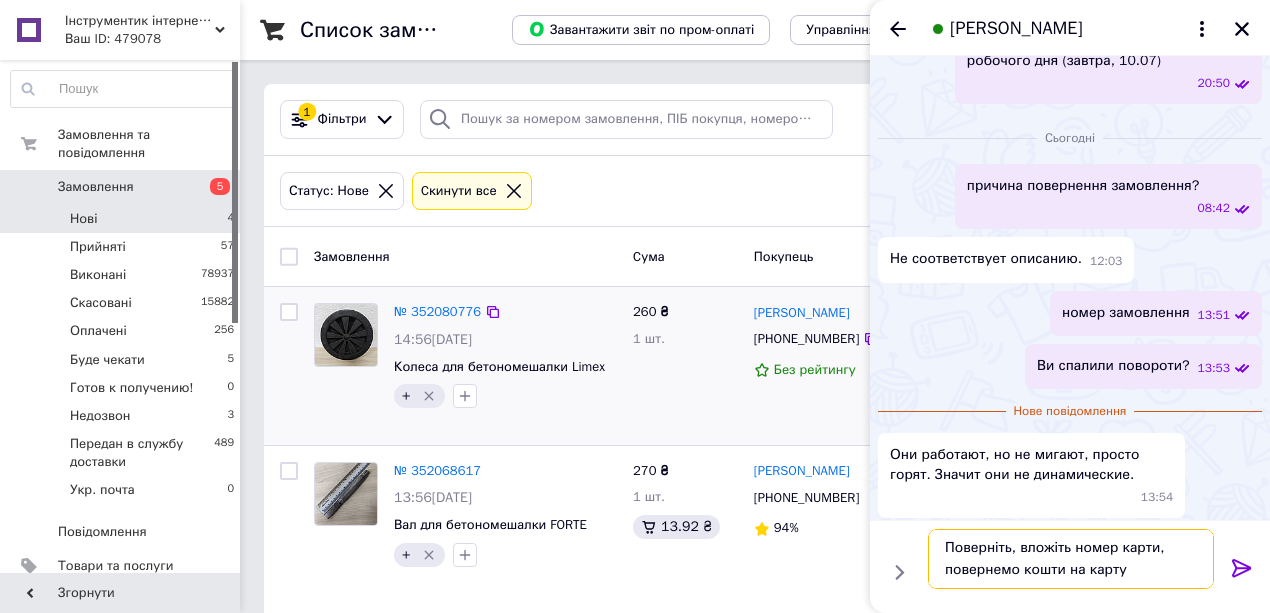 type on "Поверніть, вложіть номер карти, повернемо кошти на карту" 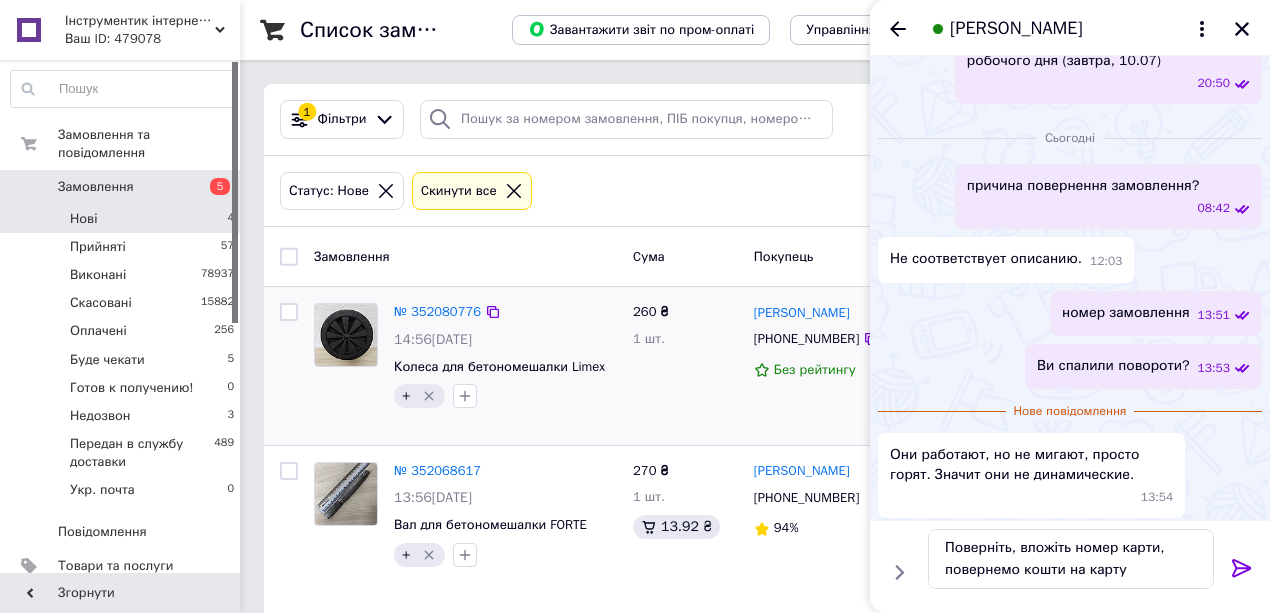 click 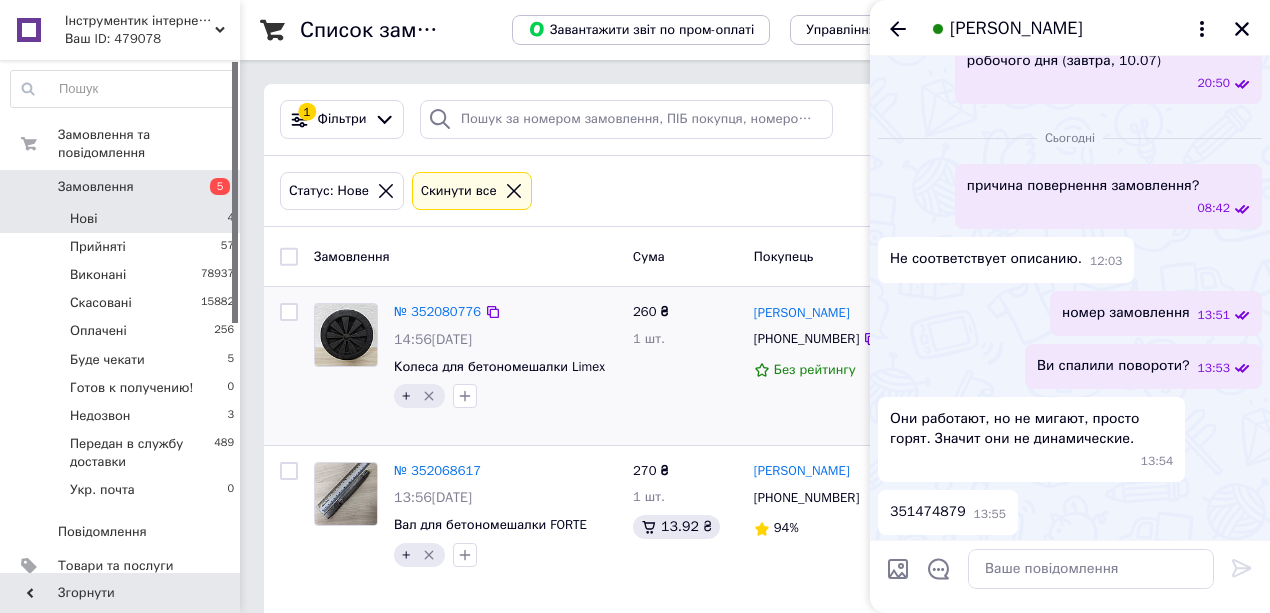 scroll, scrollTop: 0, scrollLeft: 0, axis: both 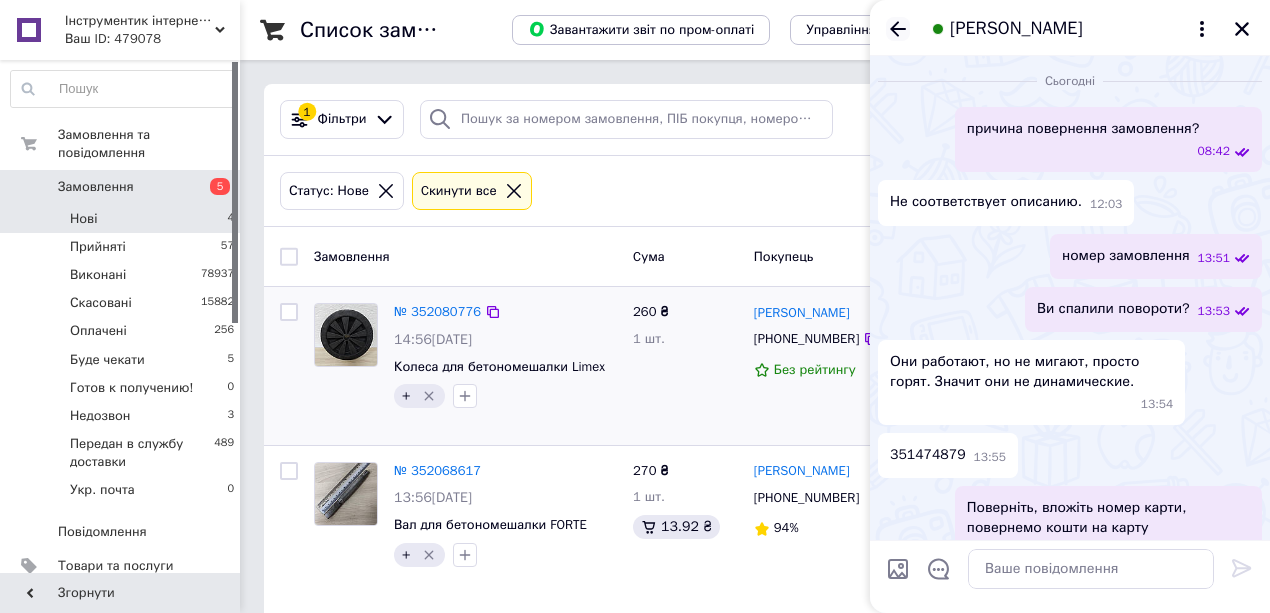 click 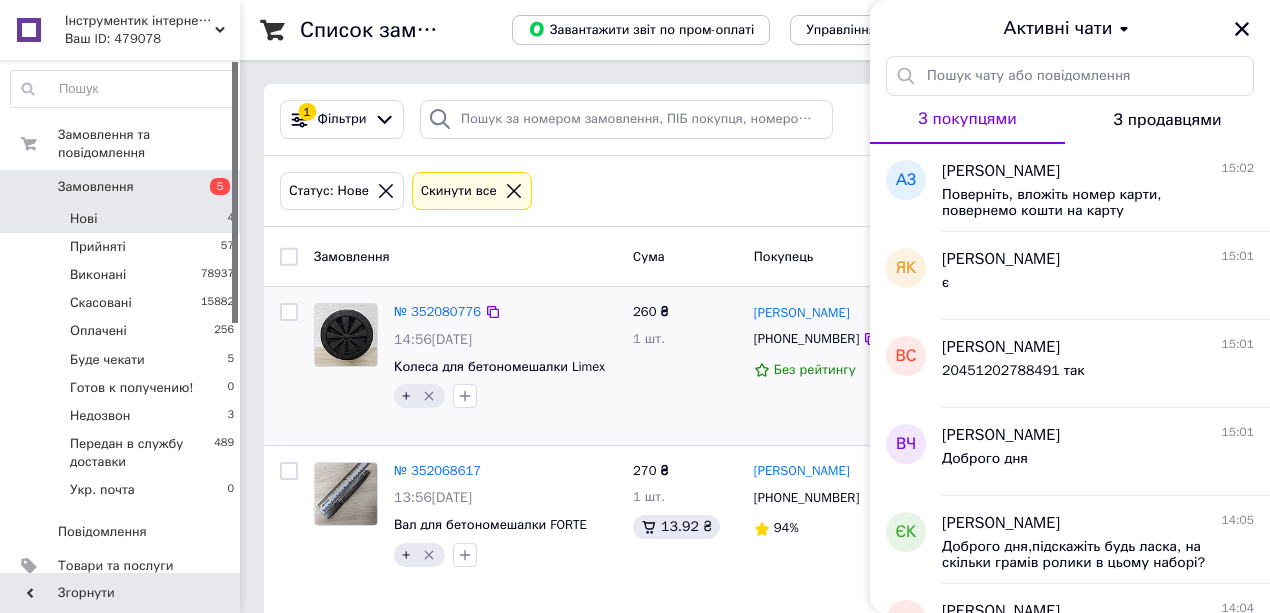 click on "Нові 4" at bounding box center [123, 219] 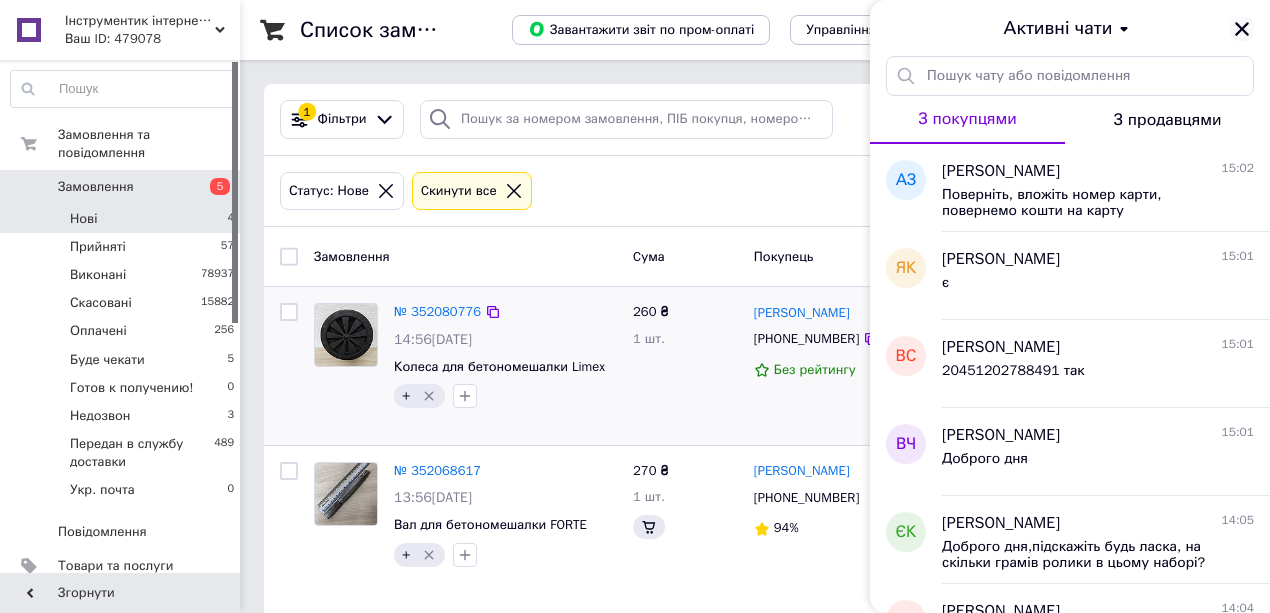 click 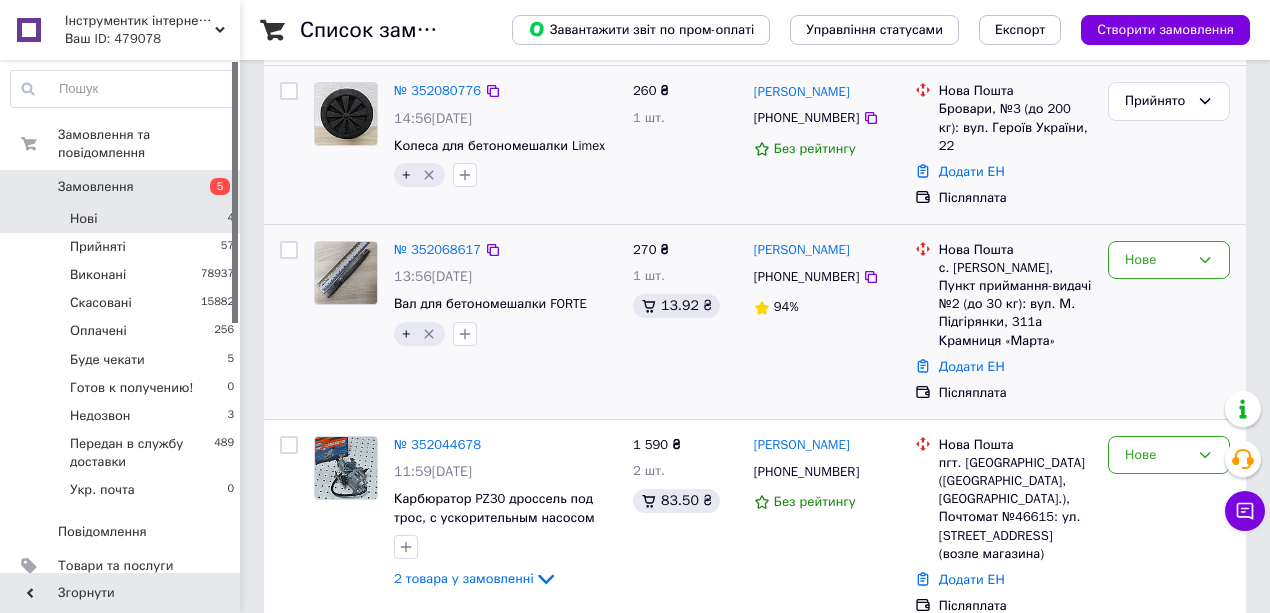 scroll, scrollTop: 225, scrollLeft: 0, axis: vertical 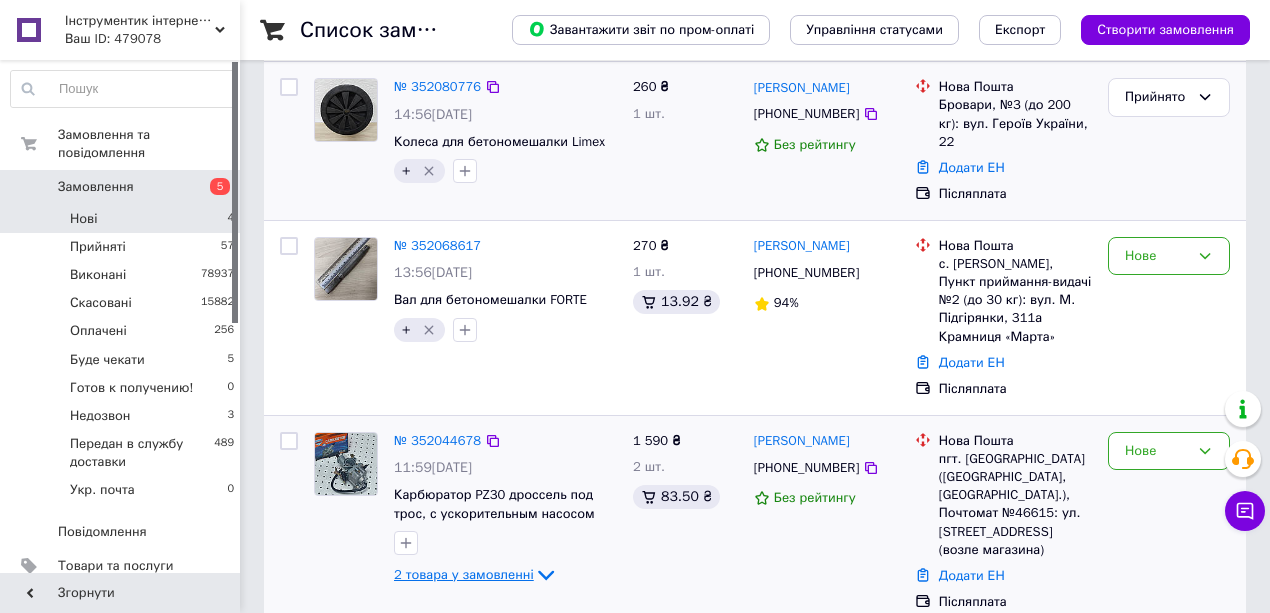 click on "2 товара у замовленні" at bounding box center [464, 574] 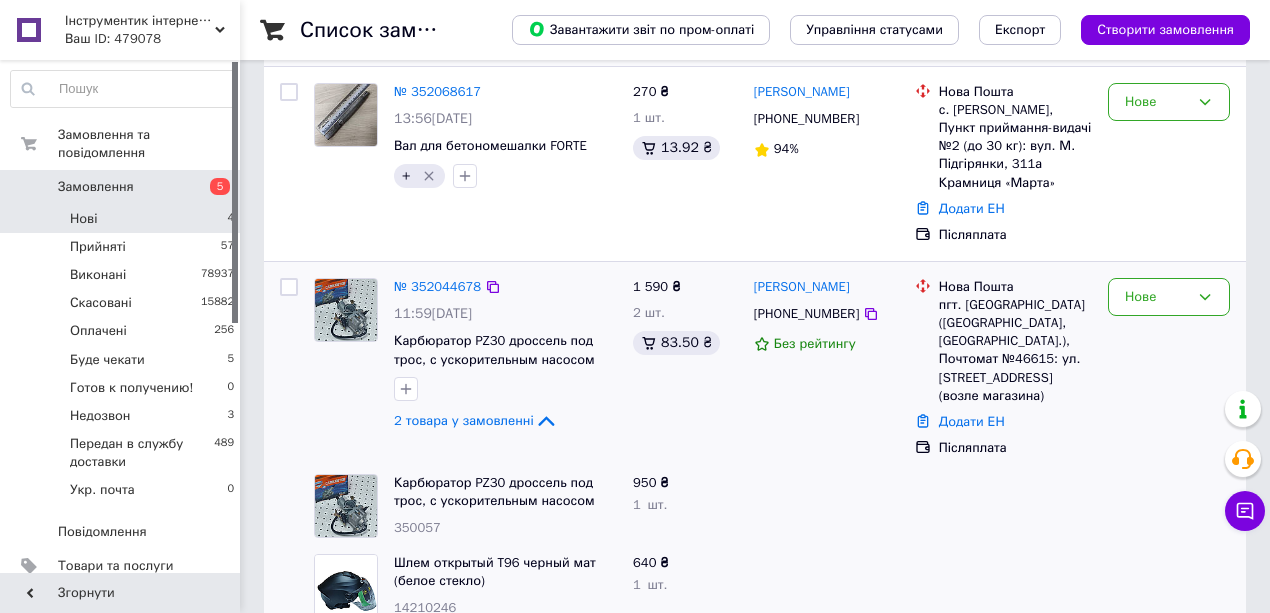 scroll, scrollTop: 386, scrollLeft: 0, axis: vertical 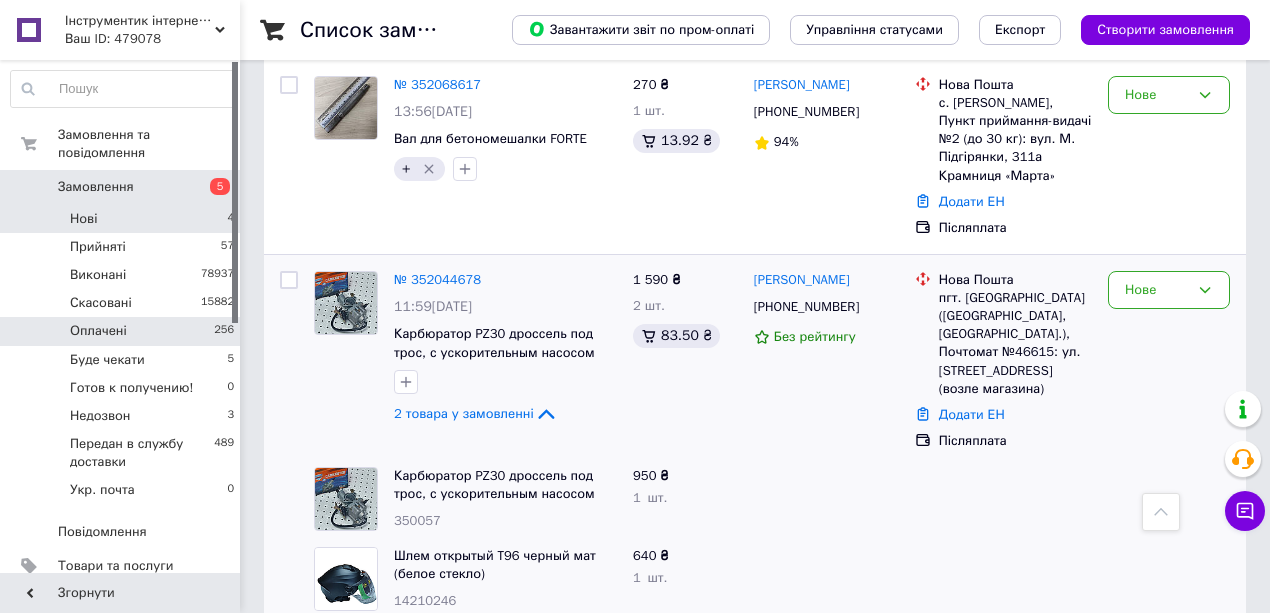 click on "Оплачені 256" at bounding box center [123, 331] 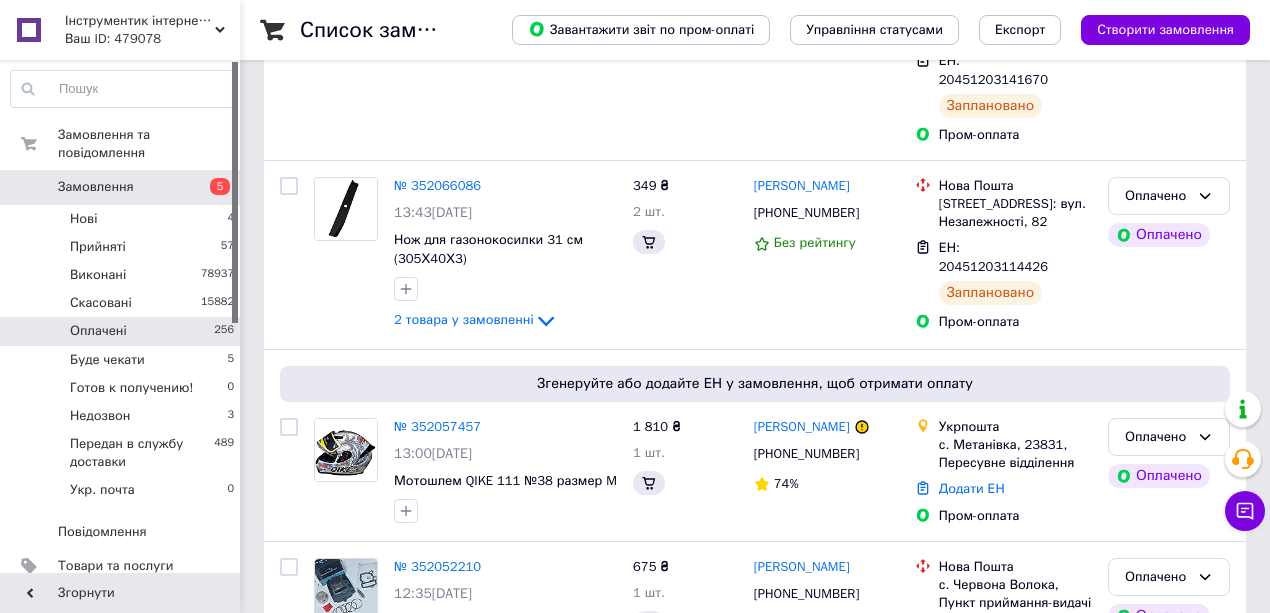 scroll, scrollTop: 0, scrollLeft: 0, axis: both 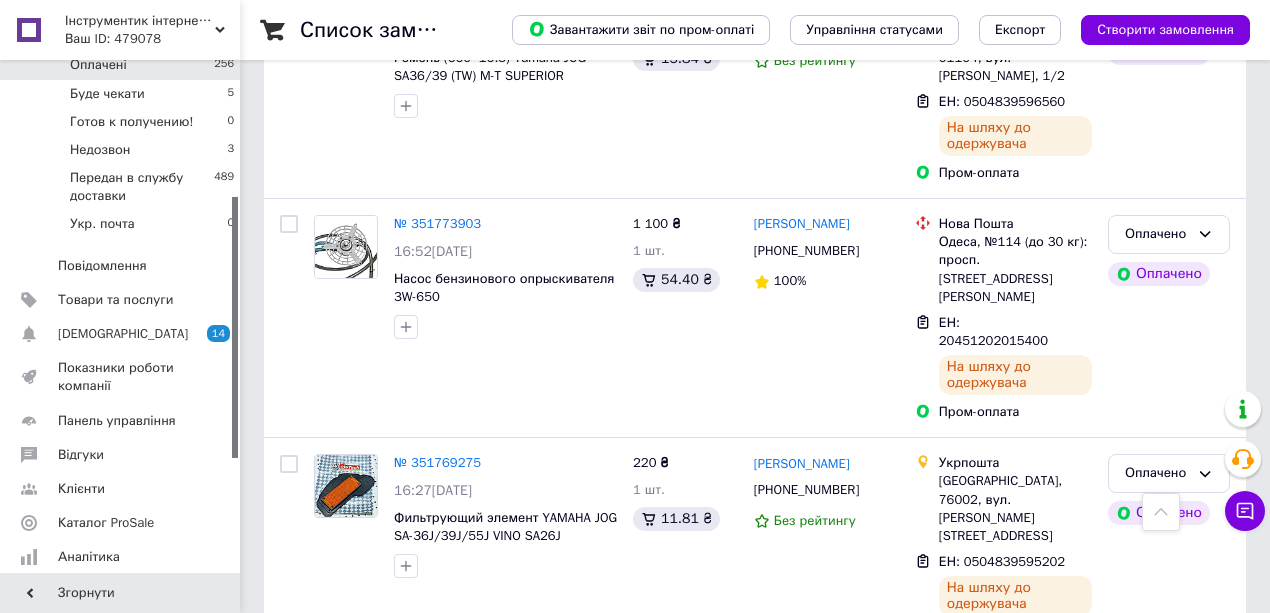 click on "3 товара у замовленні" at bounding box center [464, 1366] 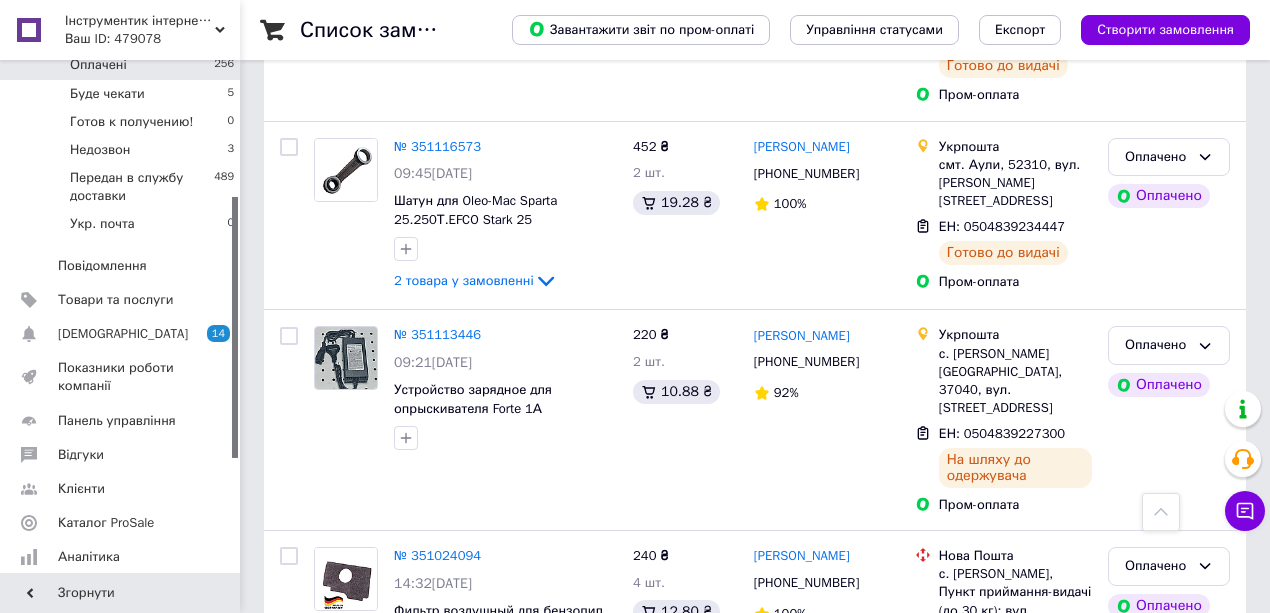 scroll, scrollTop: 18000, scrollLeft: 0, axis: vertical 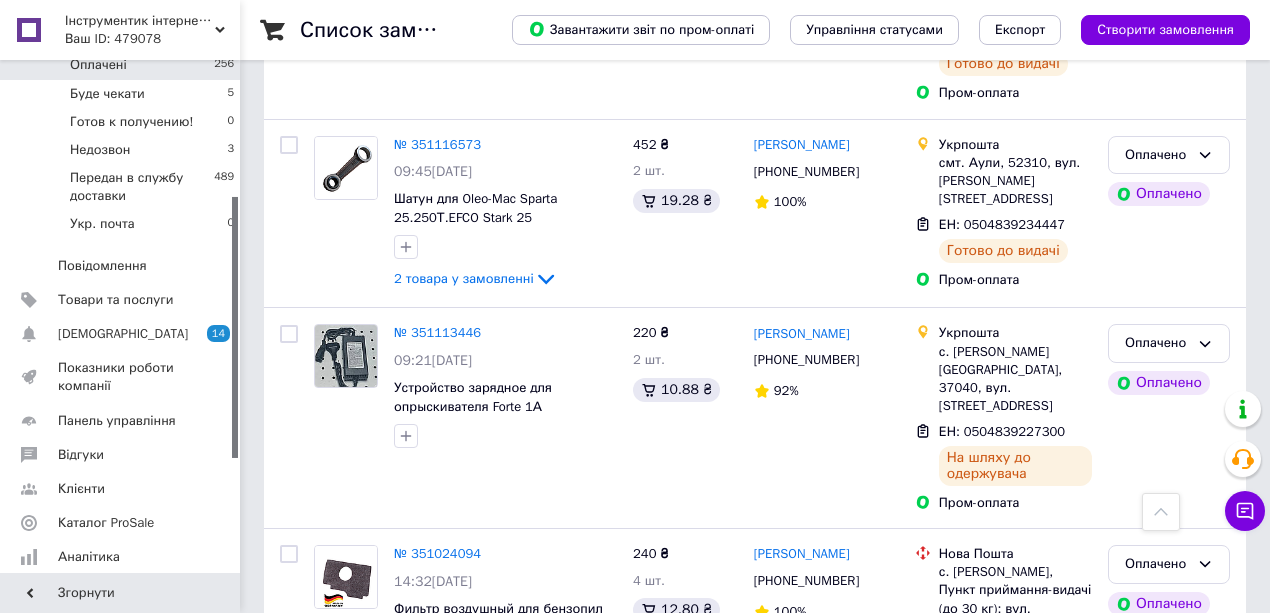 click on "16 товарів у замовленні" at bounding box center (469, 2100) 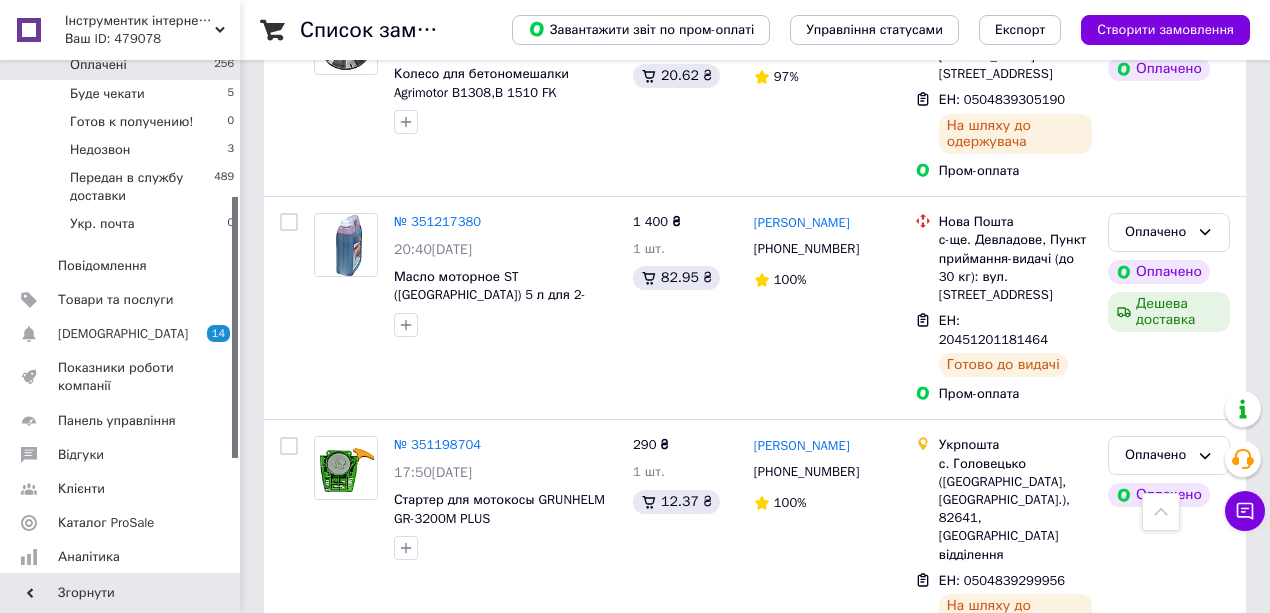scroll, scrollTop: 16933, scrollLeft: 0, axis: vertical 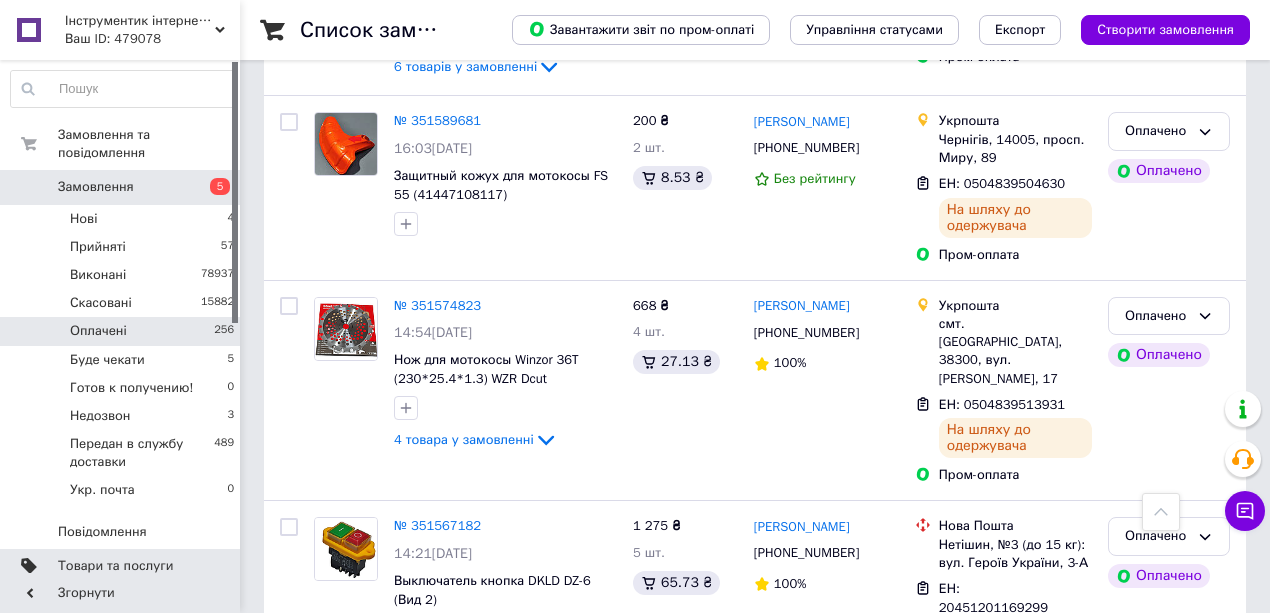 click on "Товари та послуги" at bounding box center [115, 566] 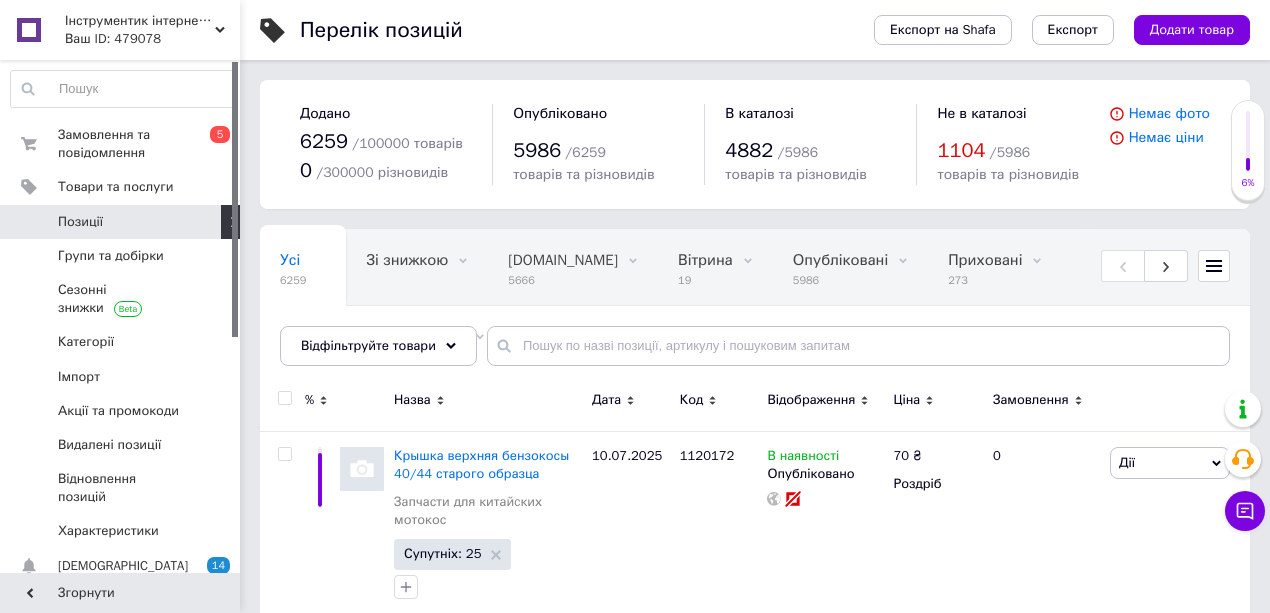 scroll, scrollTop: 333, scrollLeft: 0, axis: vertical 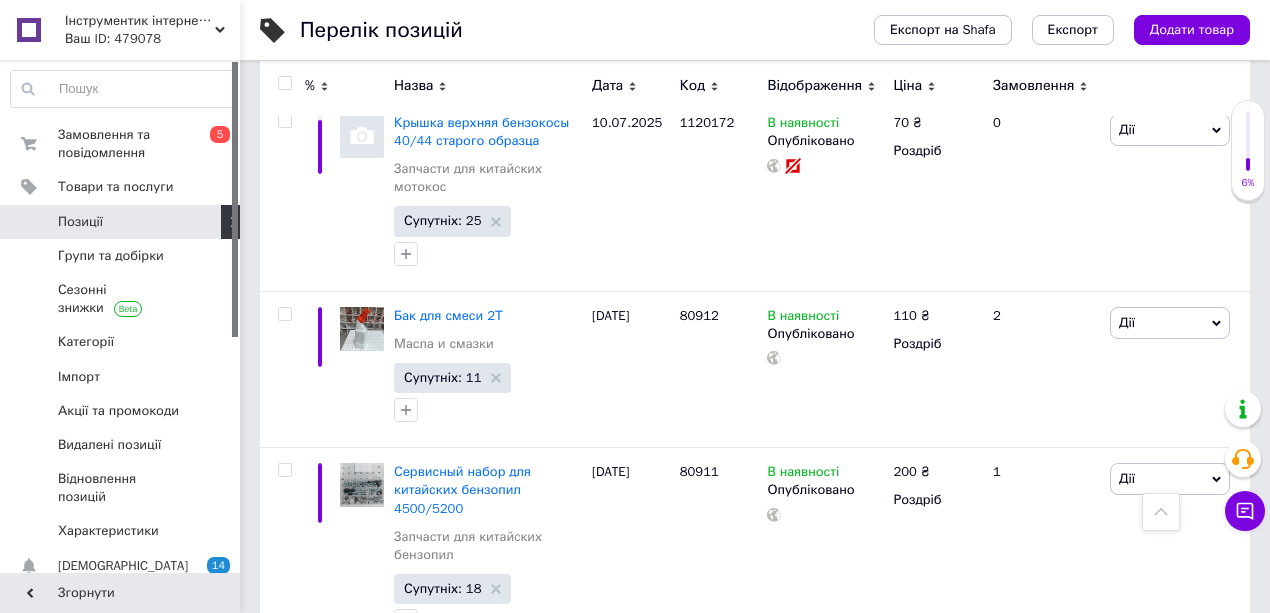 click at bounding box center [233, 222] 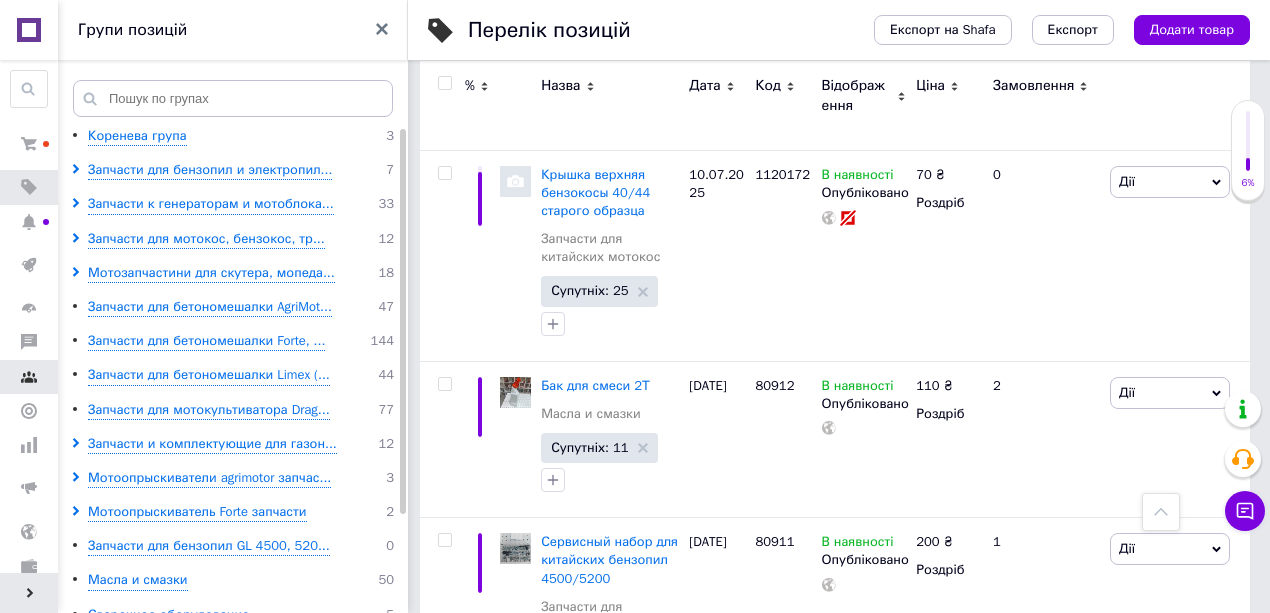 scroll, scrollTop: 533, scrollLeft: 0, axis: vertical 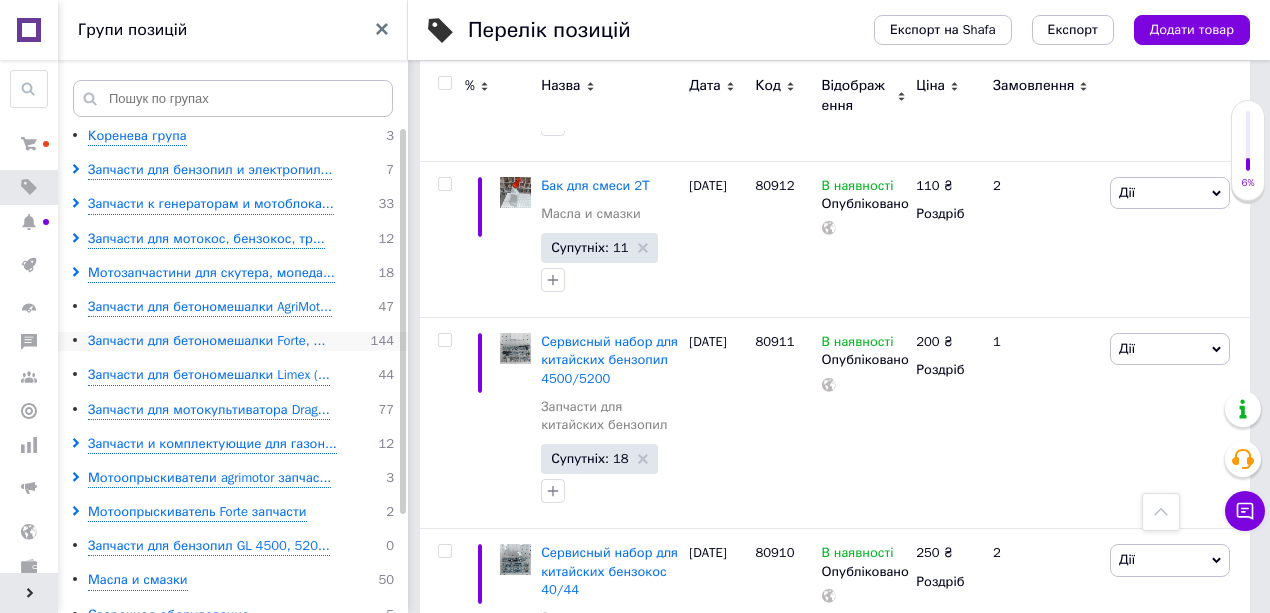 click on "Запчасти для бетономешалки Forte, ..." at bounding box center [206, 341] 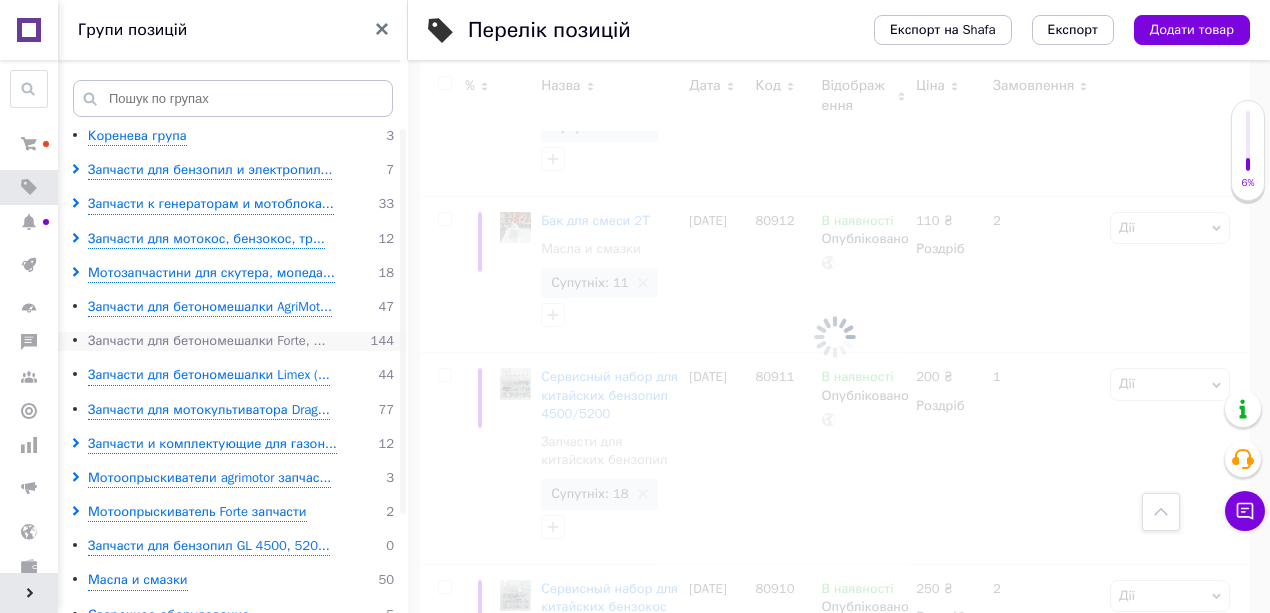 scroll, scrollTop: 568, scrollLeft: 0, axis: vertical 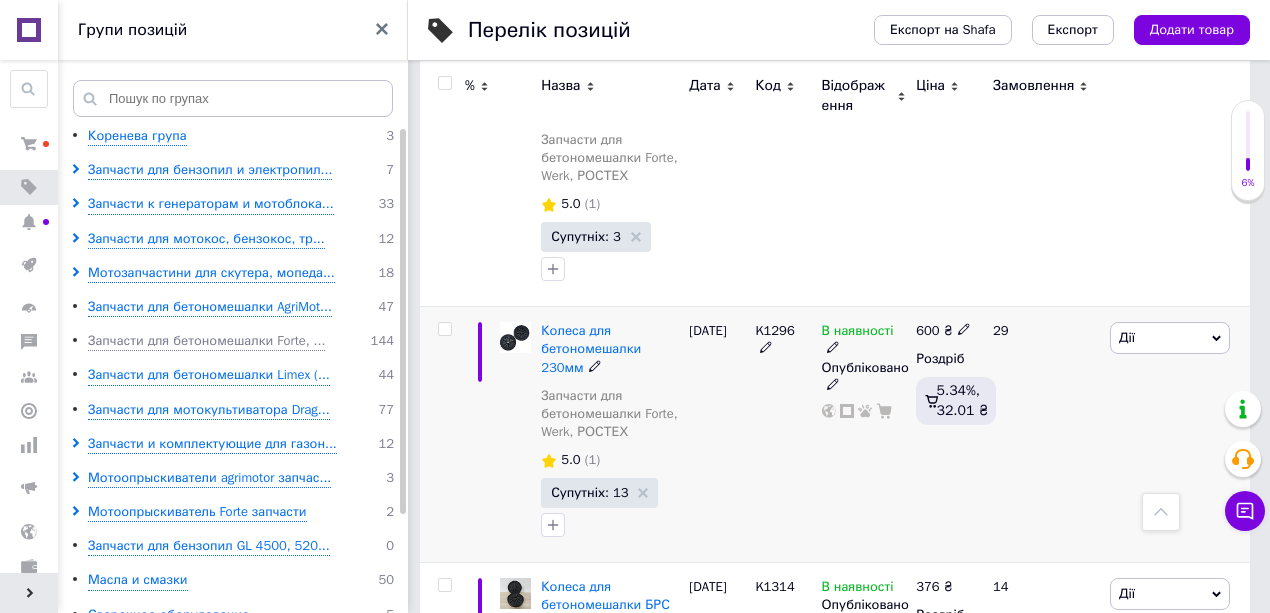 click 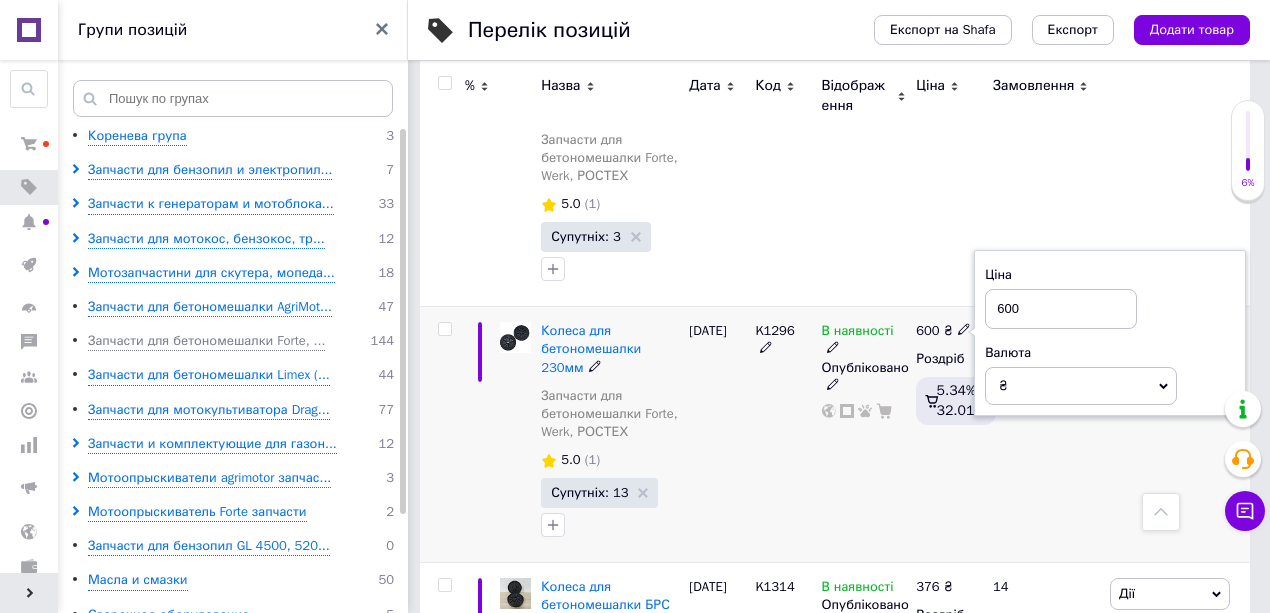 click on "В наявності" at bounding box center [858, 333] 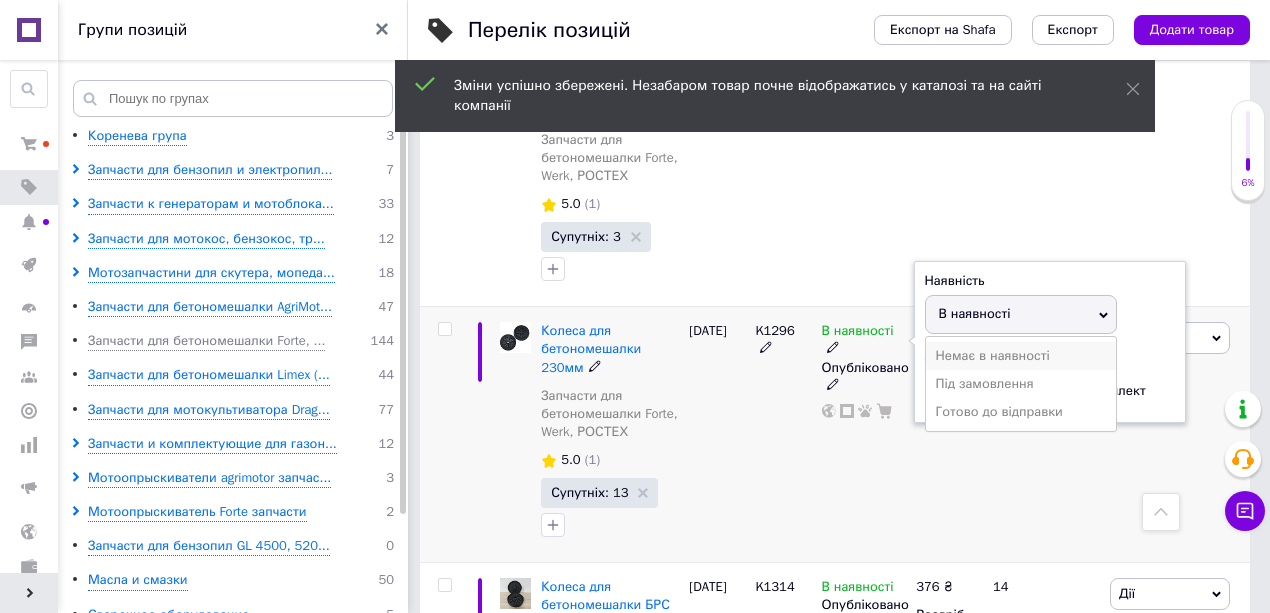 click on "Немає в наявності" at bounding box center [1021, 356] 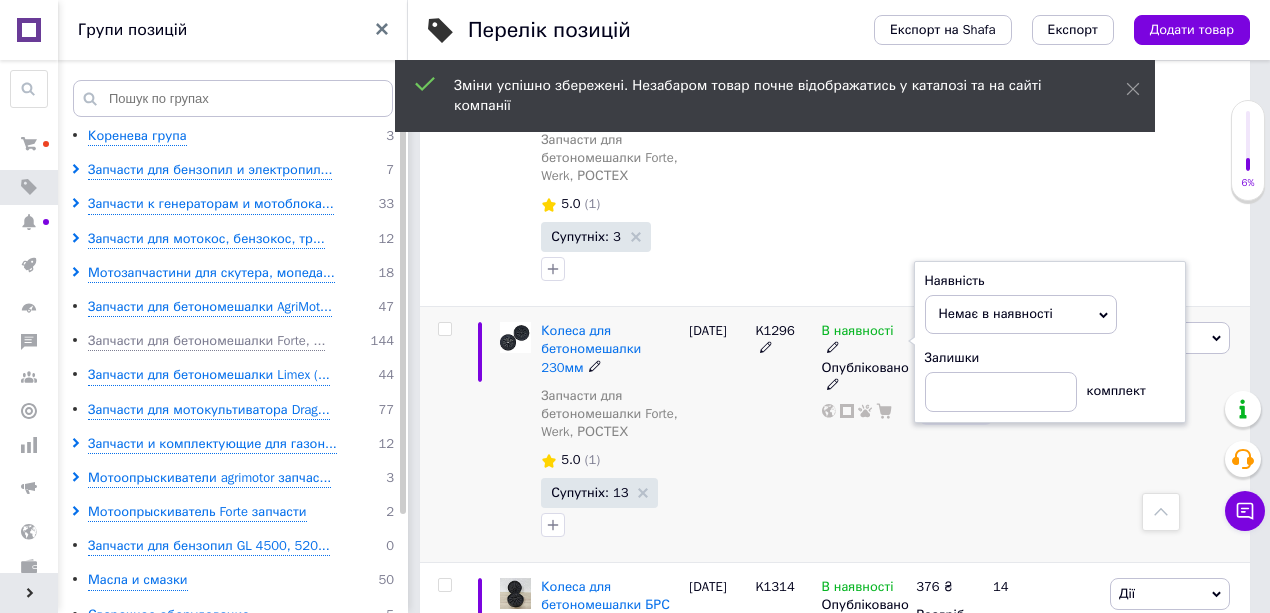 click on "[DATE]" at bounding box center [717, 435] 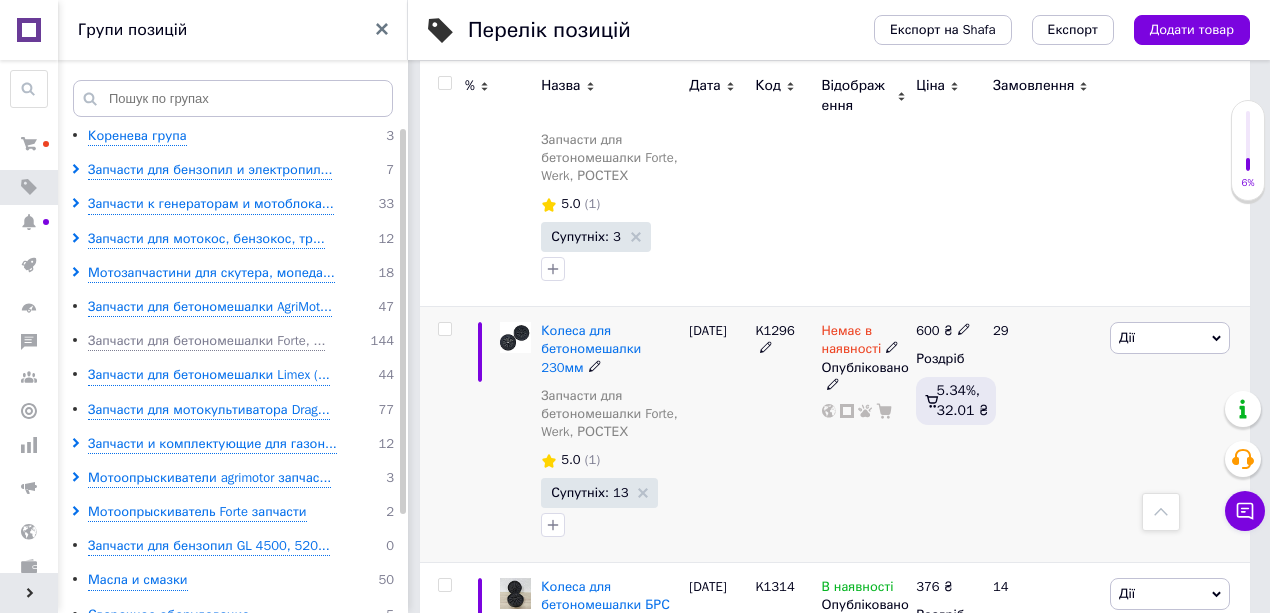 click on "K1296" at bounding box center [783, 340] 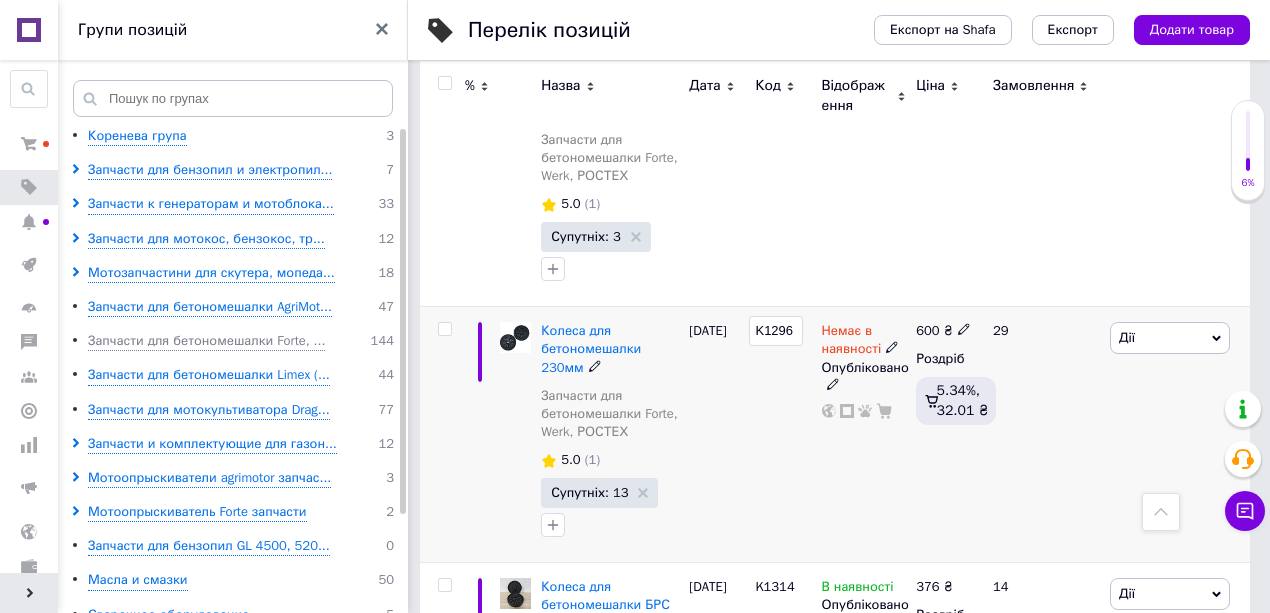 click on "K1296" at bounding box center (775, 331) 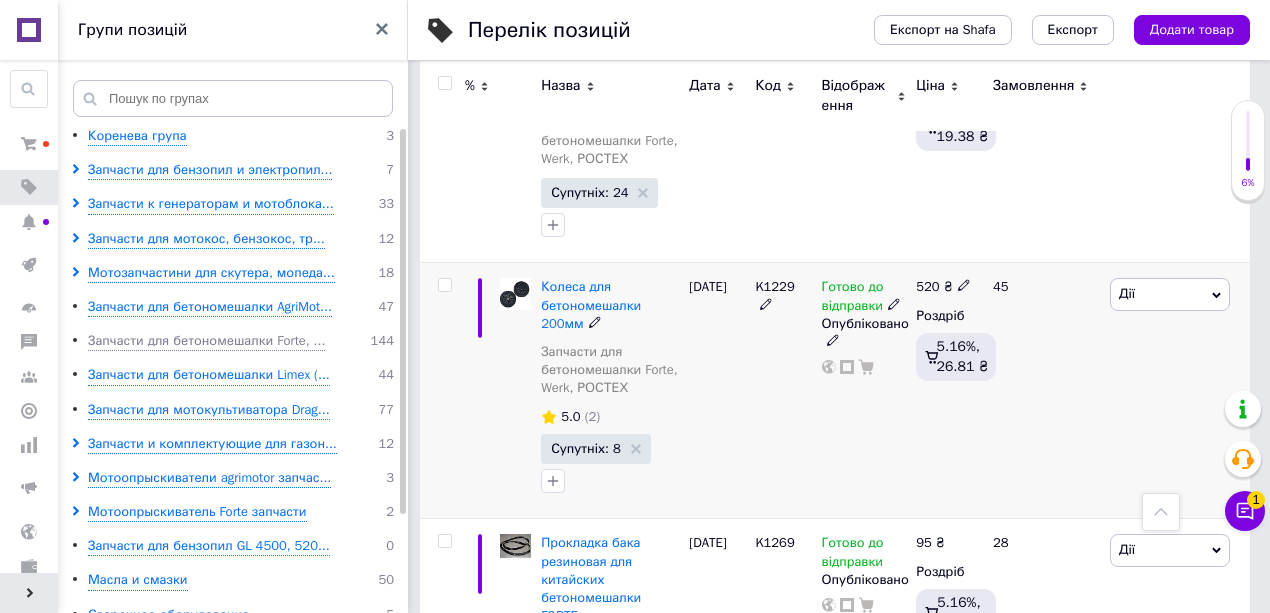 scroll, scrollTop: 2933, scrollLeft: 0, axis: vertical 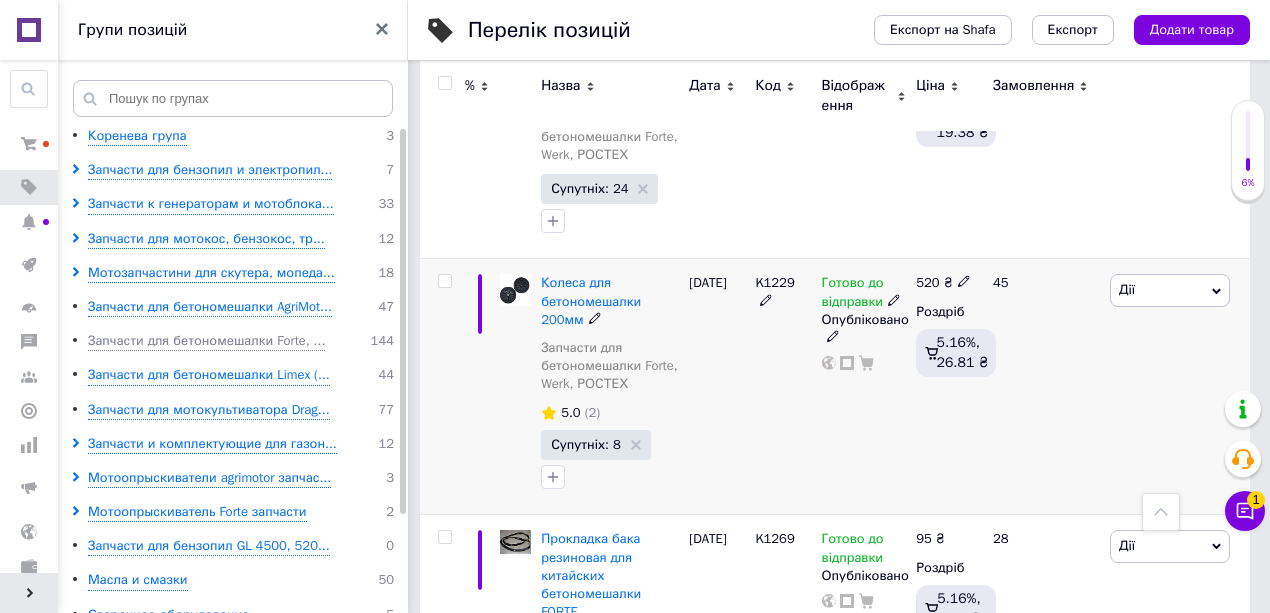 click 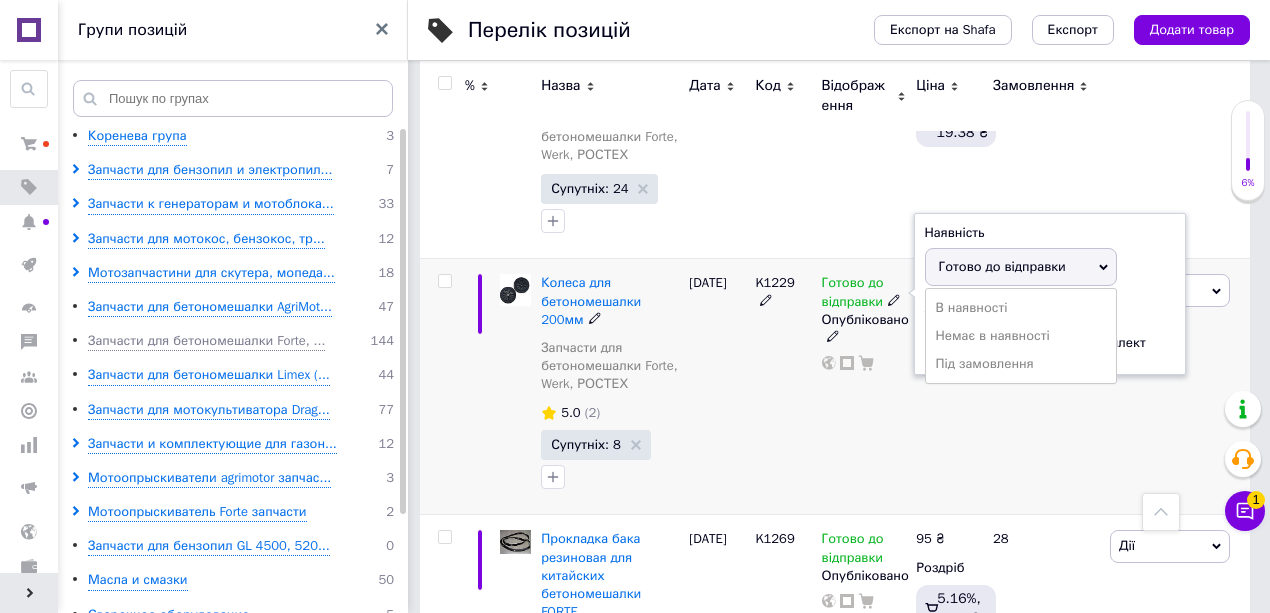 click on "Немає в наявності" at bounding box center [1021, 336] 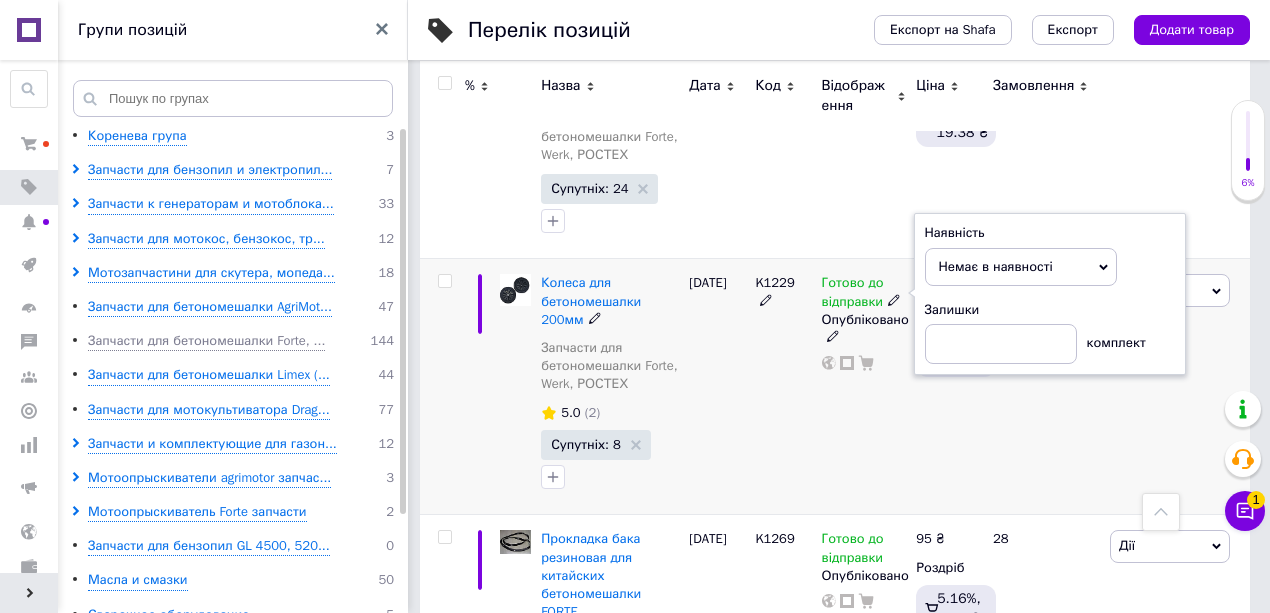 click on "[DATE]" at bounding box center [717, 387] 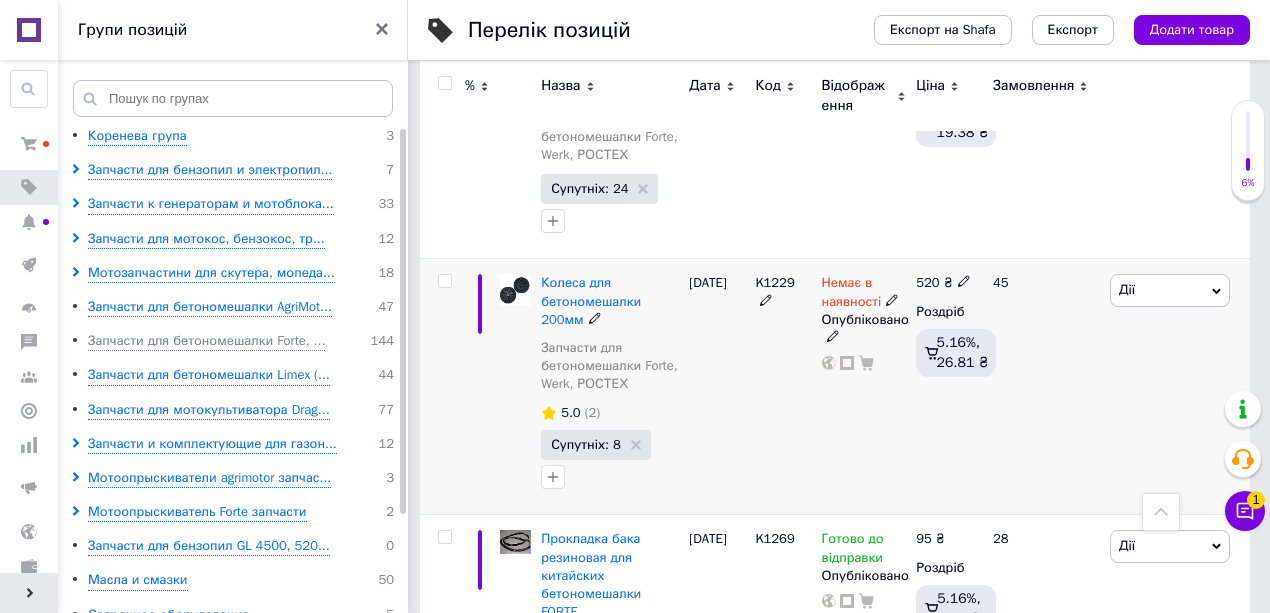 click 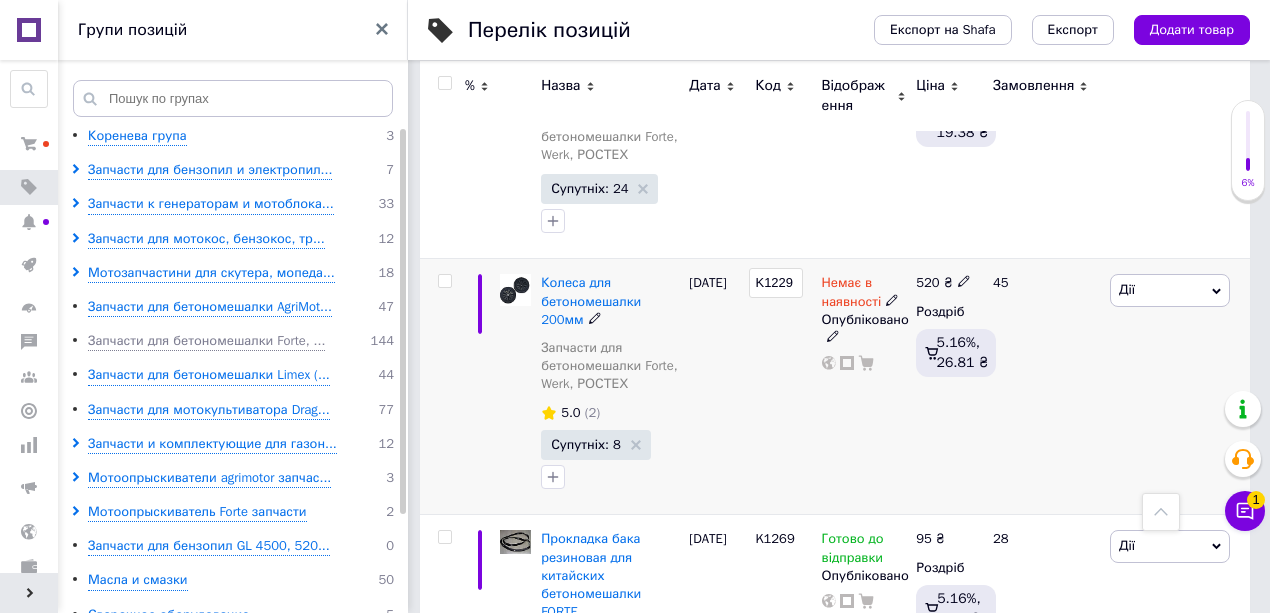 click on "K1229" at bounding box center [775, 283] 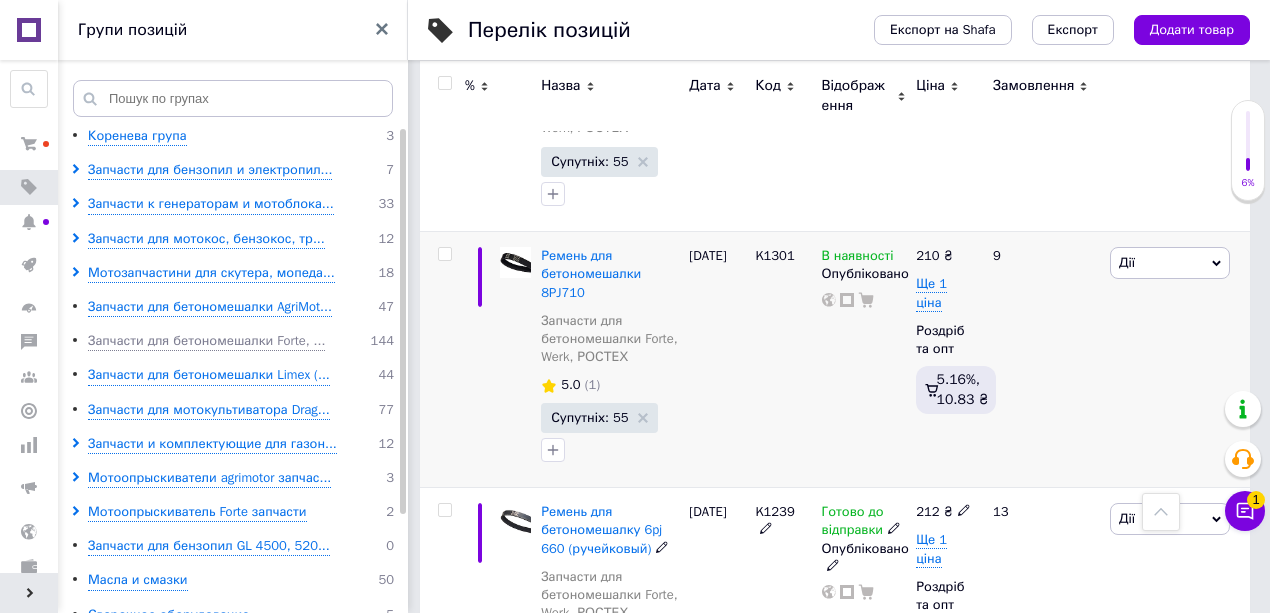 scroll, scrollTop: 8866, scrollLeft: 0, axis: vertical 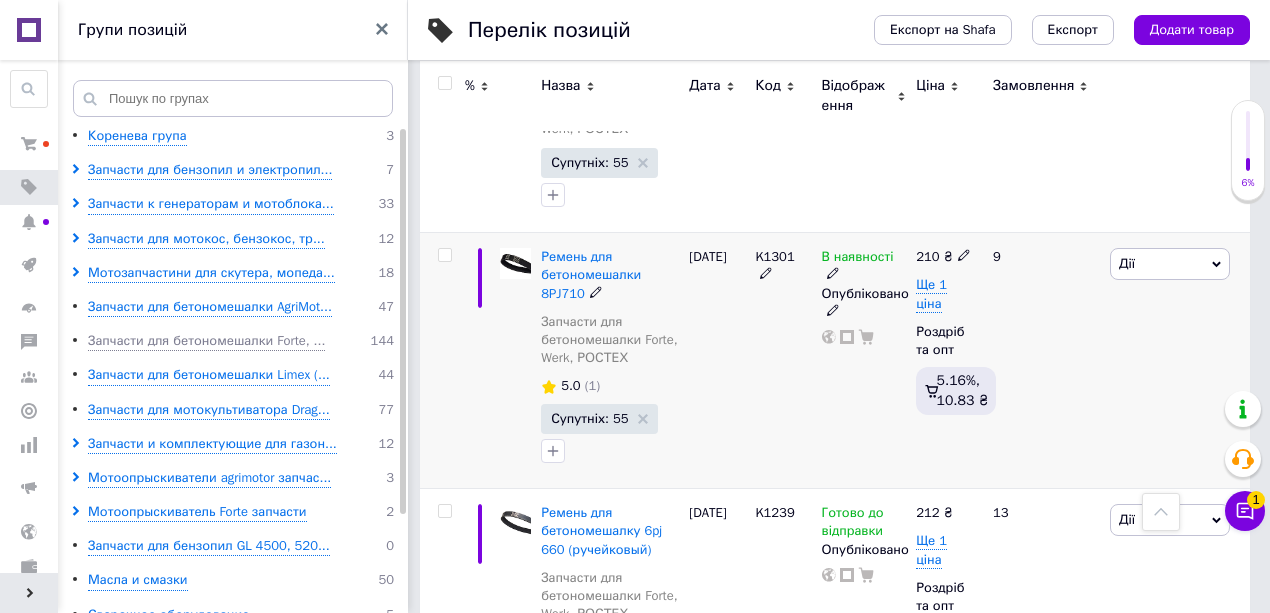 click on "(1)" at bounding box center [593, 385] 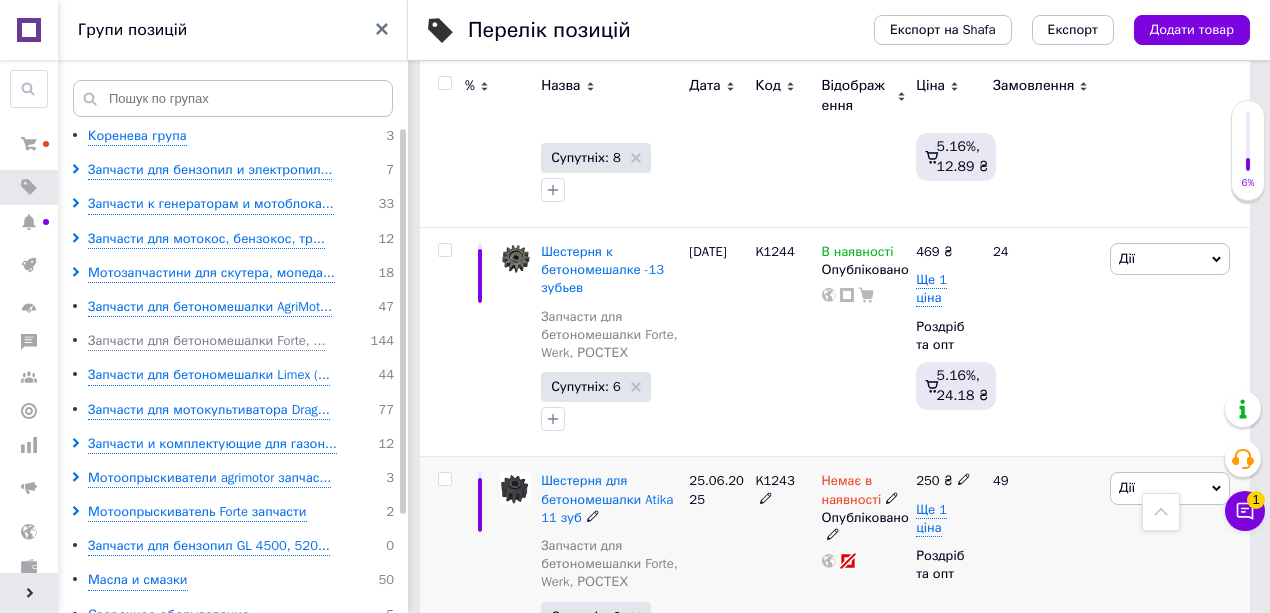 scroll, scrollTop: 15466, scrollLeft: 0, axis: vertical 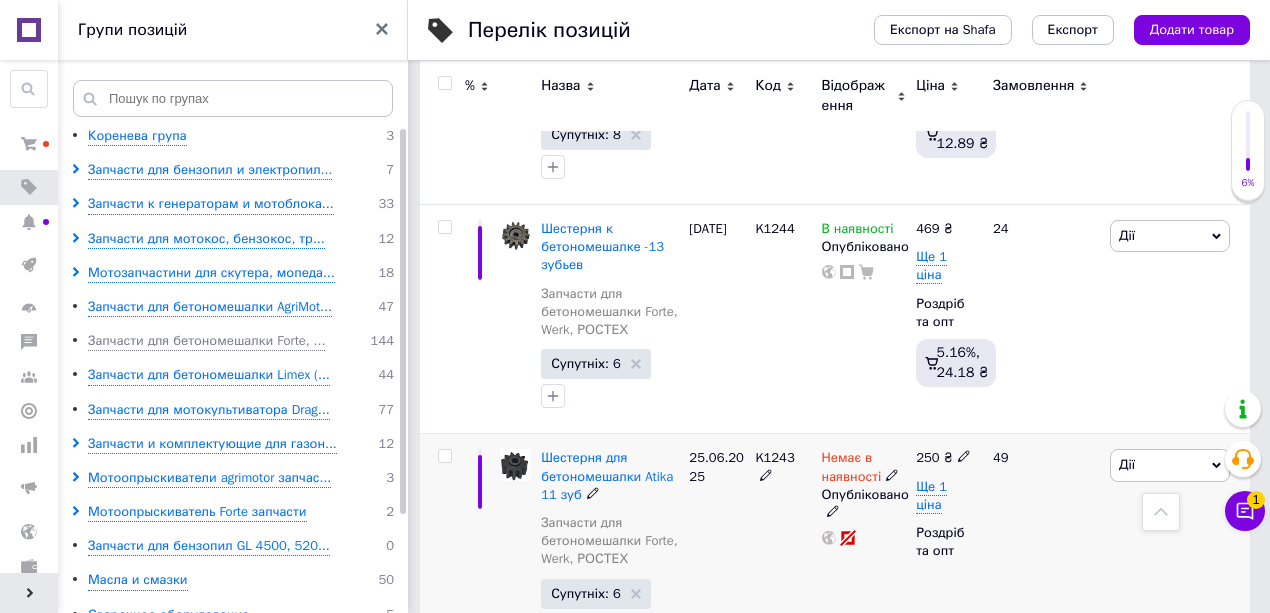 click 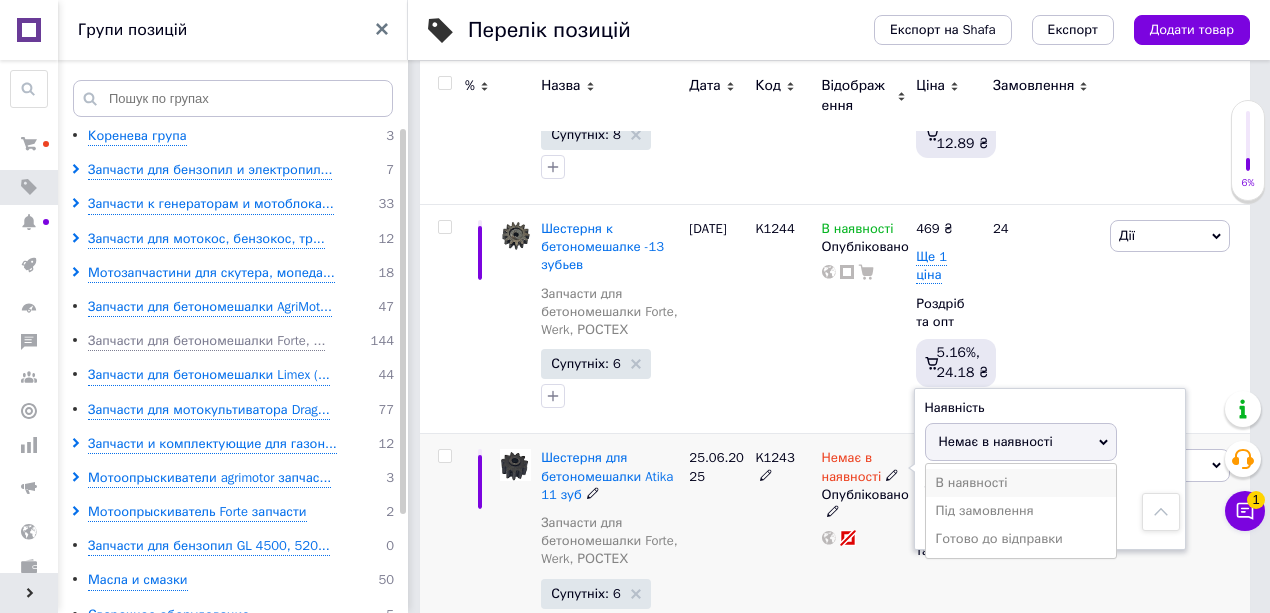 click on "В наявності" at bounding box center (1021, 483) 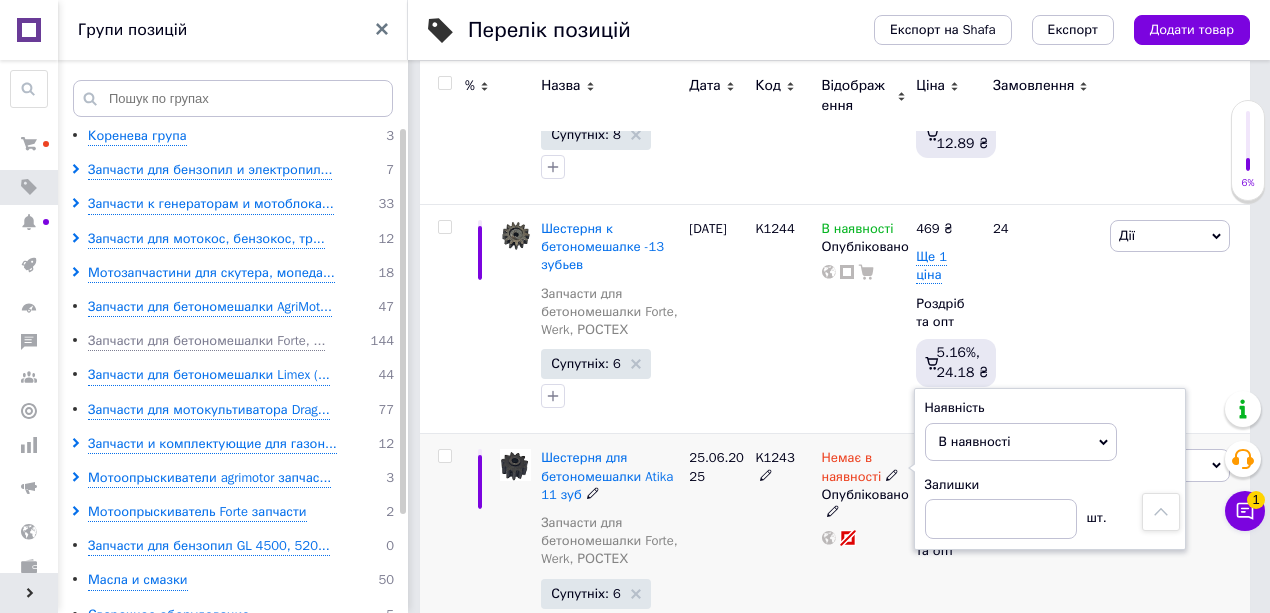 click on "K1243" at bounding box center [783, 548] 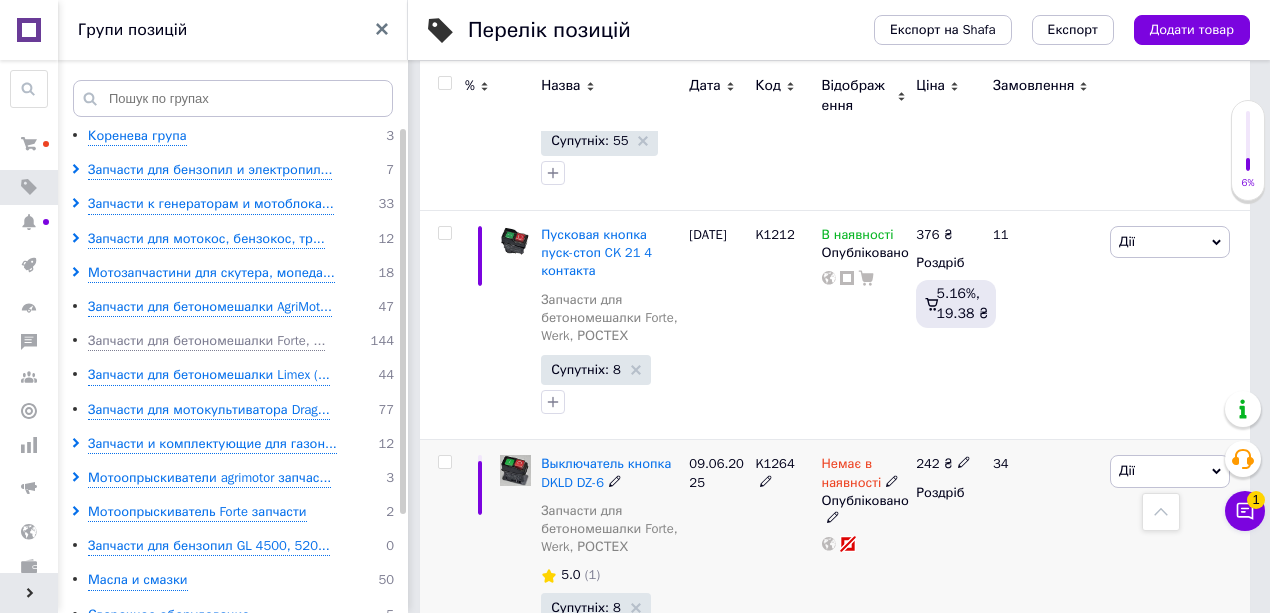scroll, scrollTop: 19666, scrollLeft: 0, axis: vertical 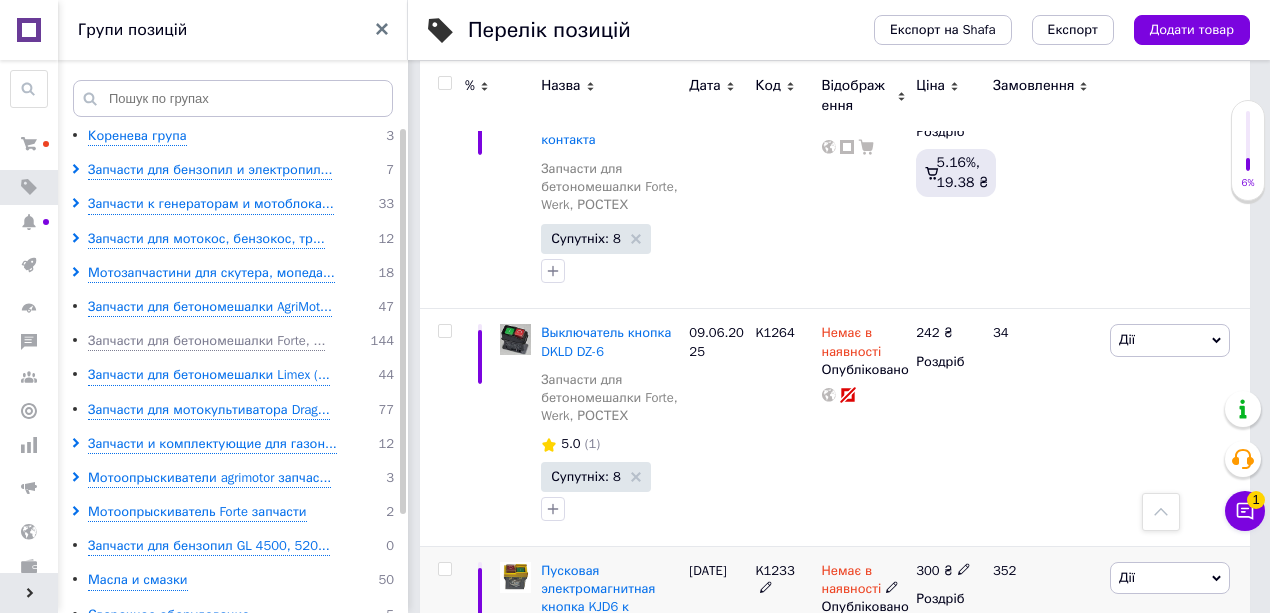 click 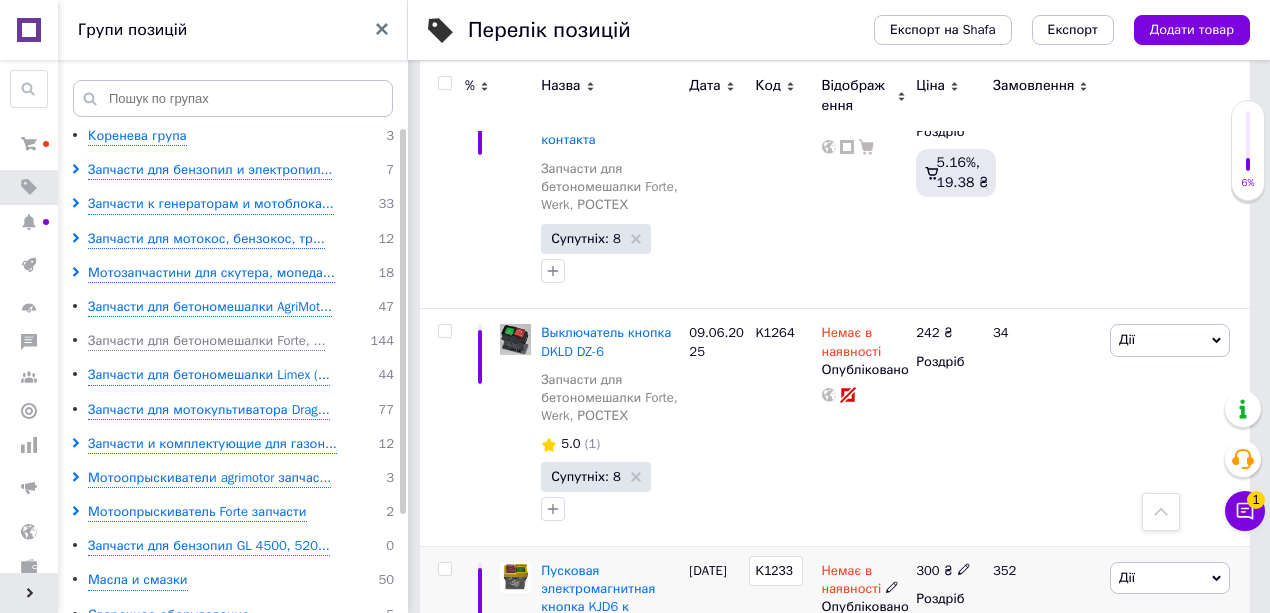 click on "K1233" at bounding box center (775, 571) 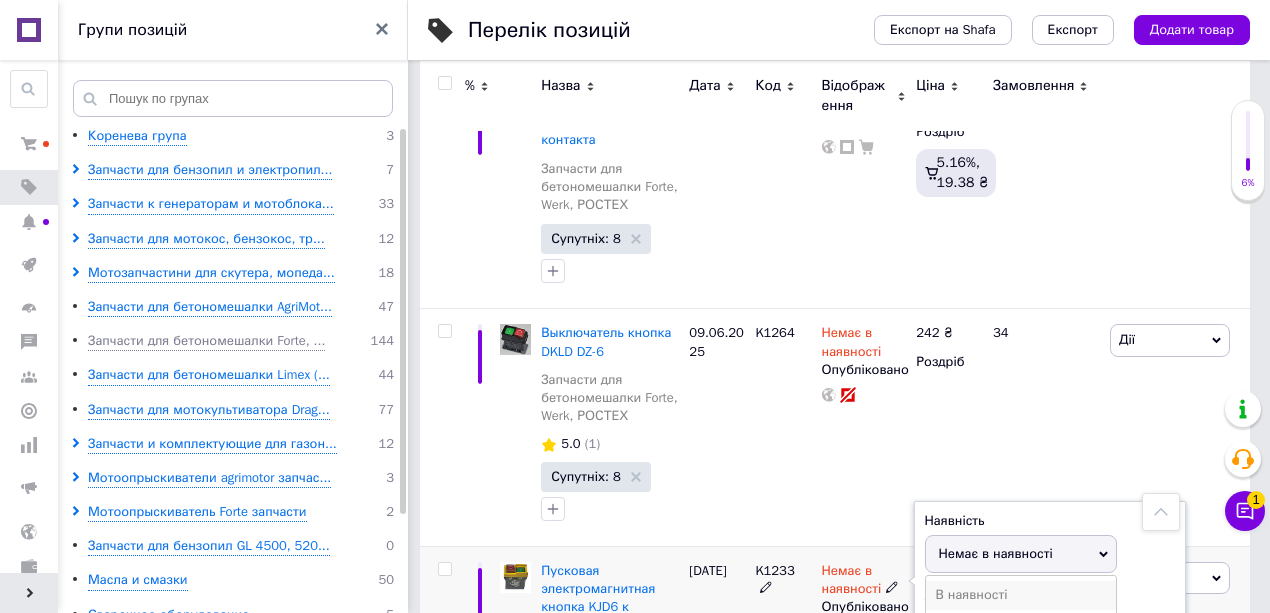 click on "В наявності" at bounding box center (1021, 595) 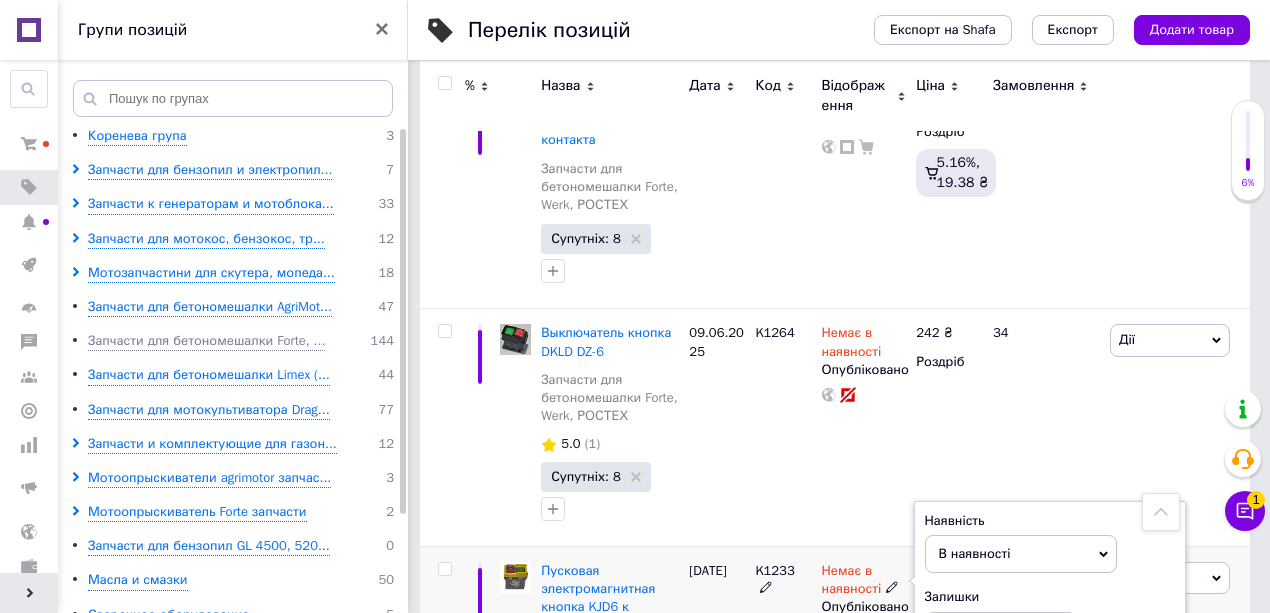 click on "K1233" at bounding box center [783, 693] 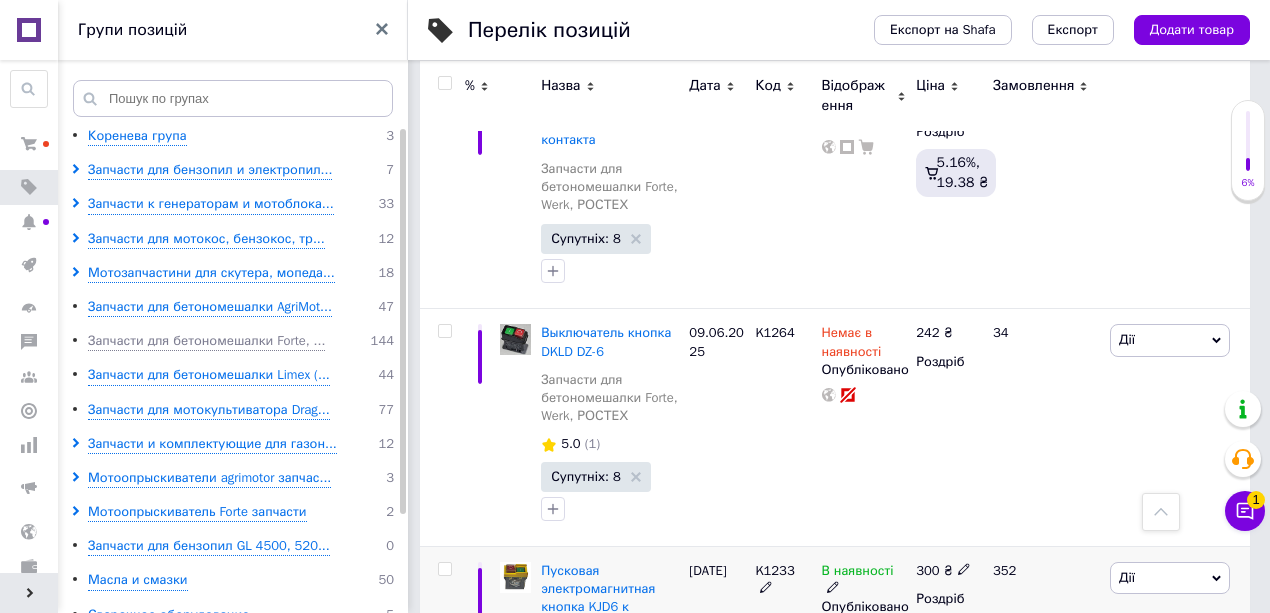 click 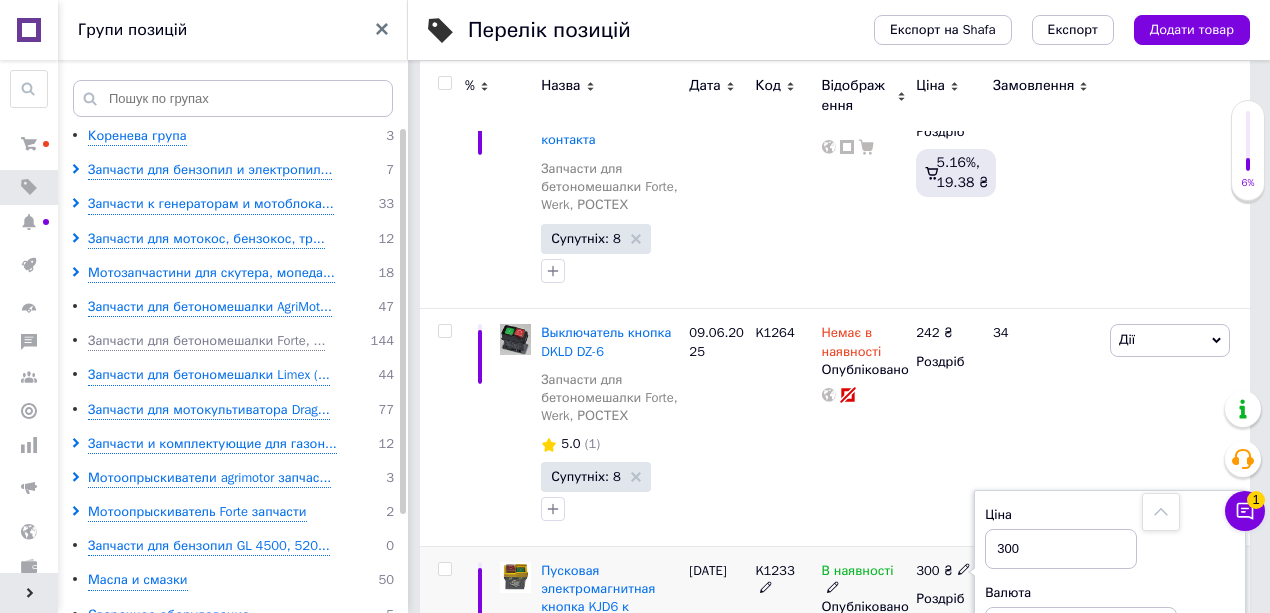 click on "300" at bounding box center [1061, 549] 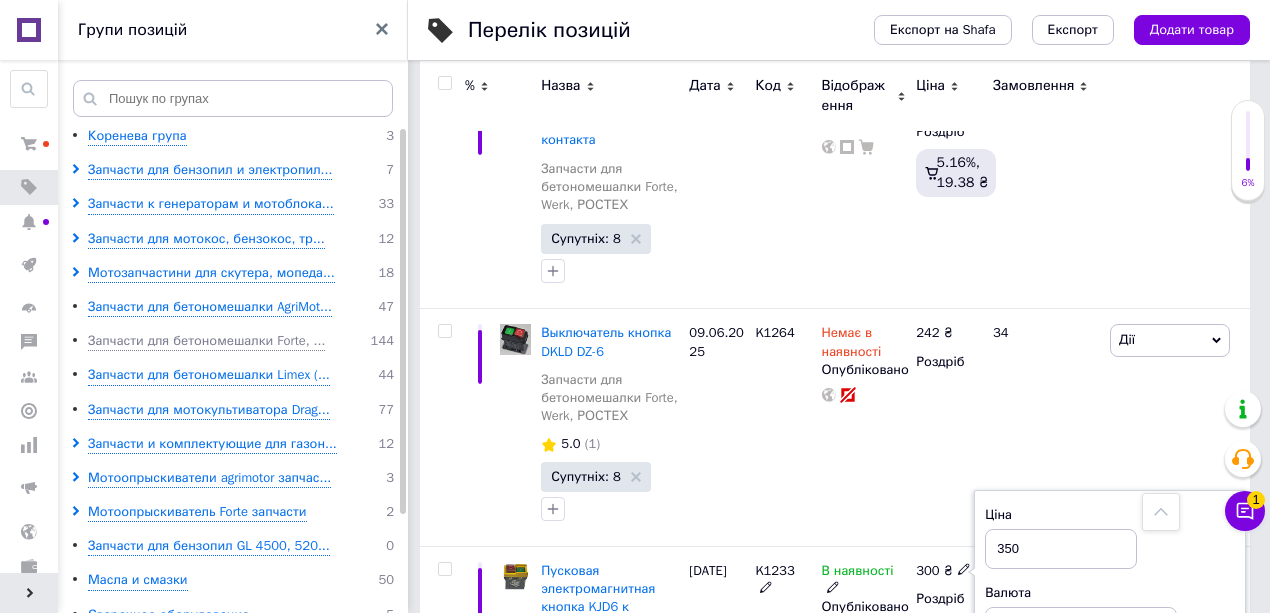 type on "350" 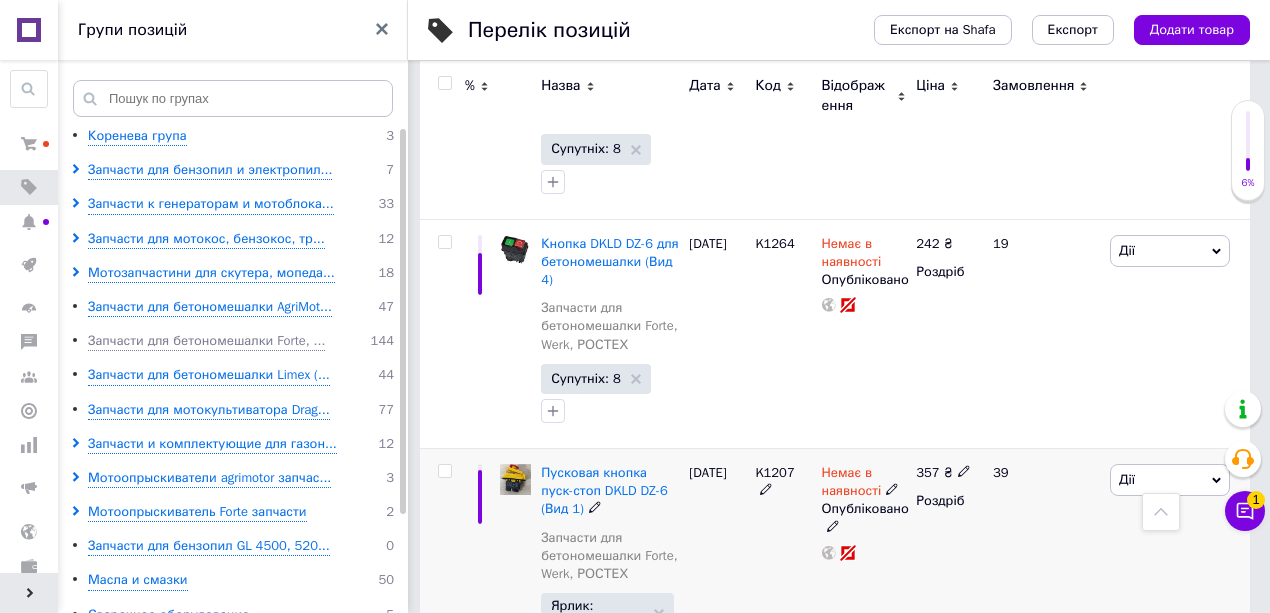 scroll, scrollTop: 22000, scrollLeft: 0, axis: vertical 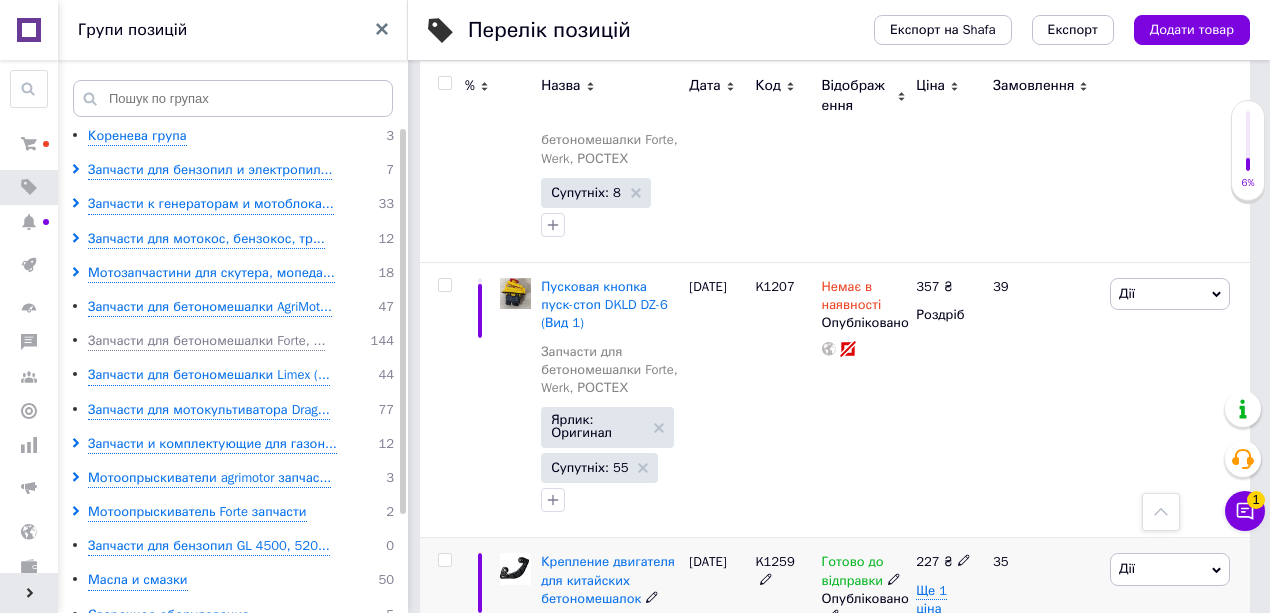 click 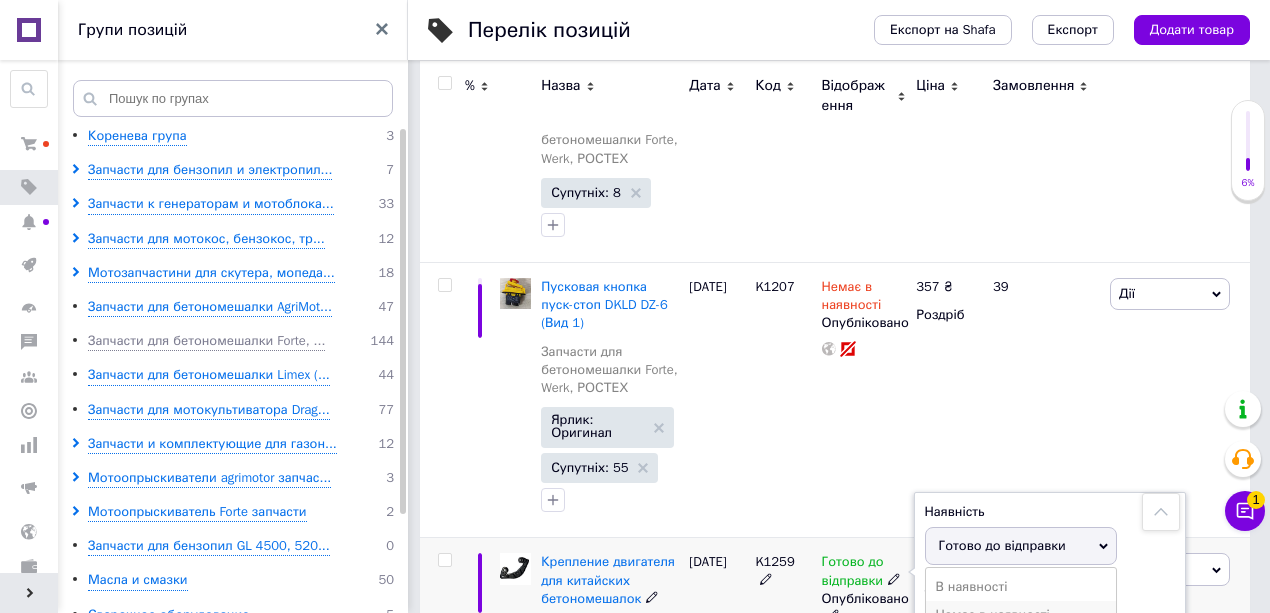 click on "Немає в наявності" at bounding box center [1021, 615] 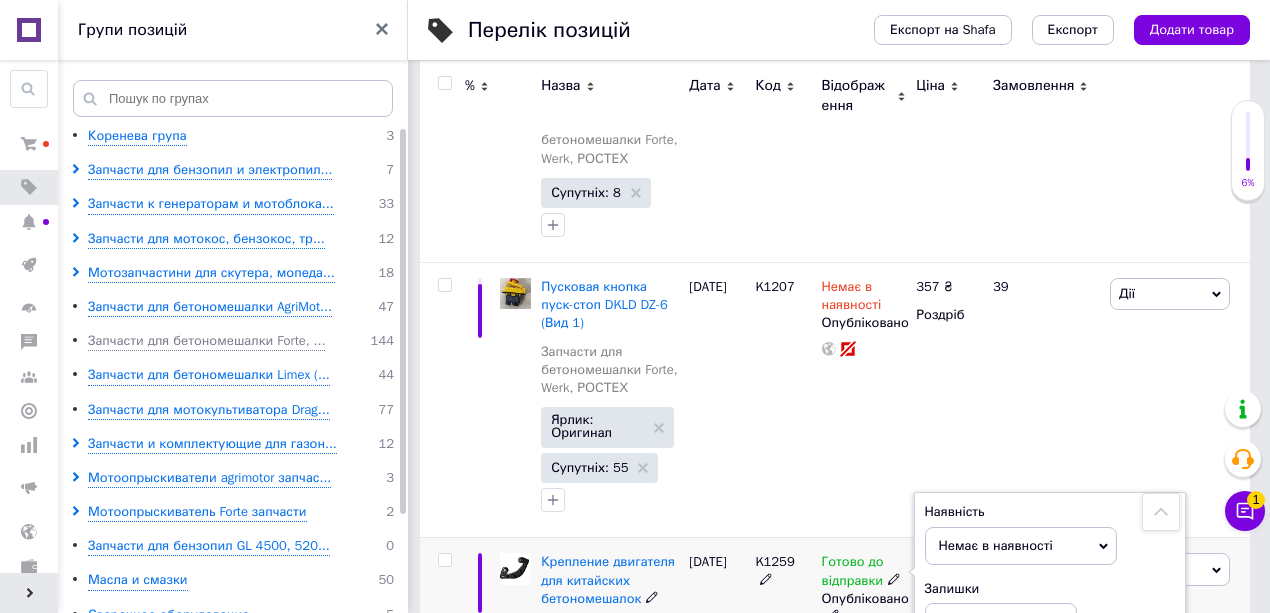 click on "K1259" at bounding box center (783, 652) 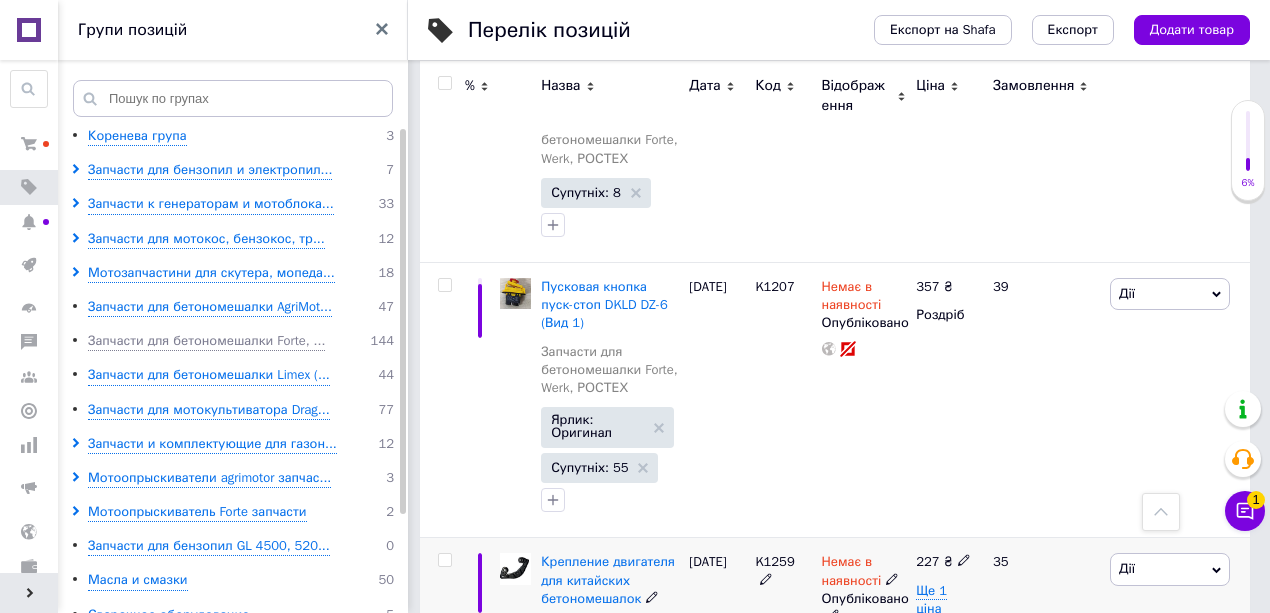 click 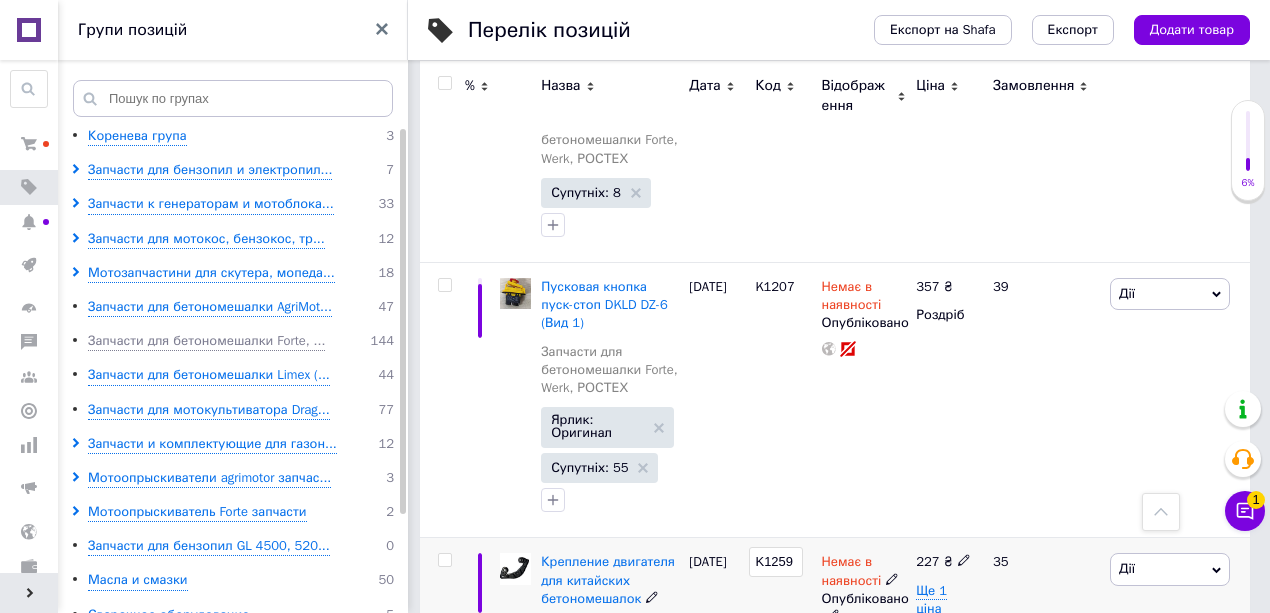 click on "K1259" at bounding box center (775, 562) 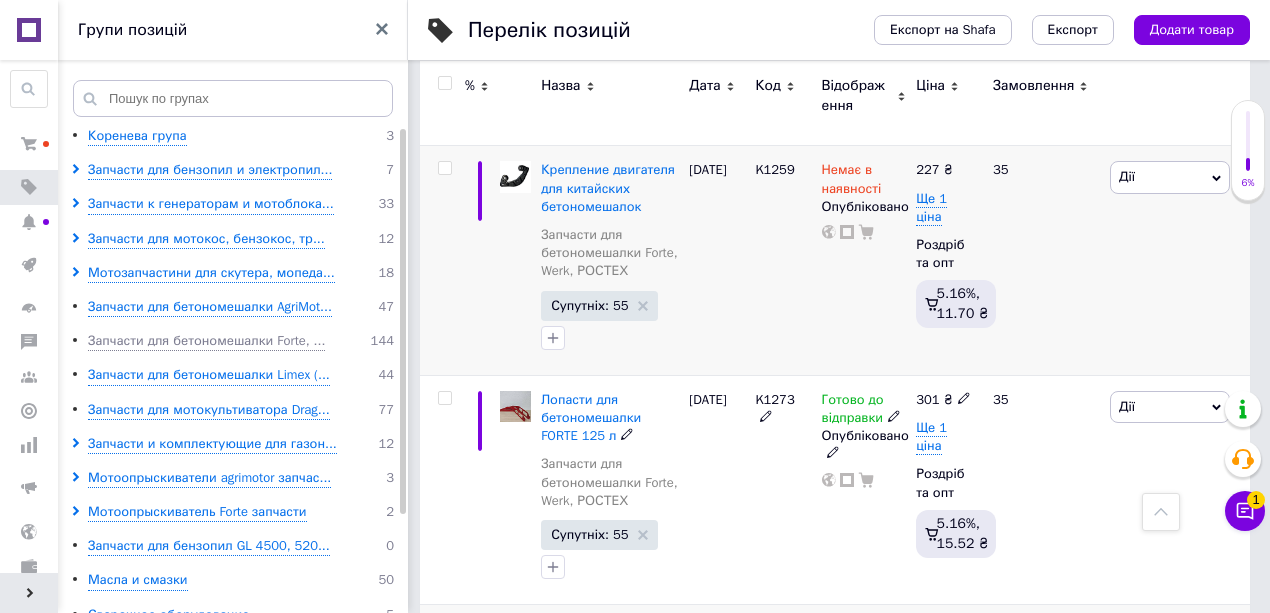 scroll, scrollTop: 22400, scrollLeft: 0, axis: vertical 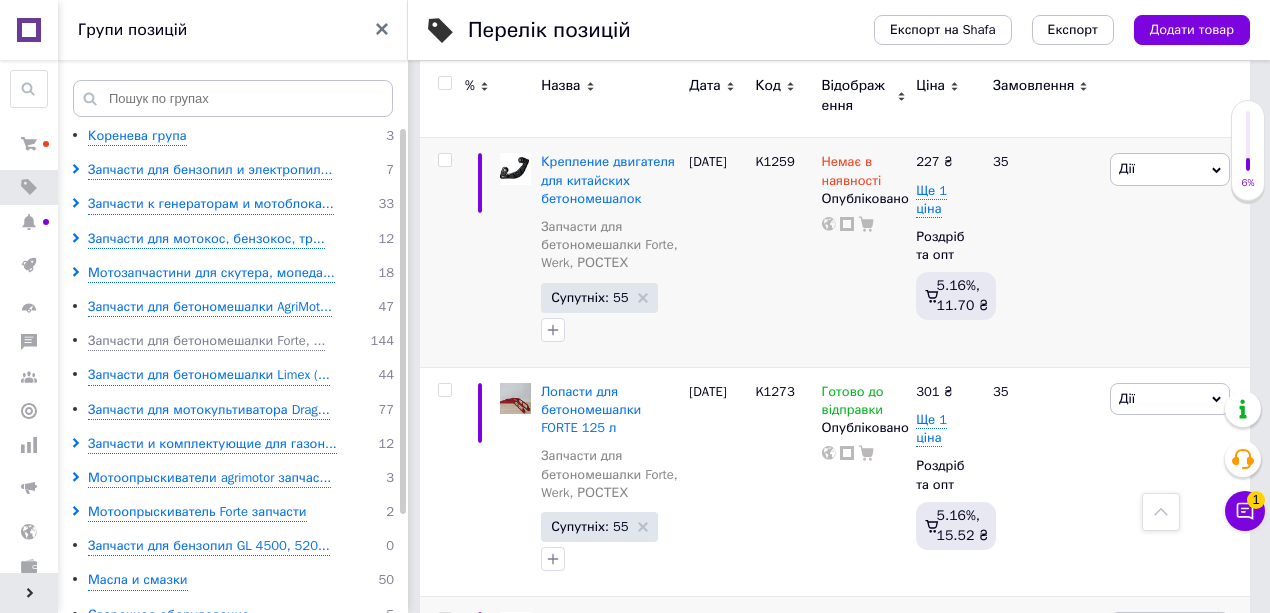 click 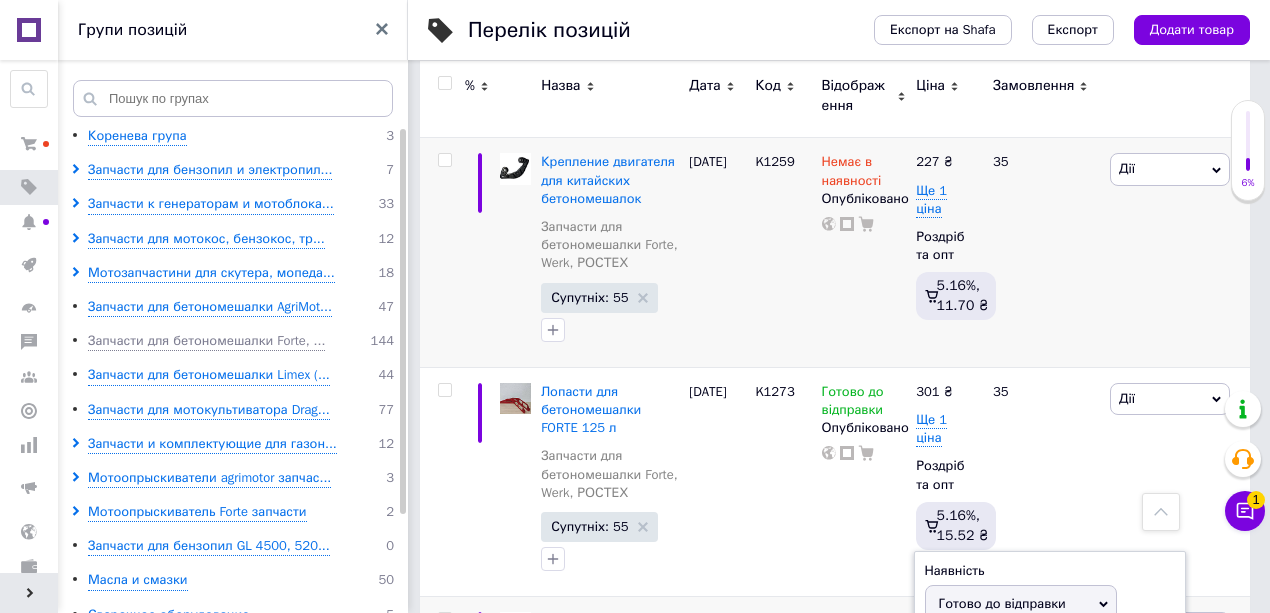 click on "Немає в наявності" at bounding box center [1021, 674] 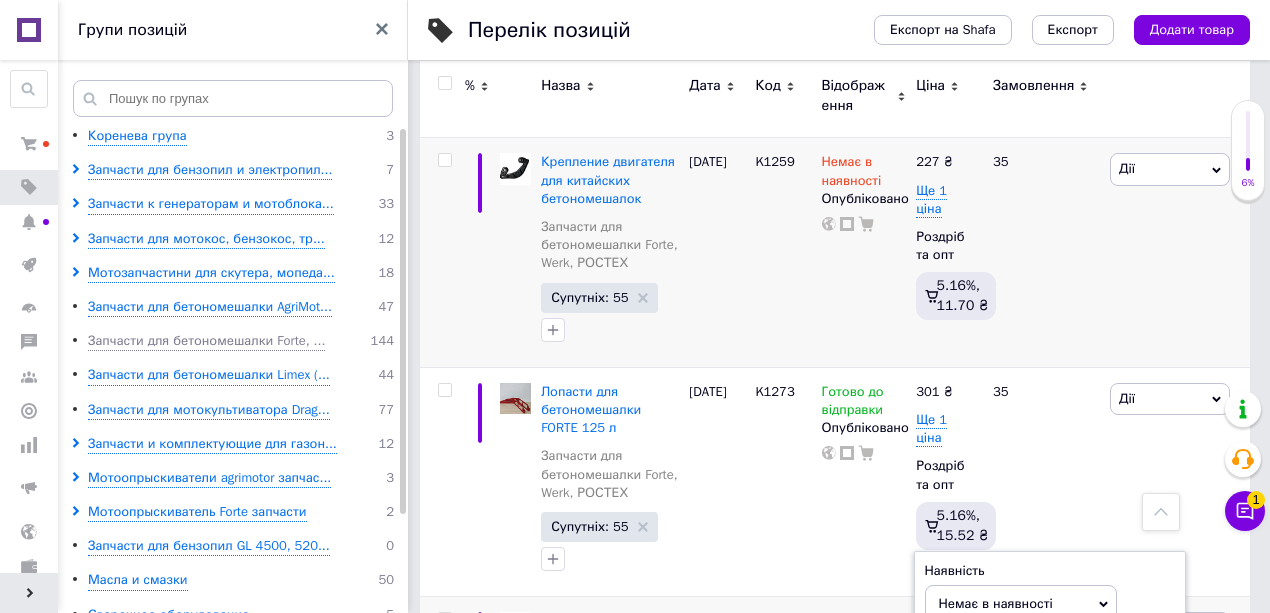 click on "[DATE]" at bounding box center [717, 711] 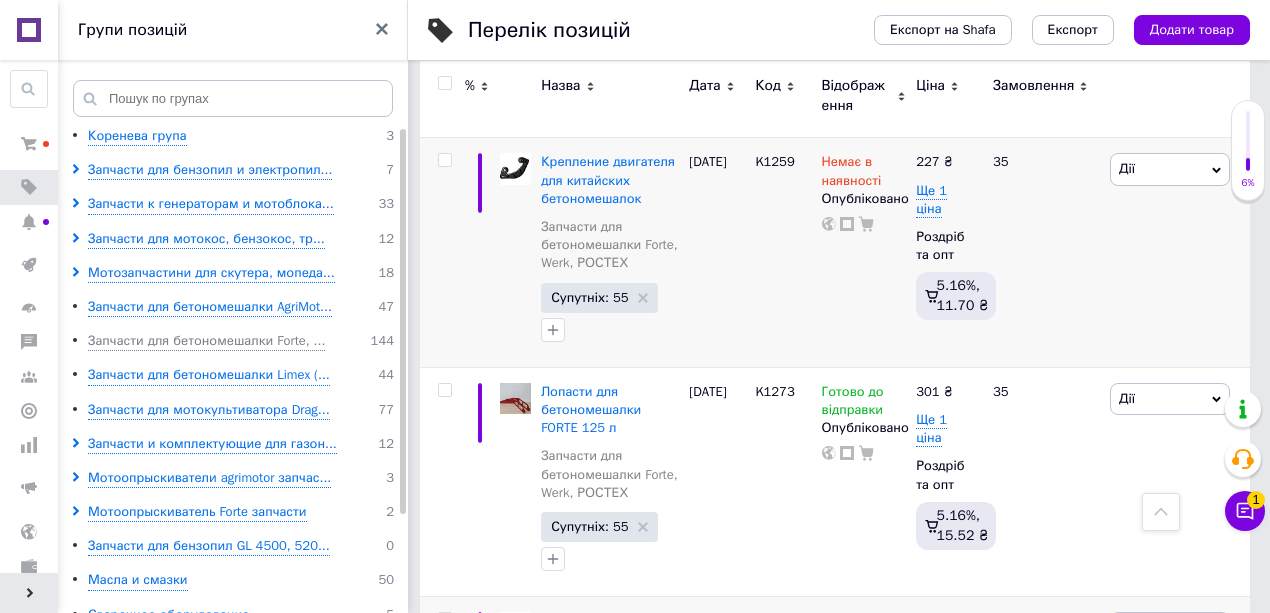 click 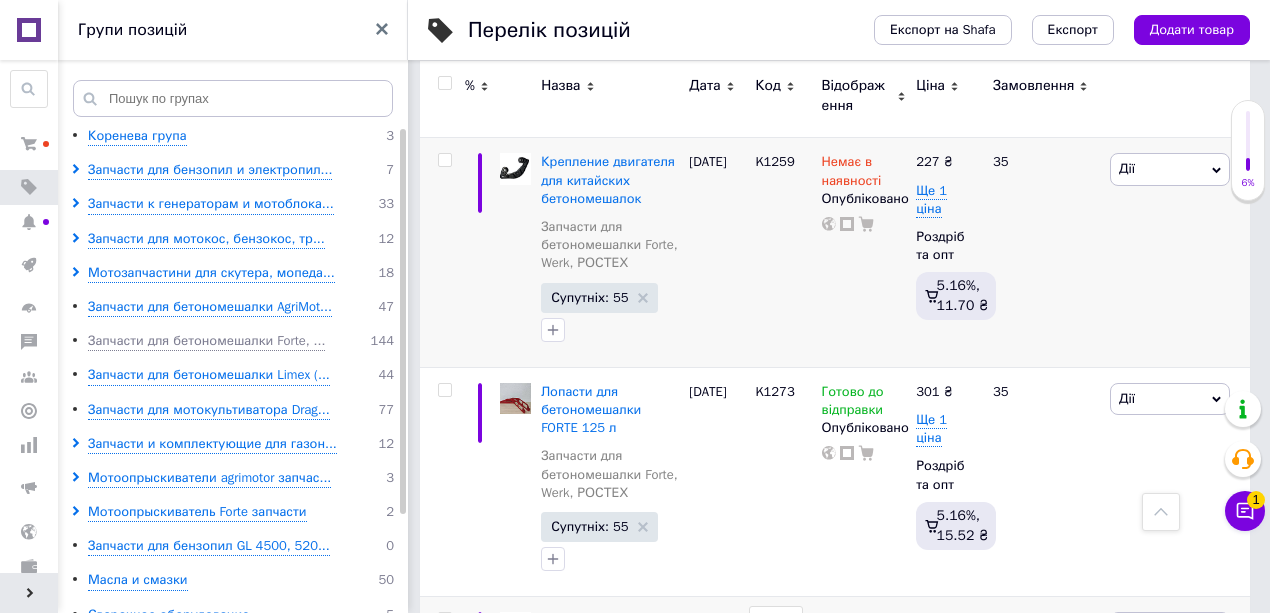 click on "K1274" at bounding box center (775, 621) 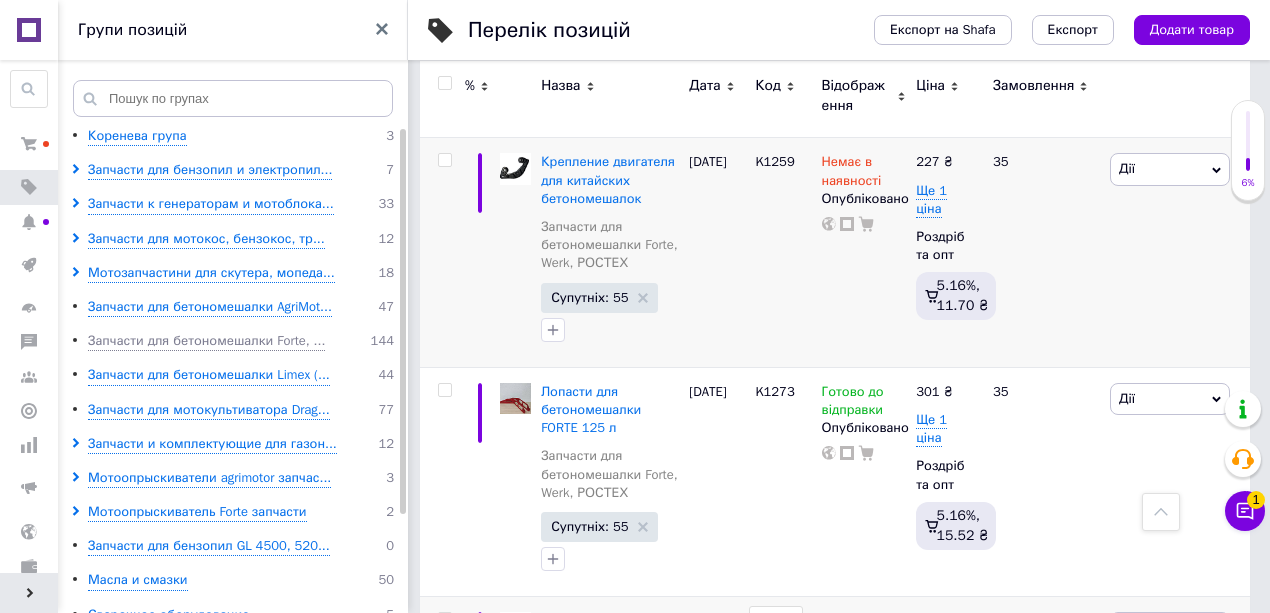 click on "K1274" at bounding box center (775, 621) 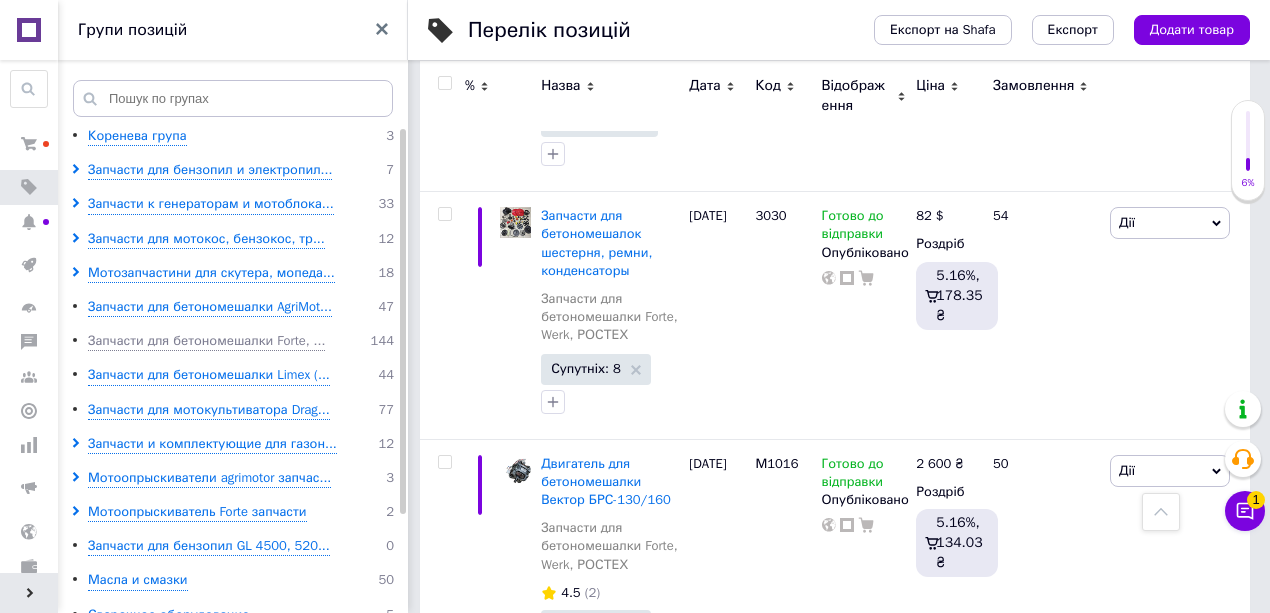 scroll, scrollTop: 24777, scrollLeft: 0, axis: vertical 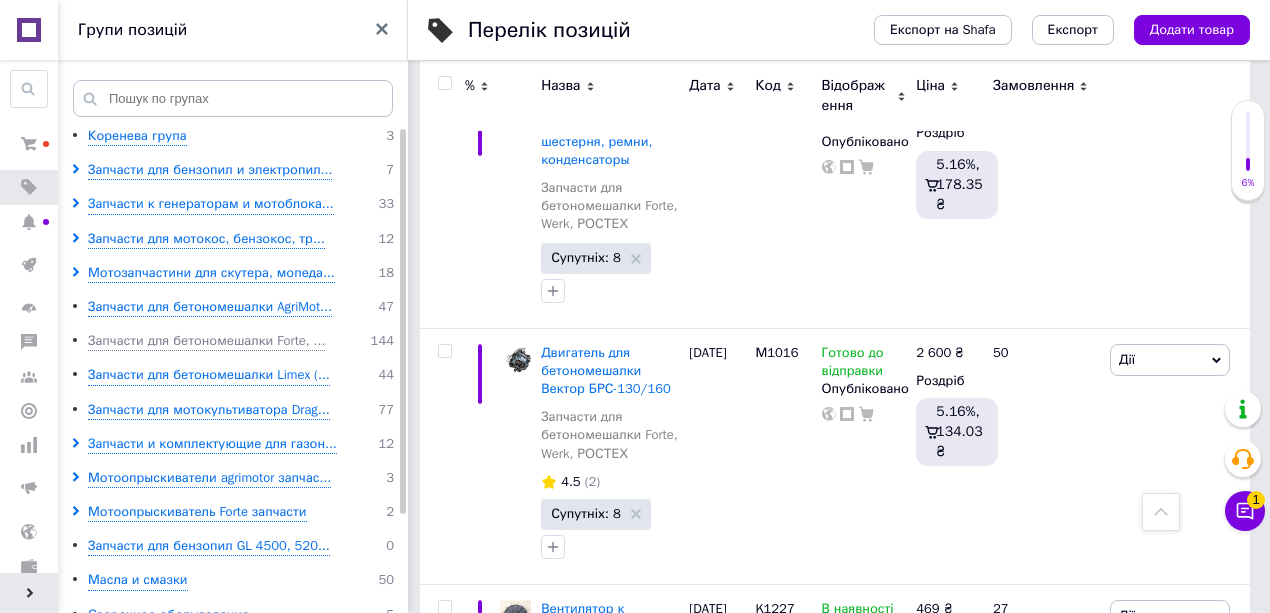 click on "2" at bounding box center [487, 900] 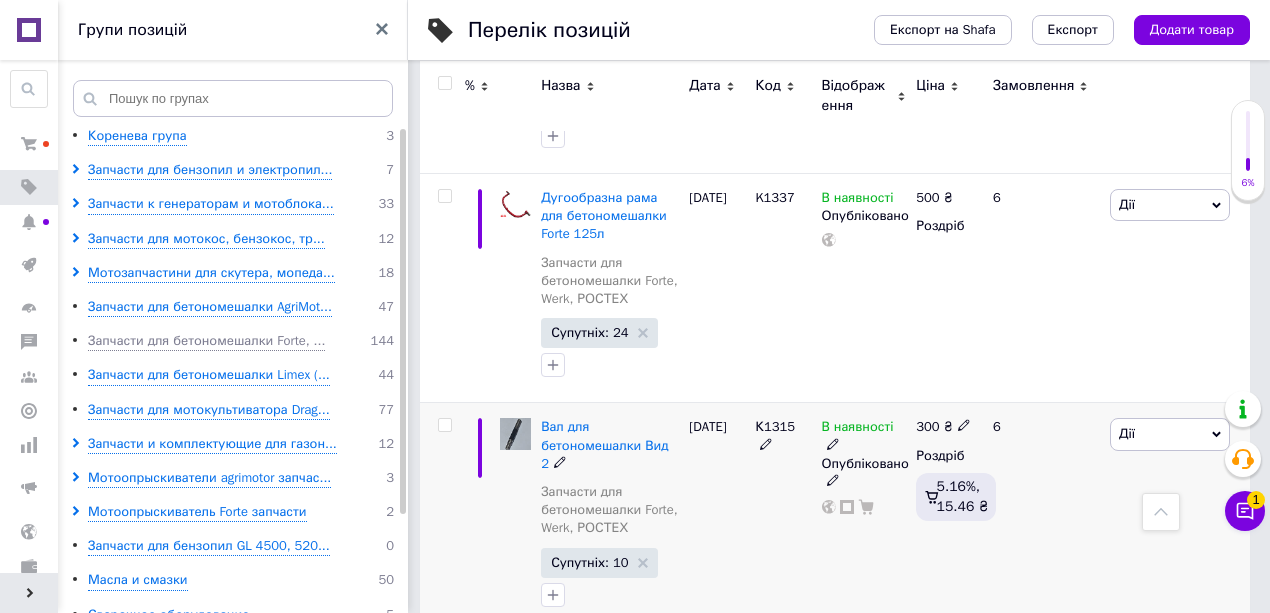 scroll, scrollTop: 6710, scrollLeft: 0, axis: vertical 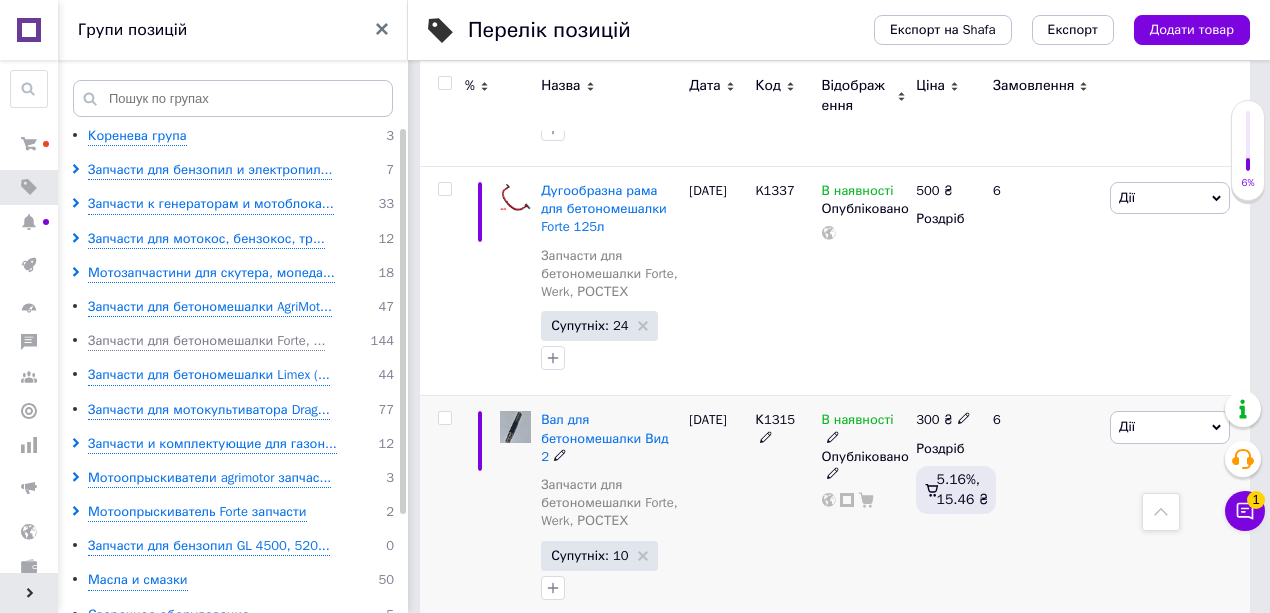 click on "Дії" at bounding box center [1127, 426] 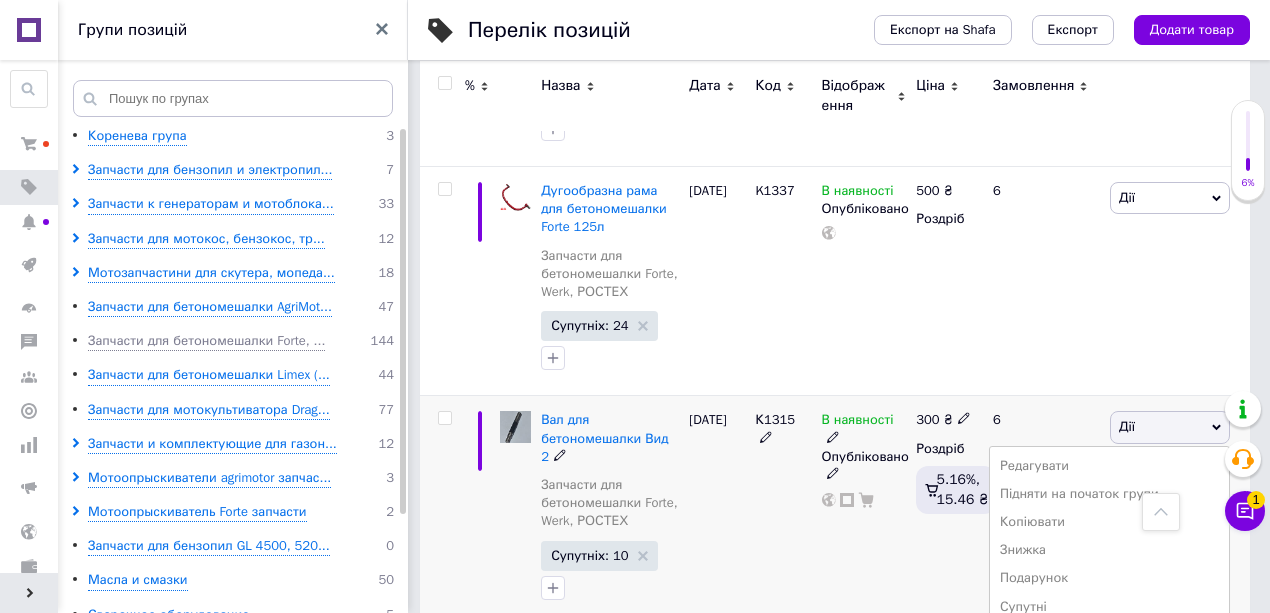 click on "В наявності Опубліковано" at bounding box center [864, 510] 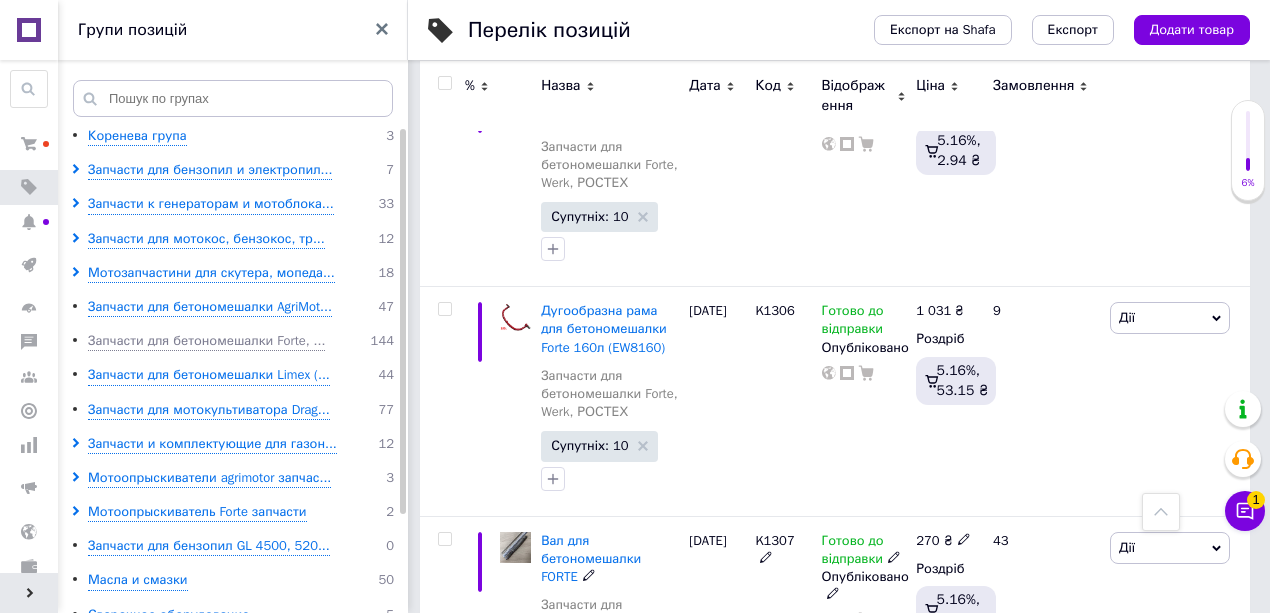 scroll, scrollTop: 5577, scrollLeft: 0, axis: vertical 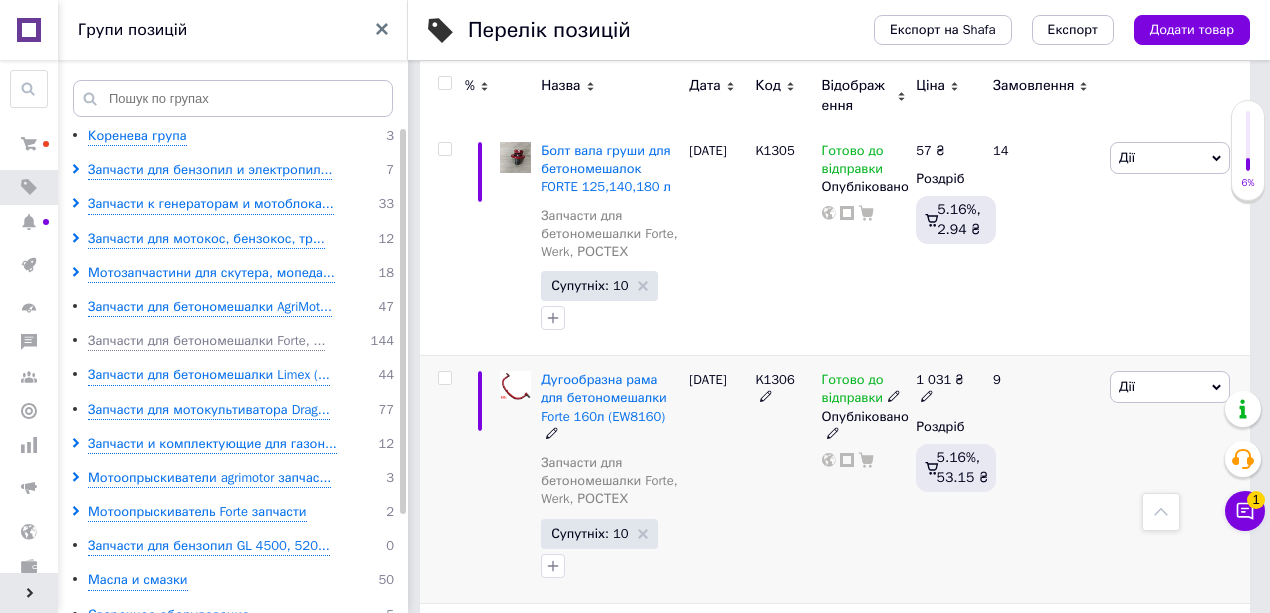click 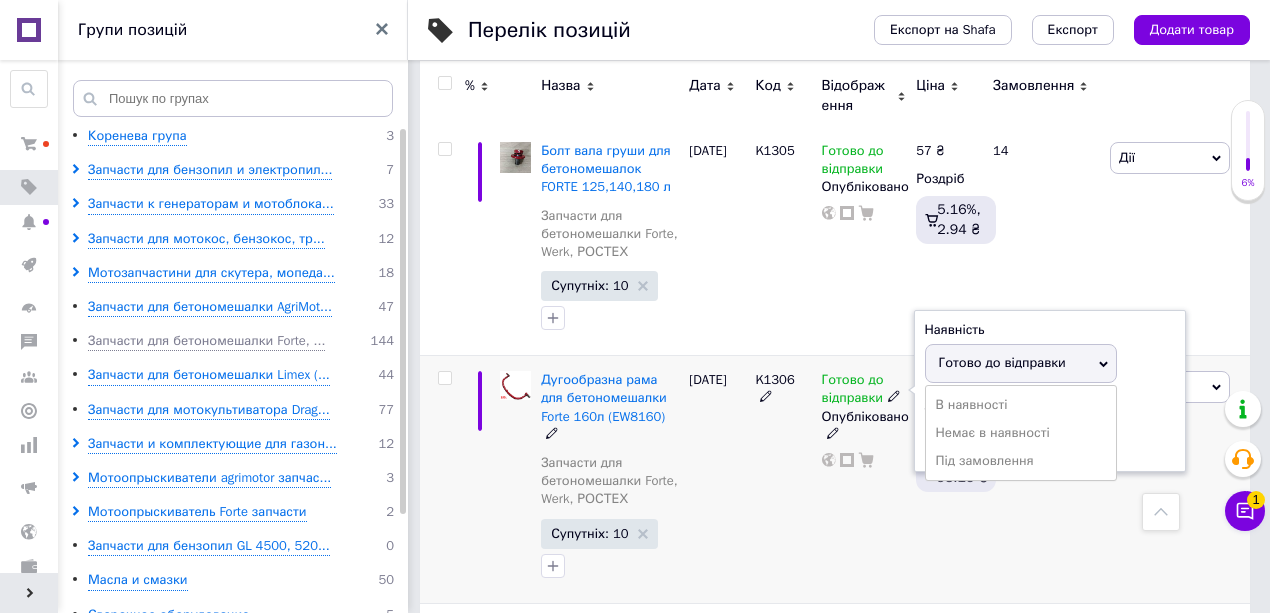 click on "Немає в наявності" at bounding box center [1021, 433] 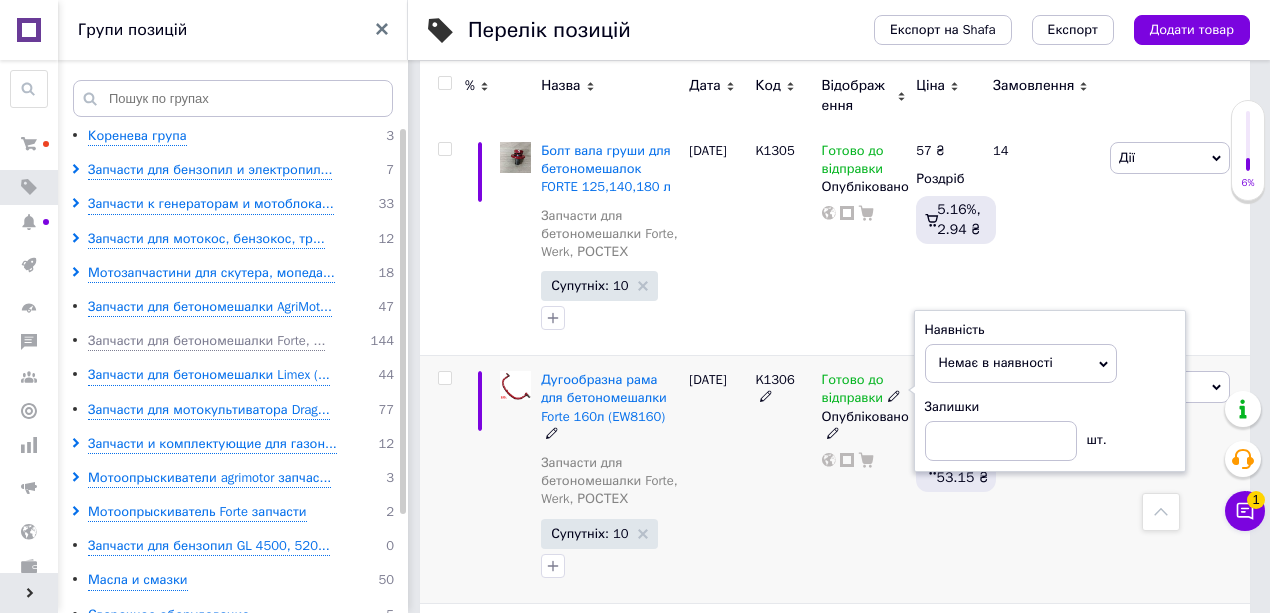 click on "[DATE]" at bounding box center (717, 480) 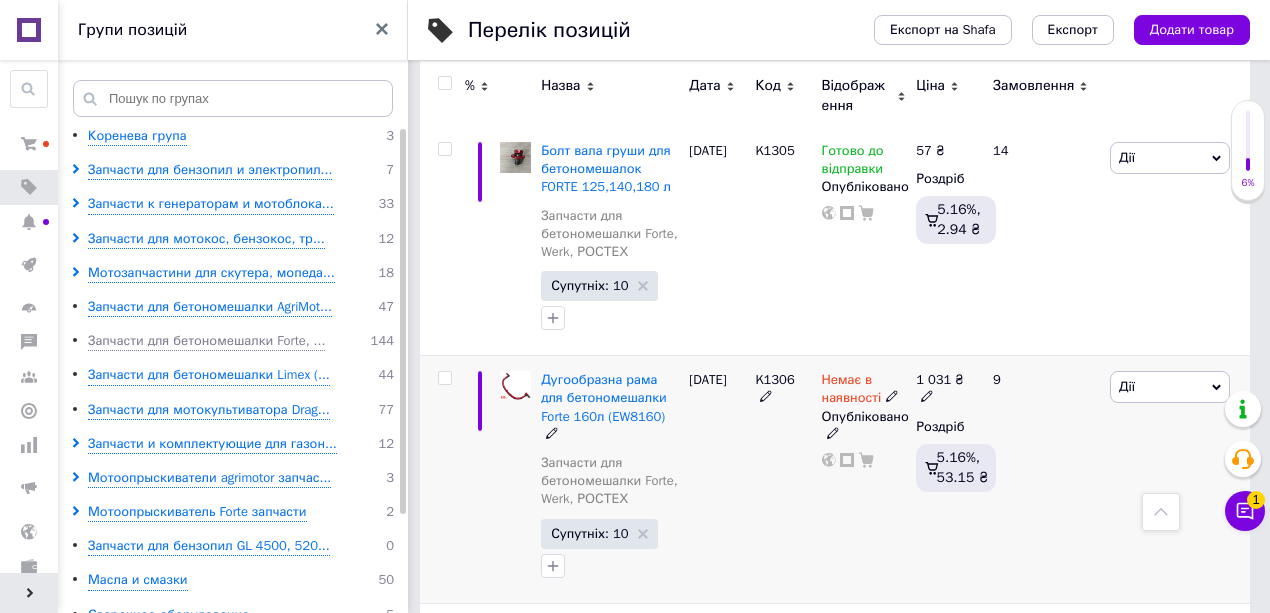 click 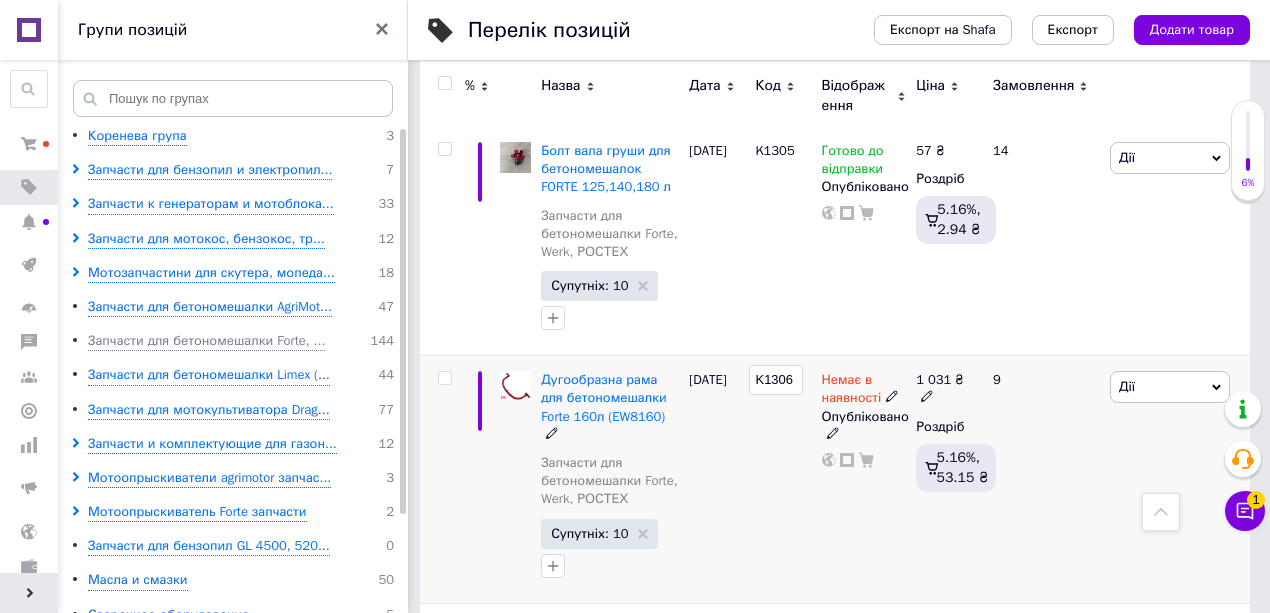 click on "K1306" at bounding box center [775, 380] 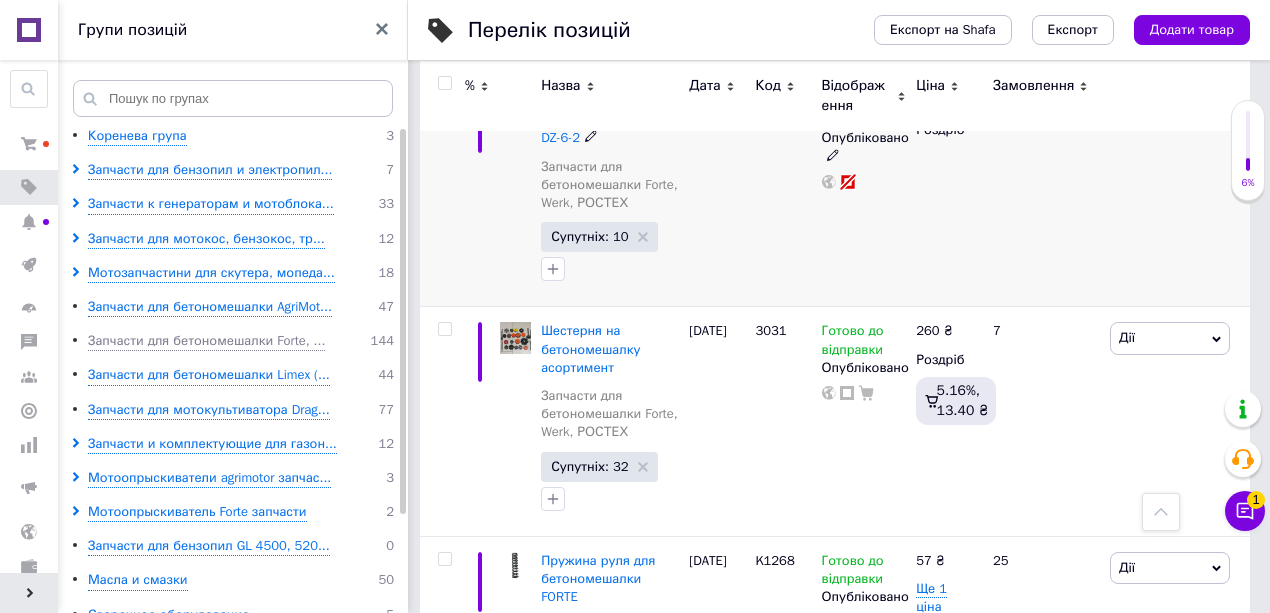 scroll, scrollTop: 977, scrollLeft: 0, axis: vertical 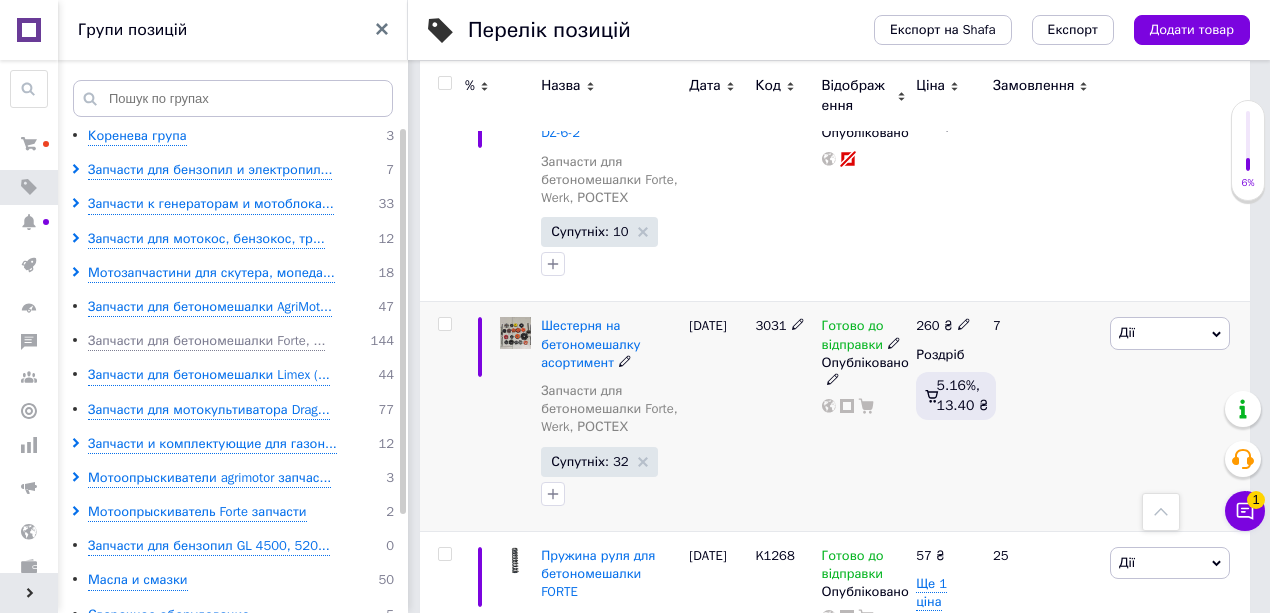 click 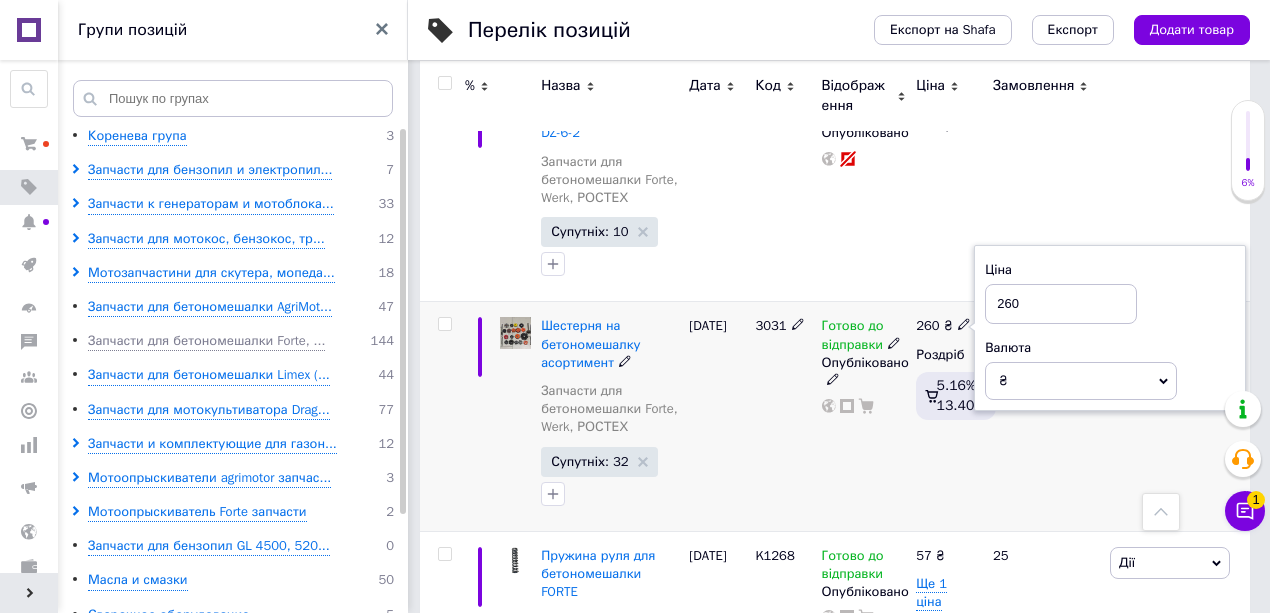 click on "260" at bounding box center (1061, 304) 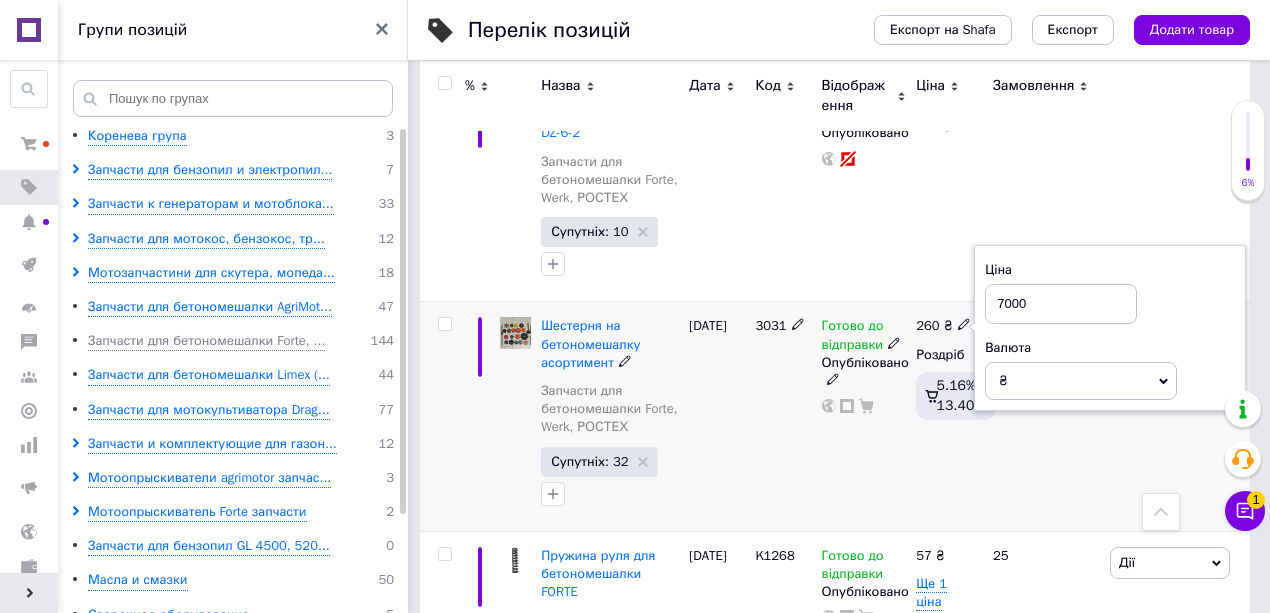 type on "7000" 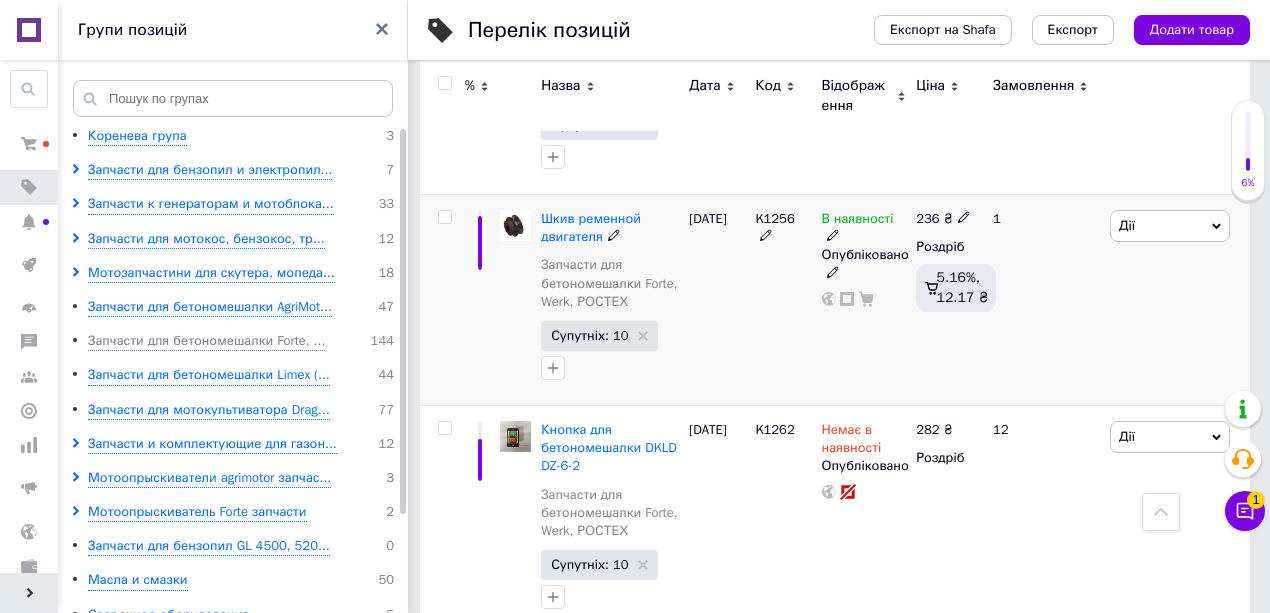 scroll, scrollTop: 577, scrollLeft: 0, axis: vertical 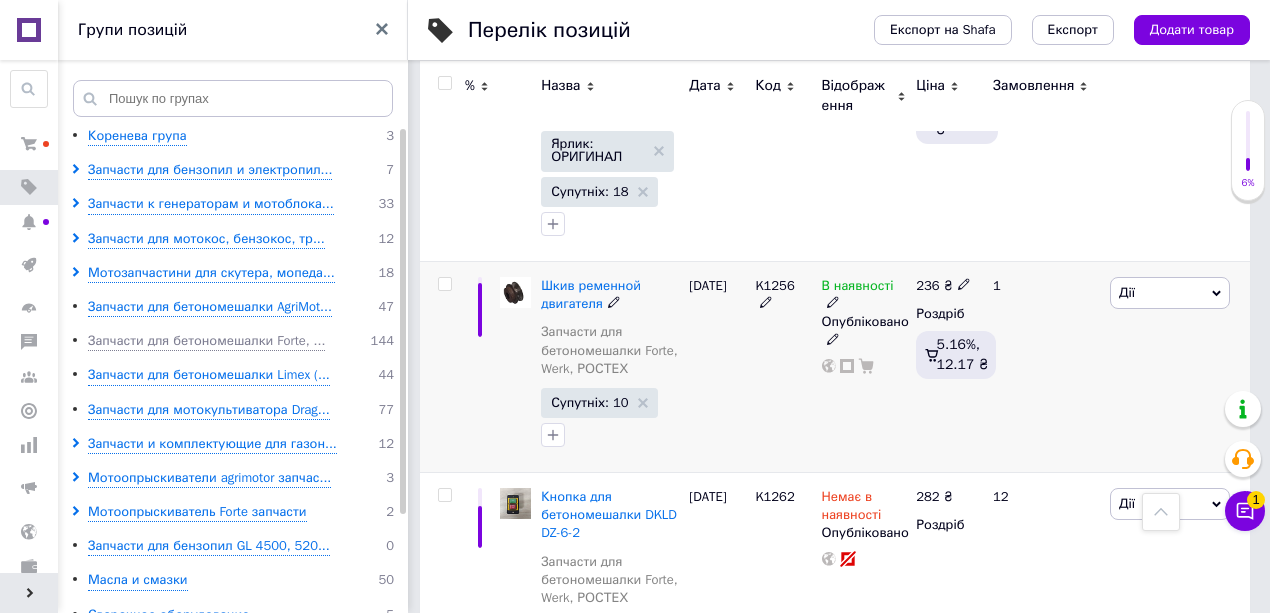 click 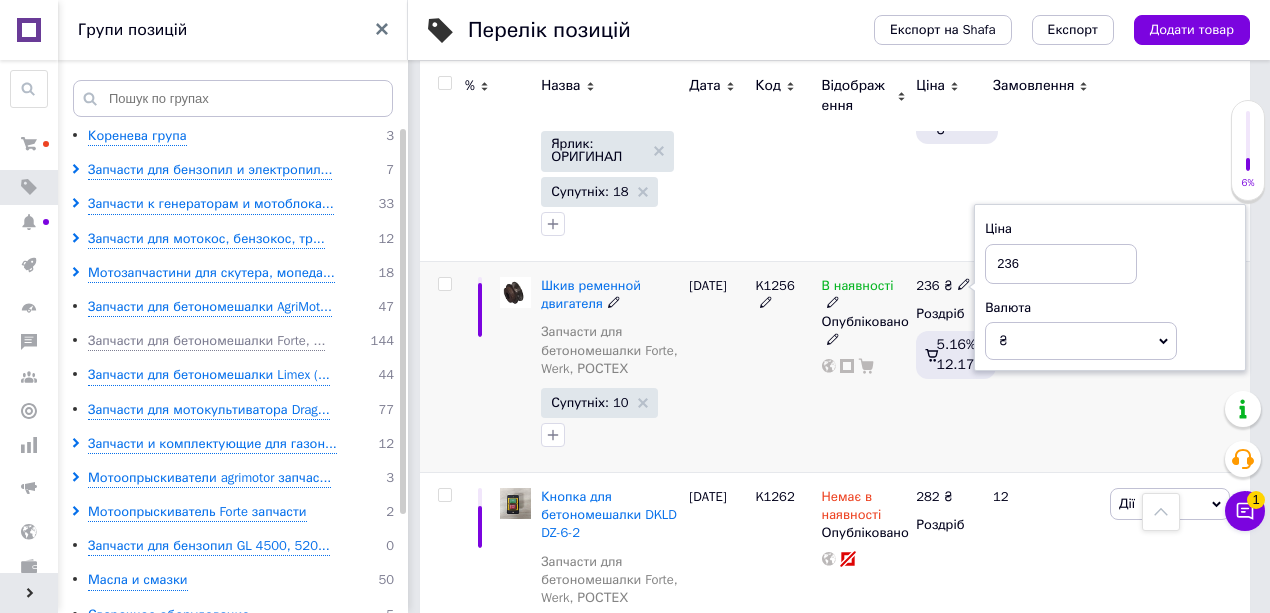 click 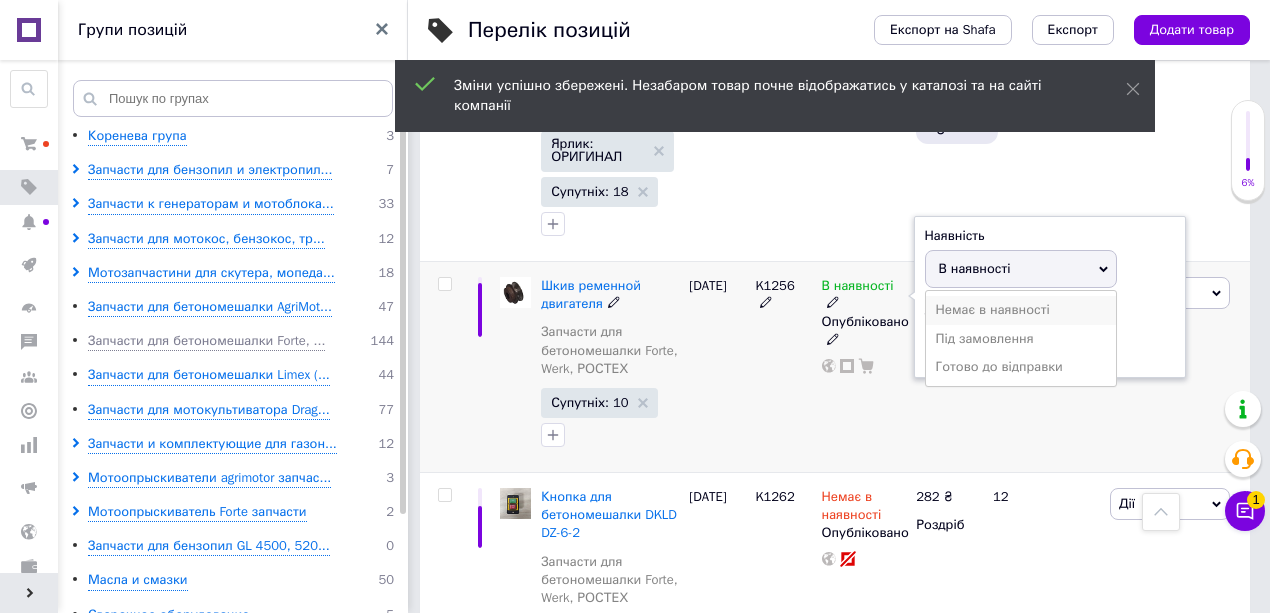 click on "Немає в наявності" at bounding box center (1021, 310) 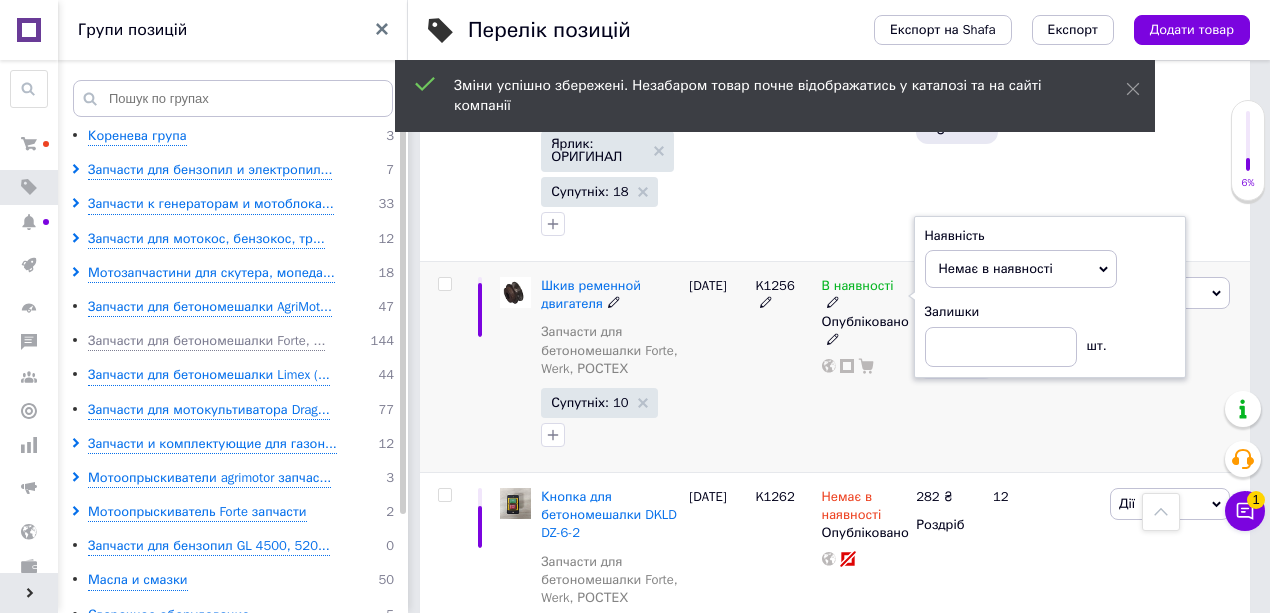 click on "[DATE]" at bounding box center (717, 366) 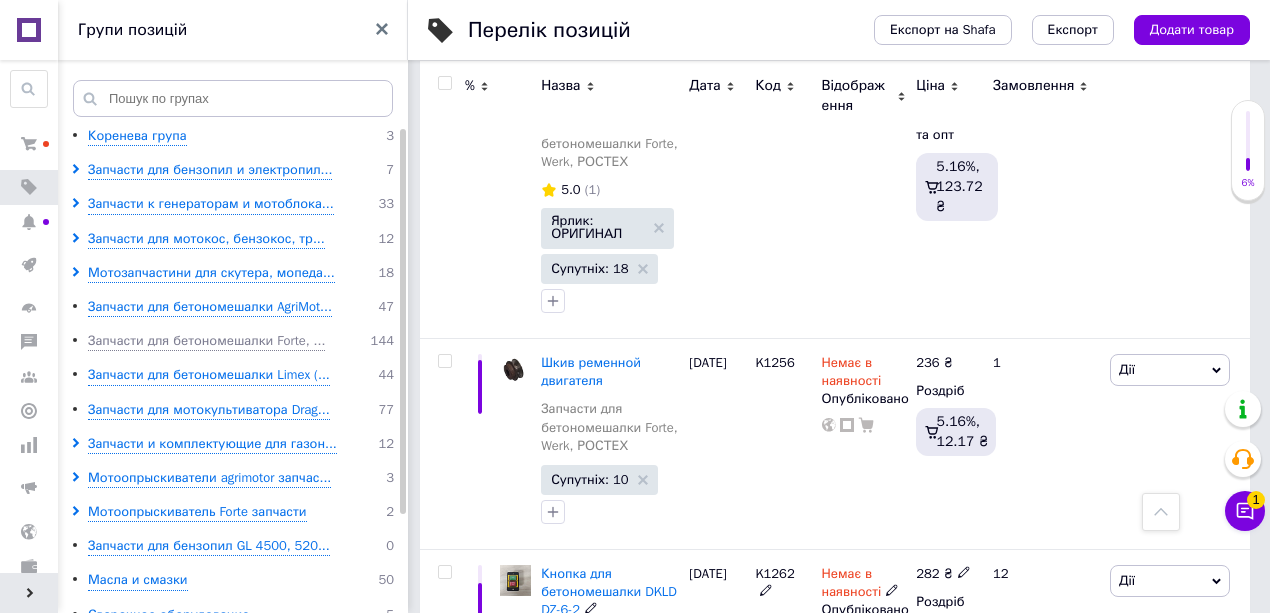 scroll, scrollTop: 844, scrollLeft: 0, axis: vertical 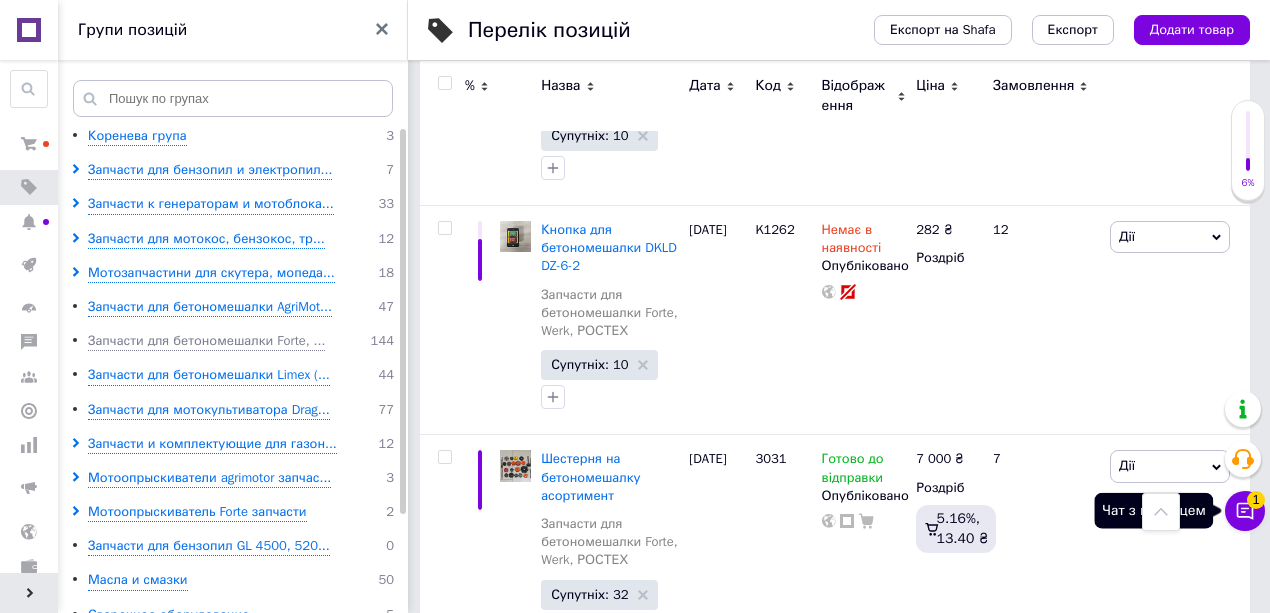 click on "1" at bounding box center (1256, 500) 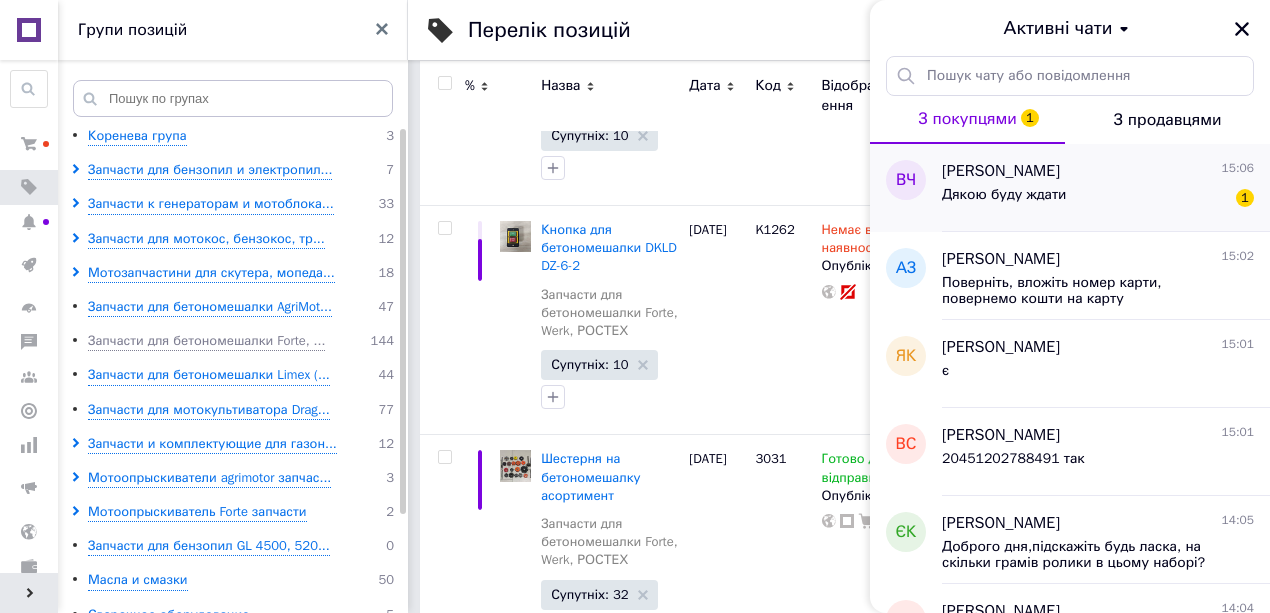 click on "Дякою буду ждати" at bounding box center [1004, 195] 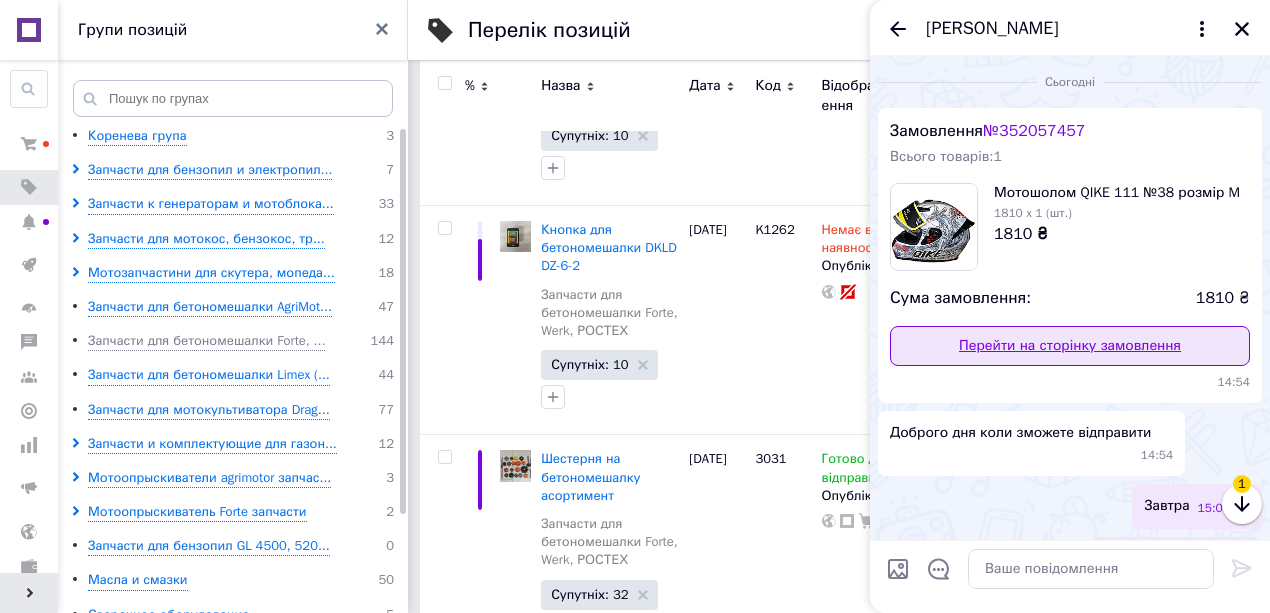 scroll, scrollTop: 140, scrollLeft: 0, axis: vertical 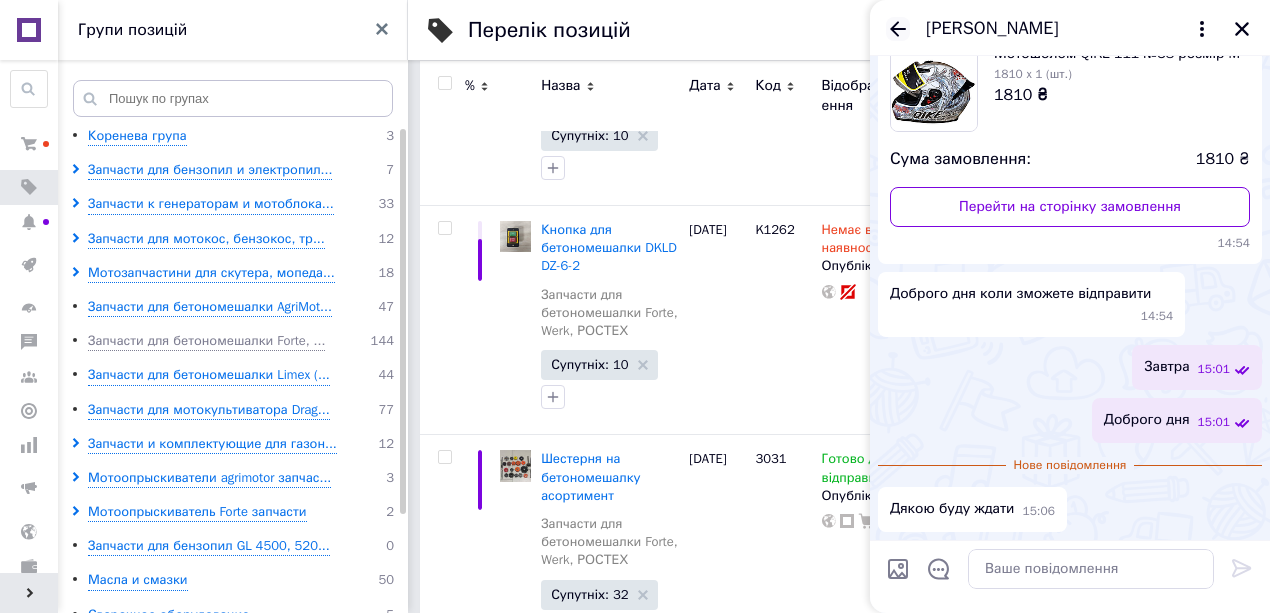 click 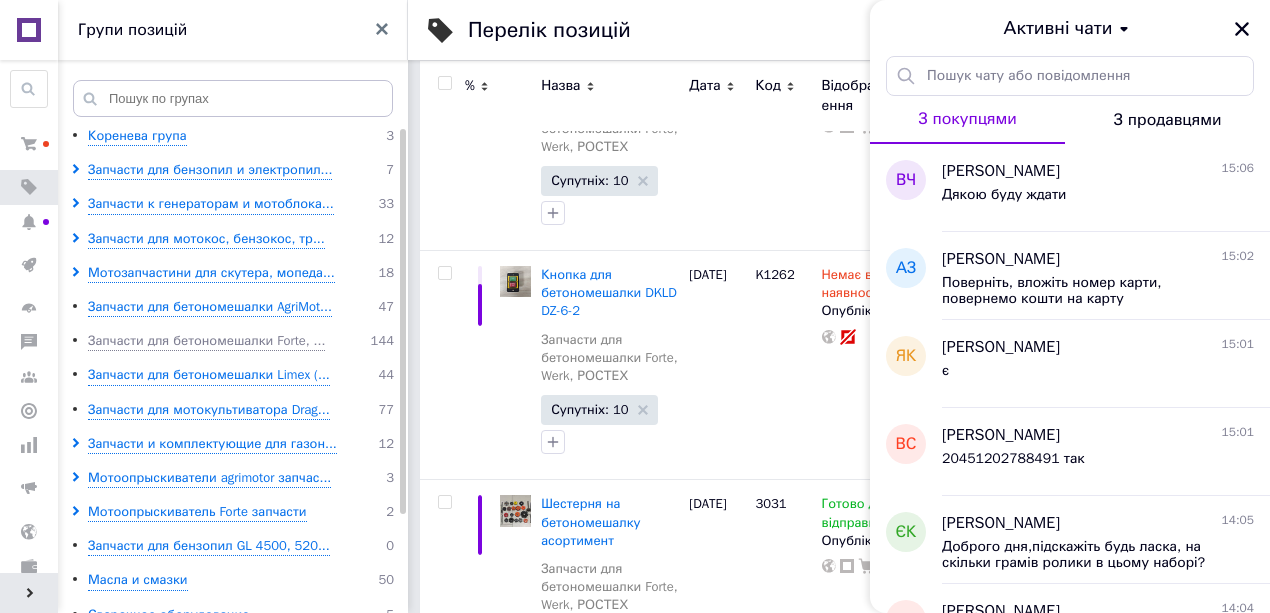 scroll, scrollTop: 777, scrollLeft: 0, axis: vertical 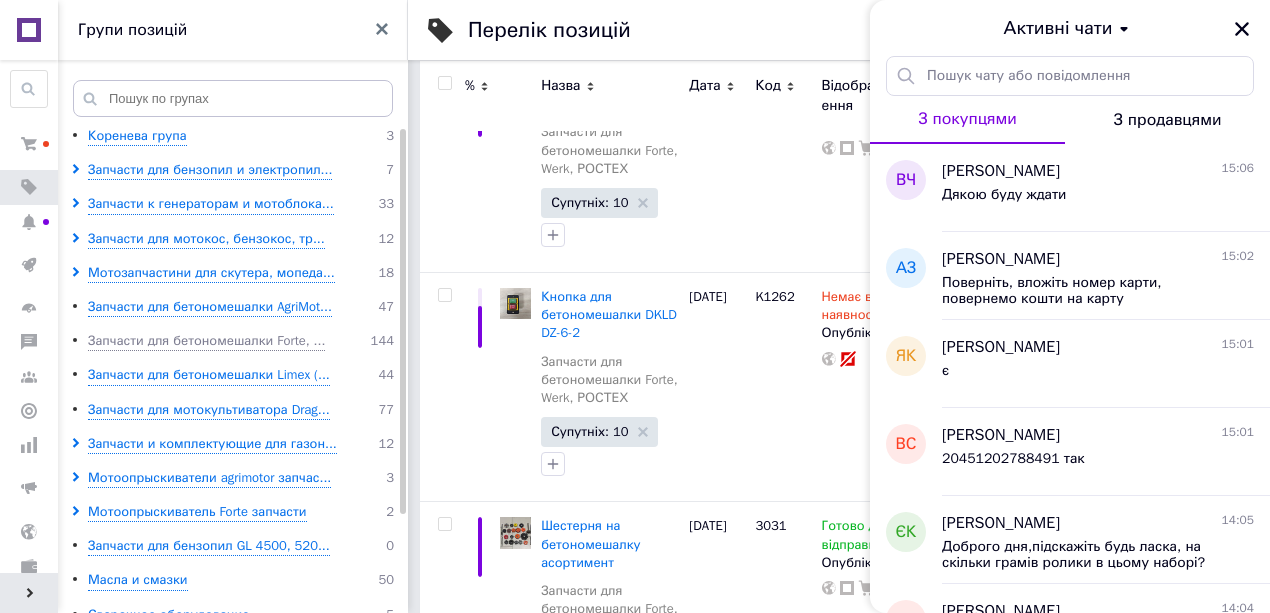 click on "Активні чати" at bounding box center [1070, 28] 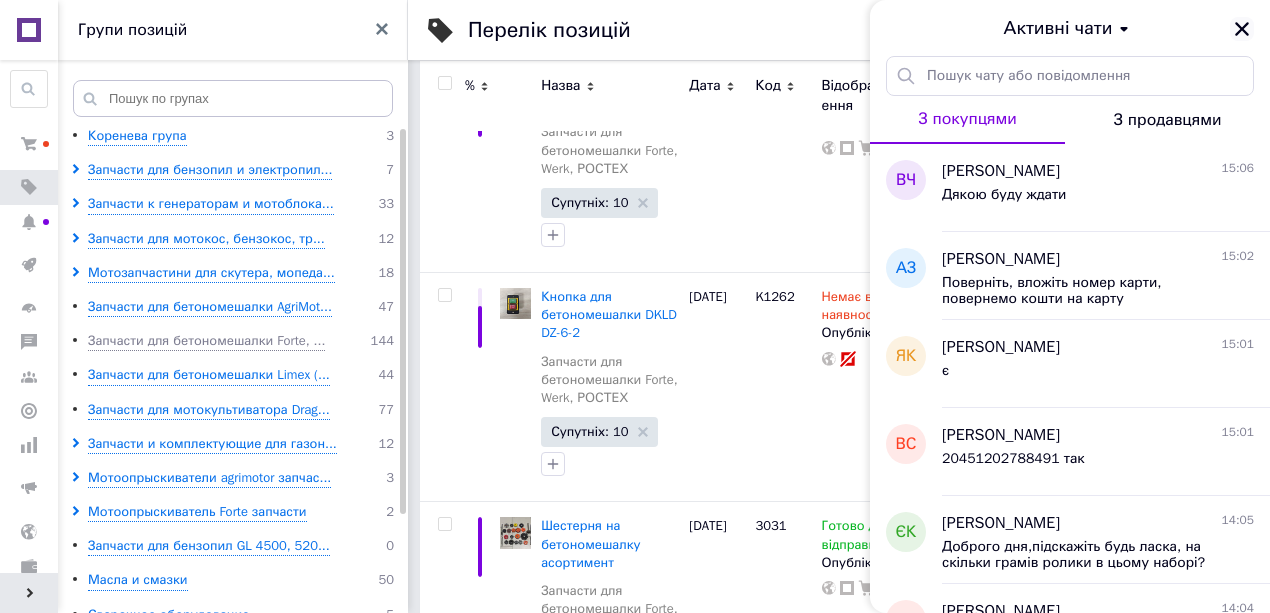 click 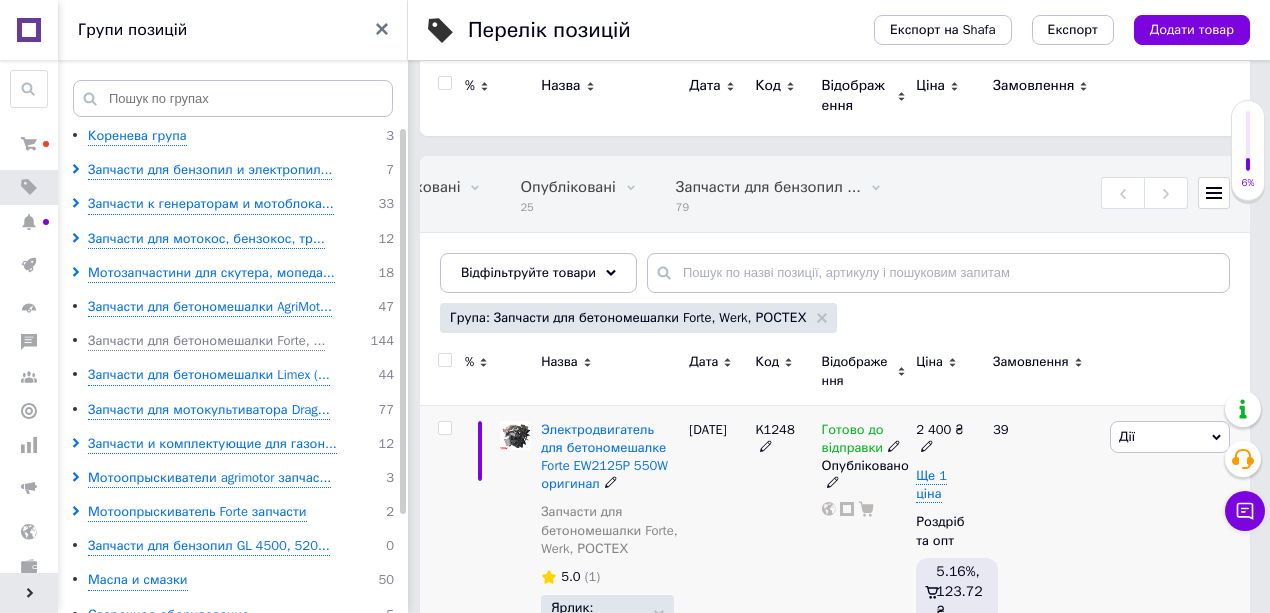 scroll, scrollTop: 110, scrollLeft: 0, axis: vertical 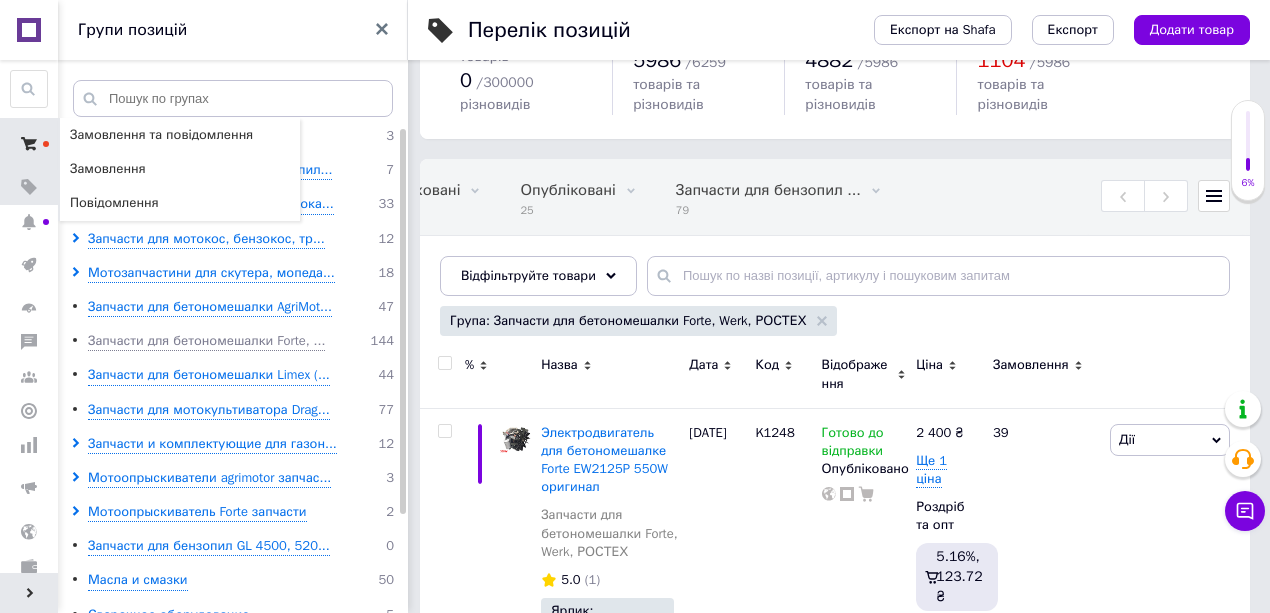 click 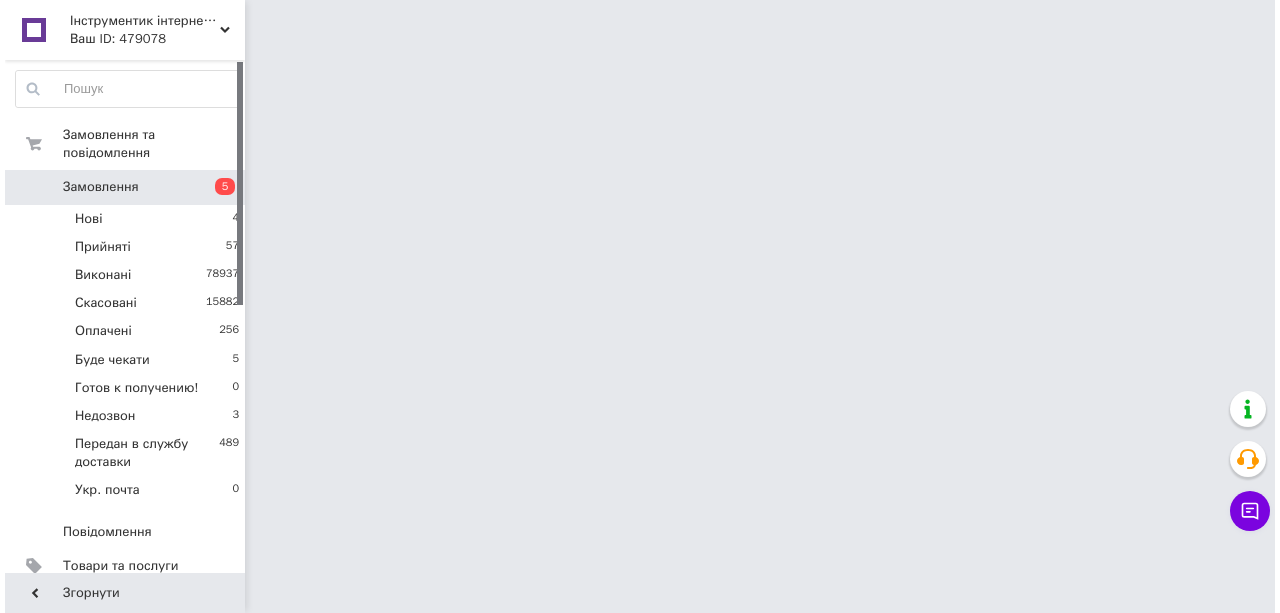 scroll, scrollTop: 0, scrollLeft: 0, axis: both 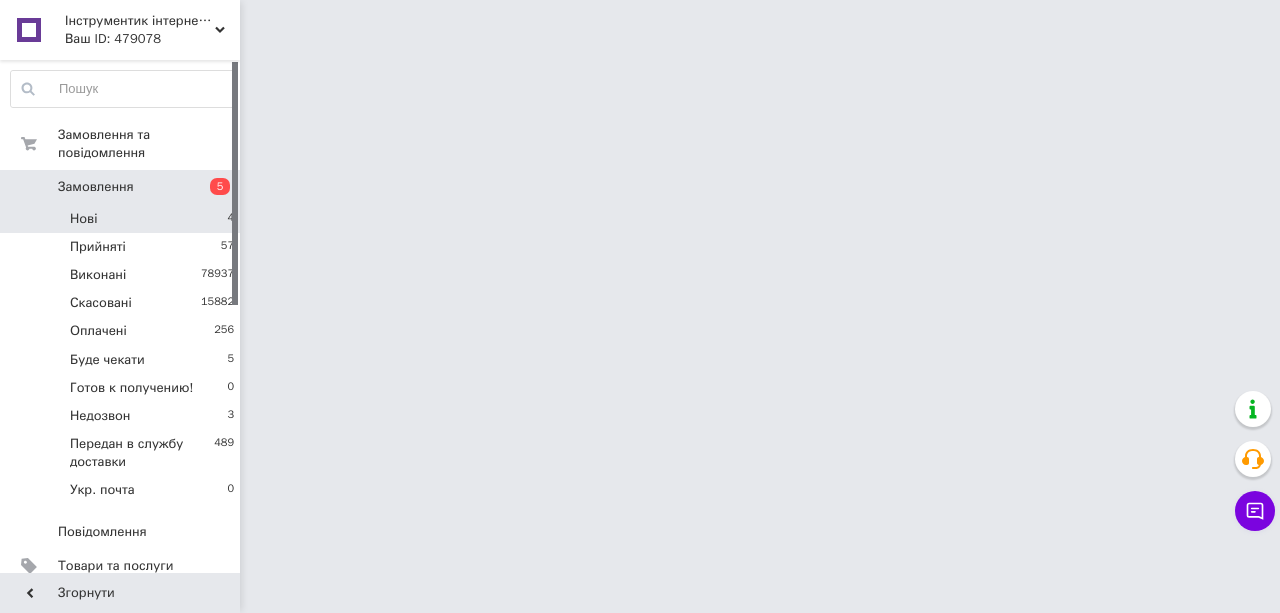 click on "Нові 4" at bounding box center (123, 219) 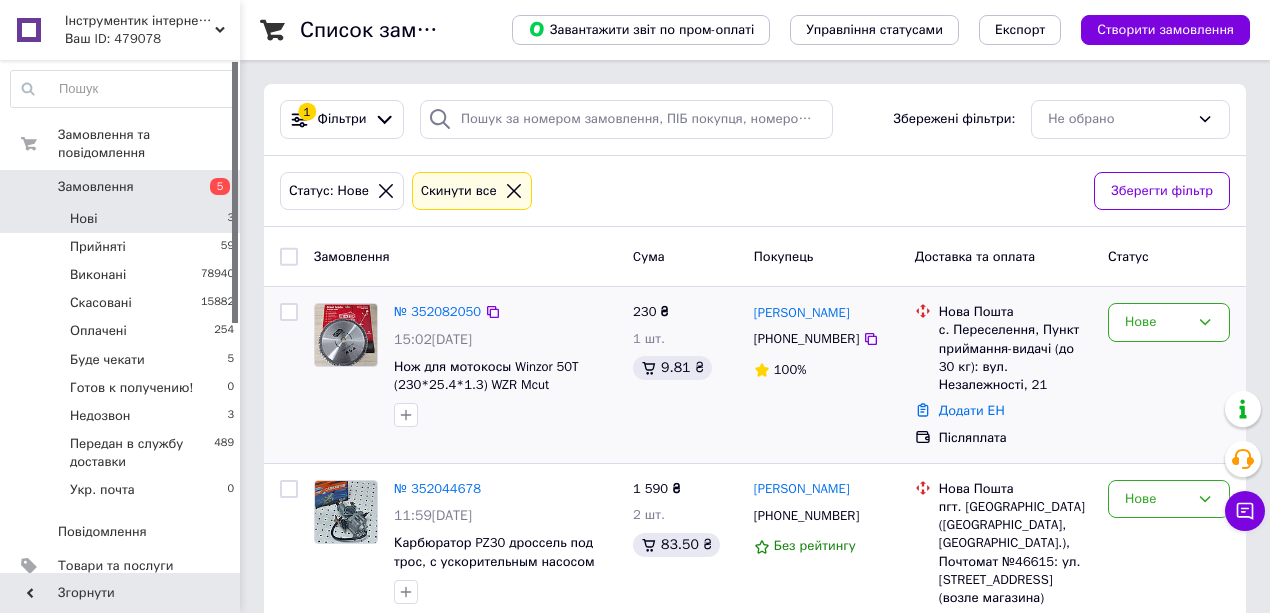 scroll, scrollTop: 48, scrollLeft: 0, axis: vertical 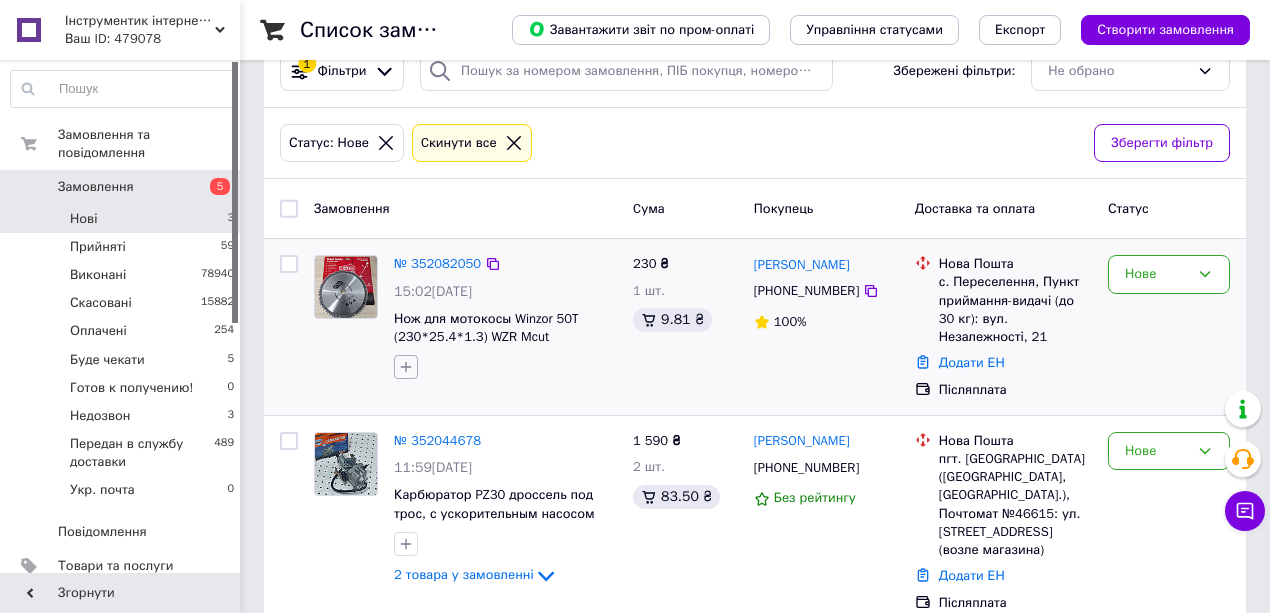 click at bounding box center [406, 367] 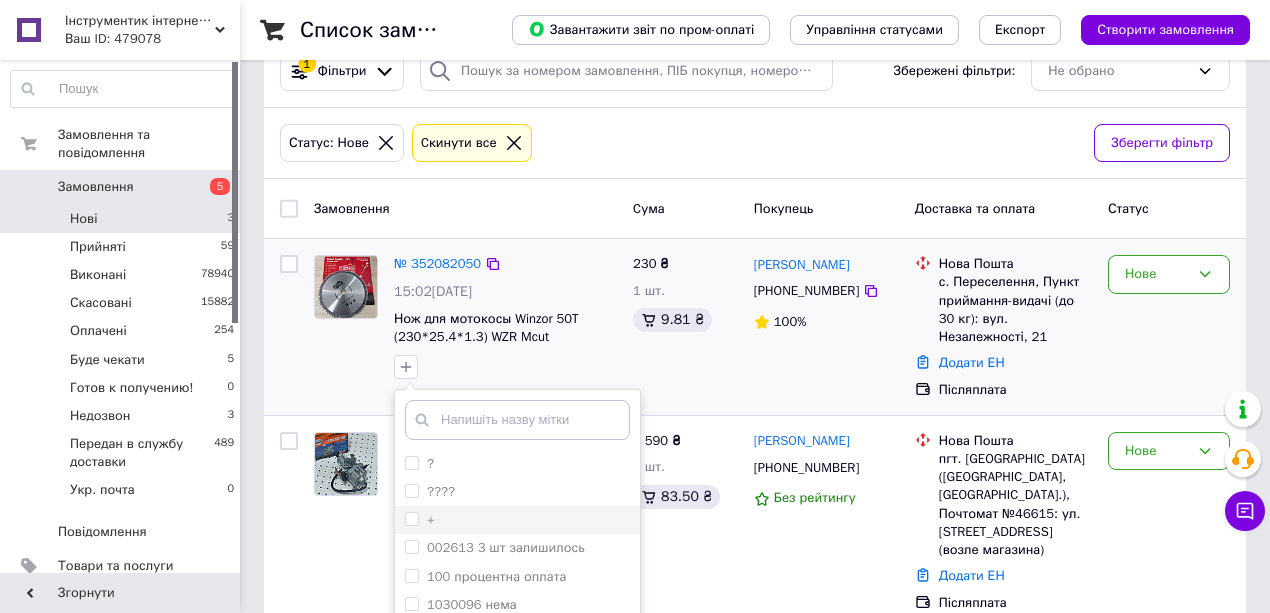 click on "+" at bounding box center [411, 518] 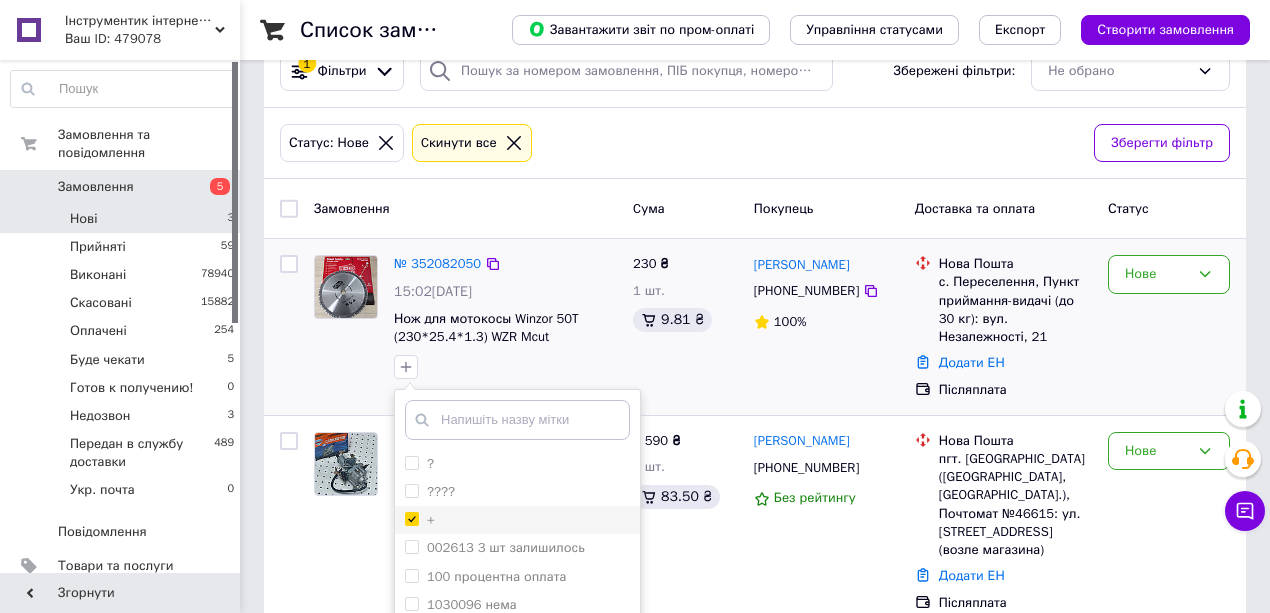 checkbox on "true" 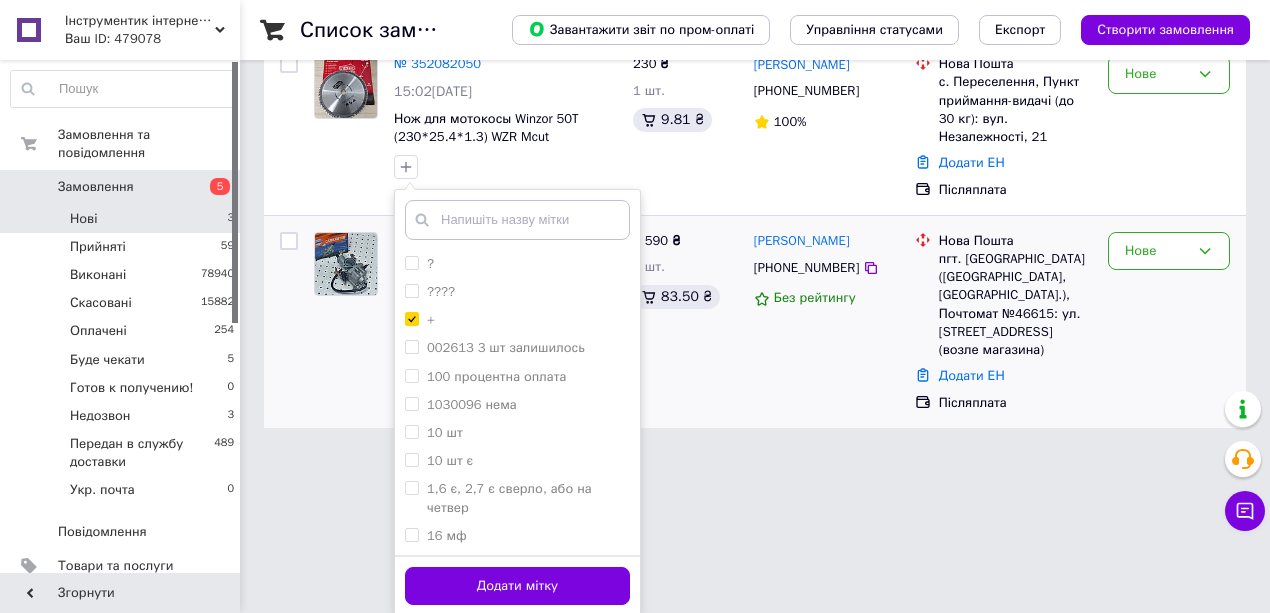 drag, startPoint x: 547, startPoint y: 596, endPoint x: 547, endPoint y: 582, distance: 14 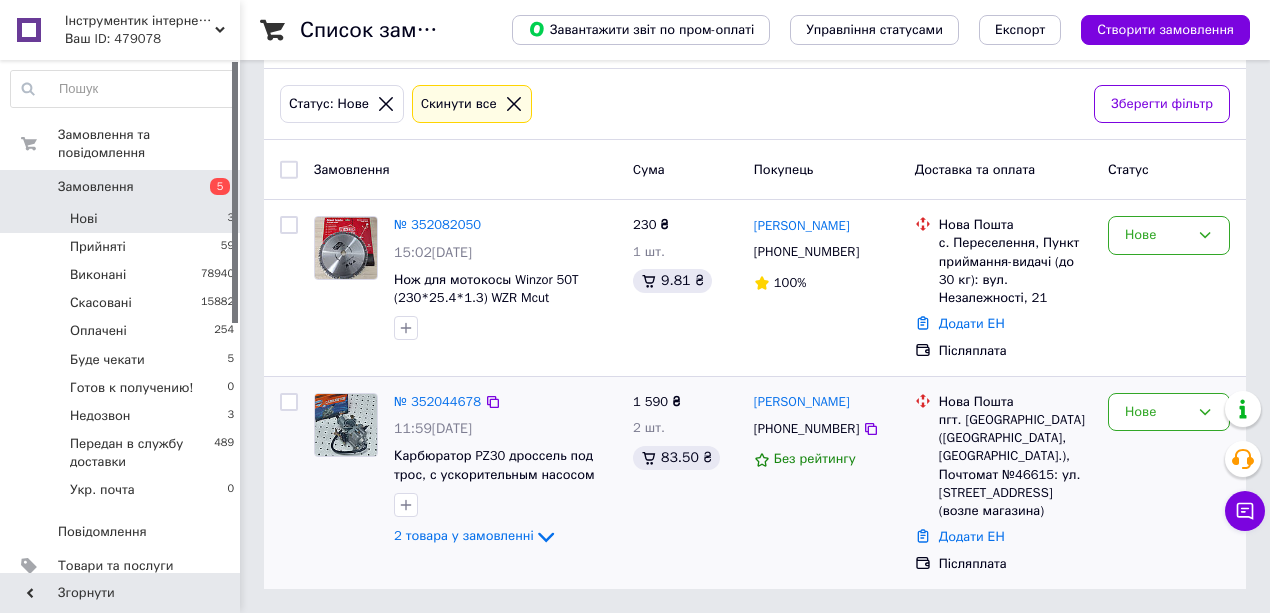 scroll, scrollTop: 48, scrollLeft: 0, axis: vertical 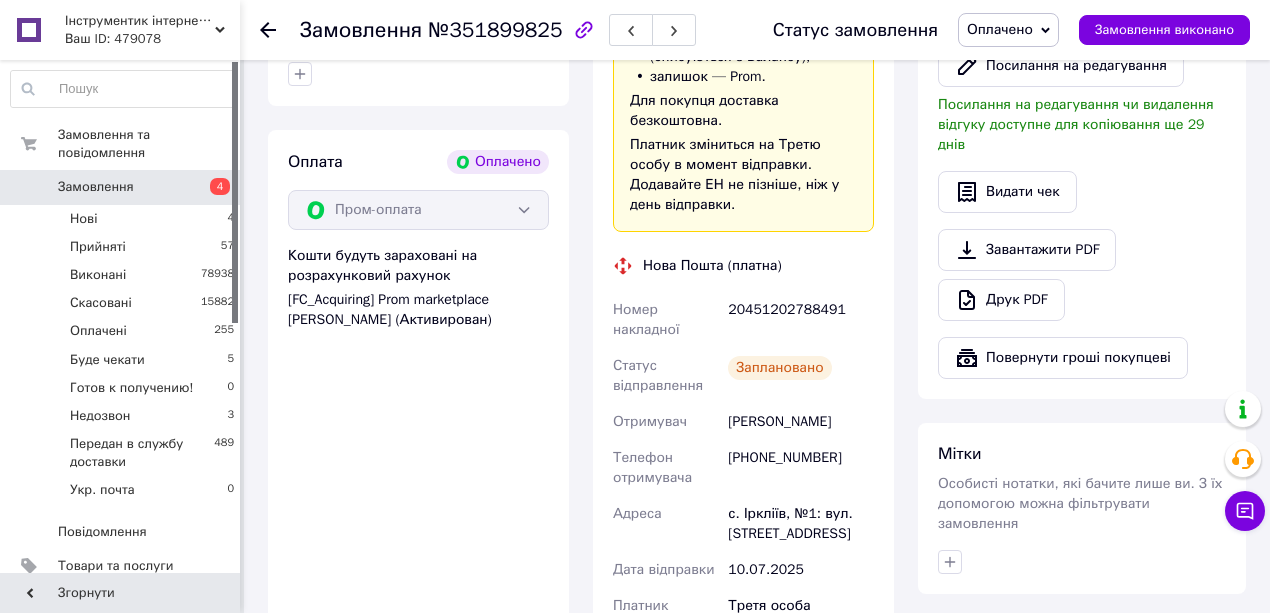 click on "20451202788491" at bounding box center [801, 320] 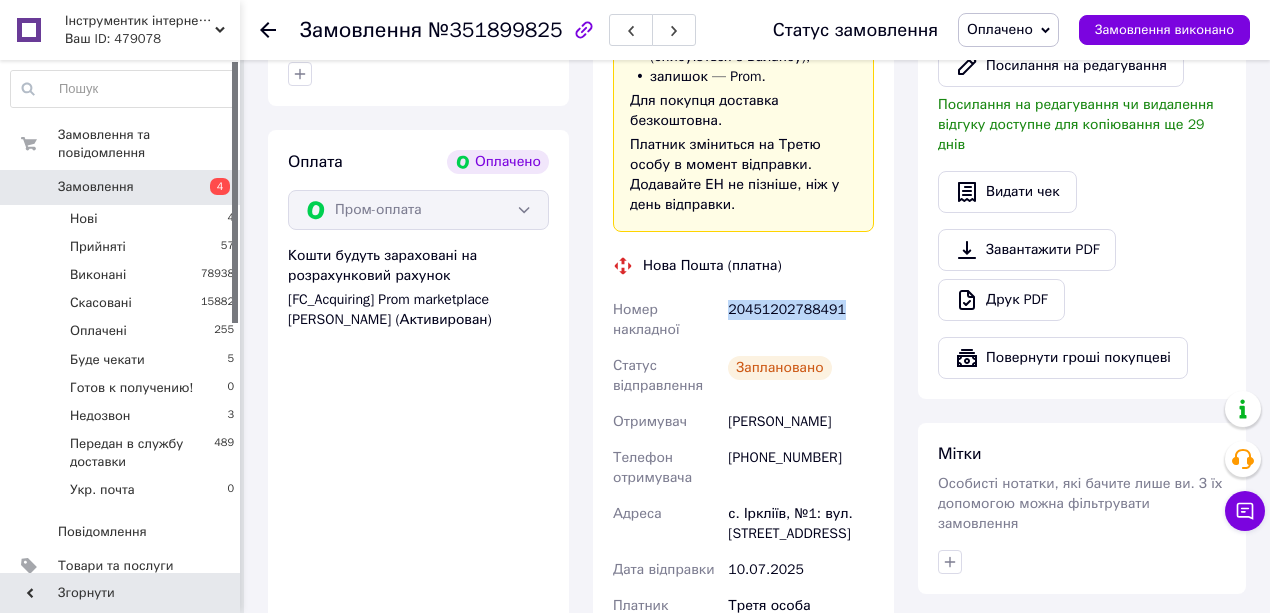 click on "20451202788491" at bounding box center (801, 320) 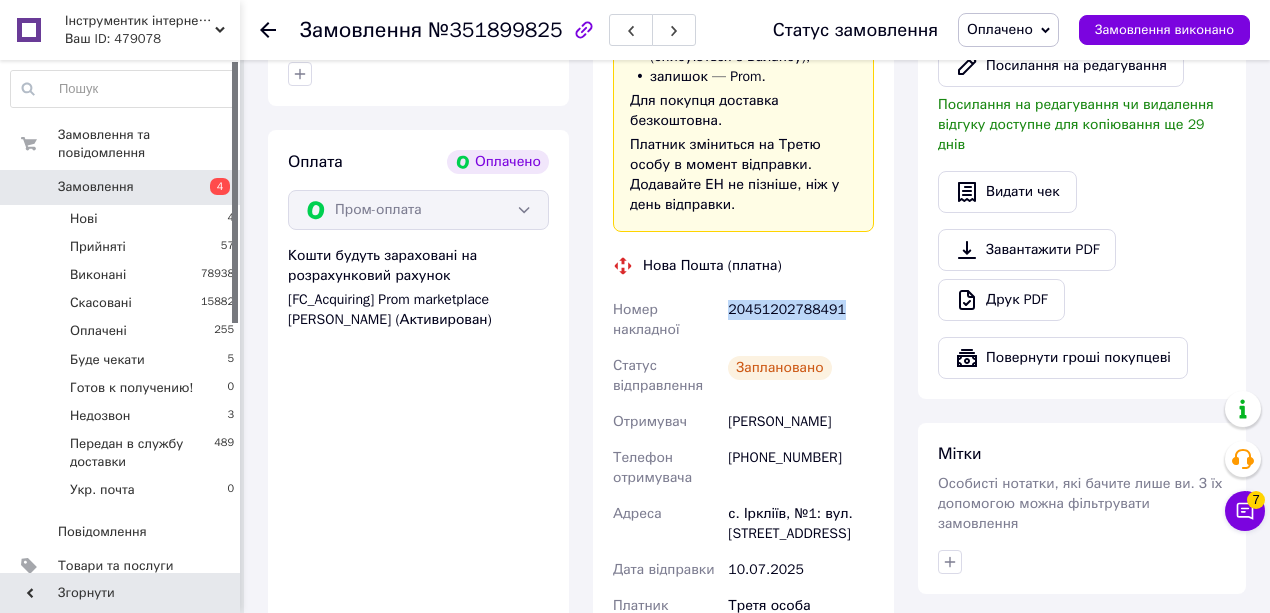 copy on "20451202788491" 